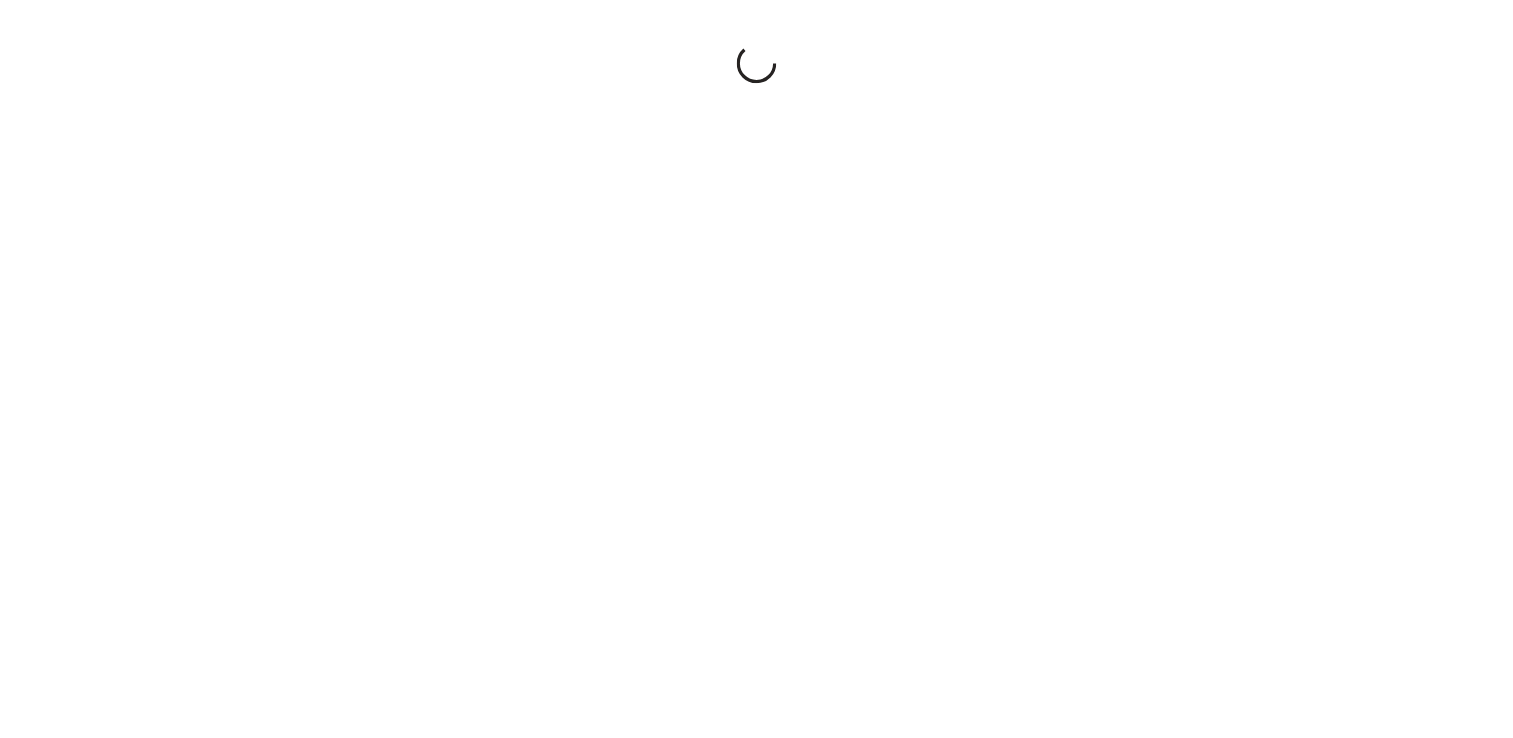 scroll, scrollTop: 0, scrollLeft: 0, axis: both 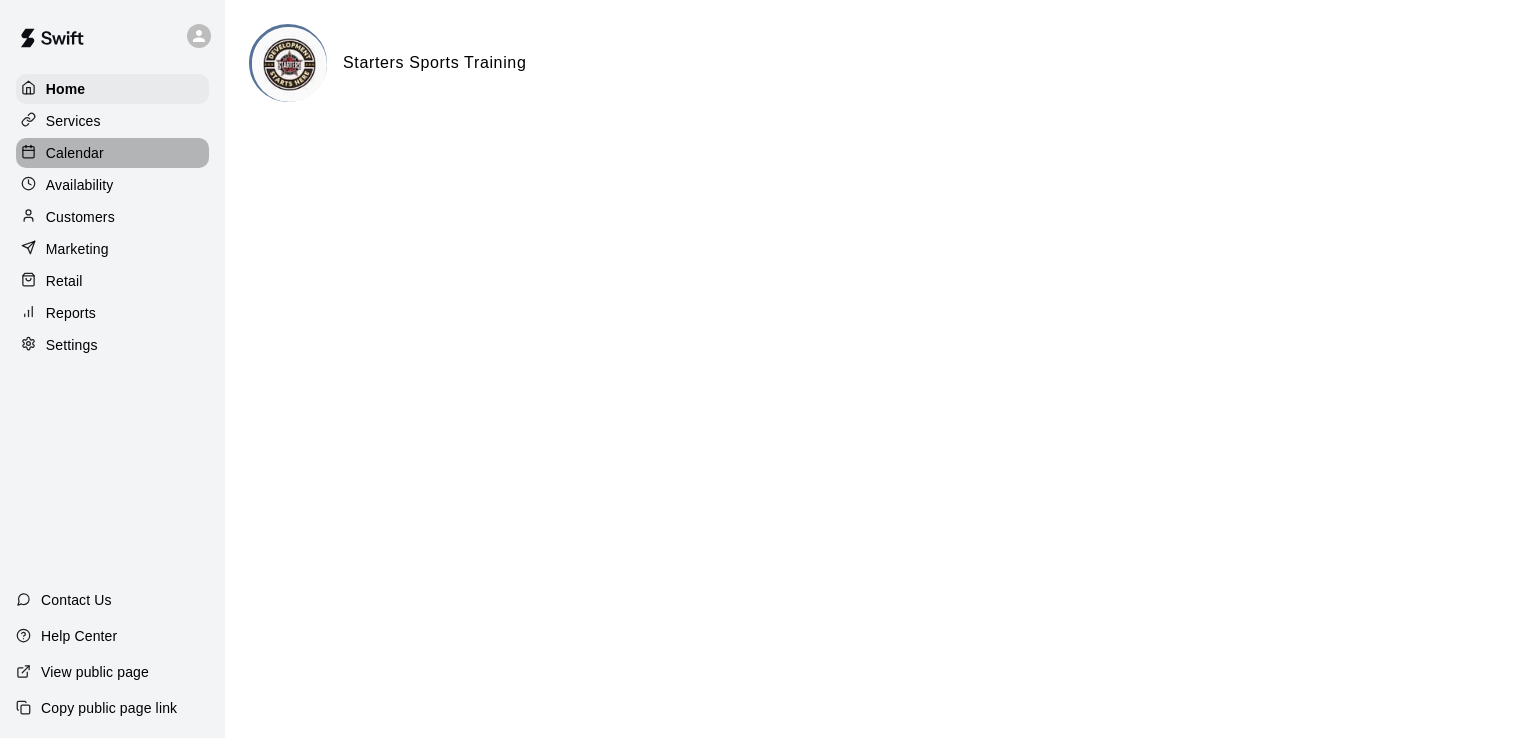 click on "Calendar" at bounding box center [75, 153] 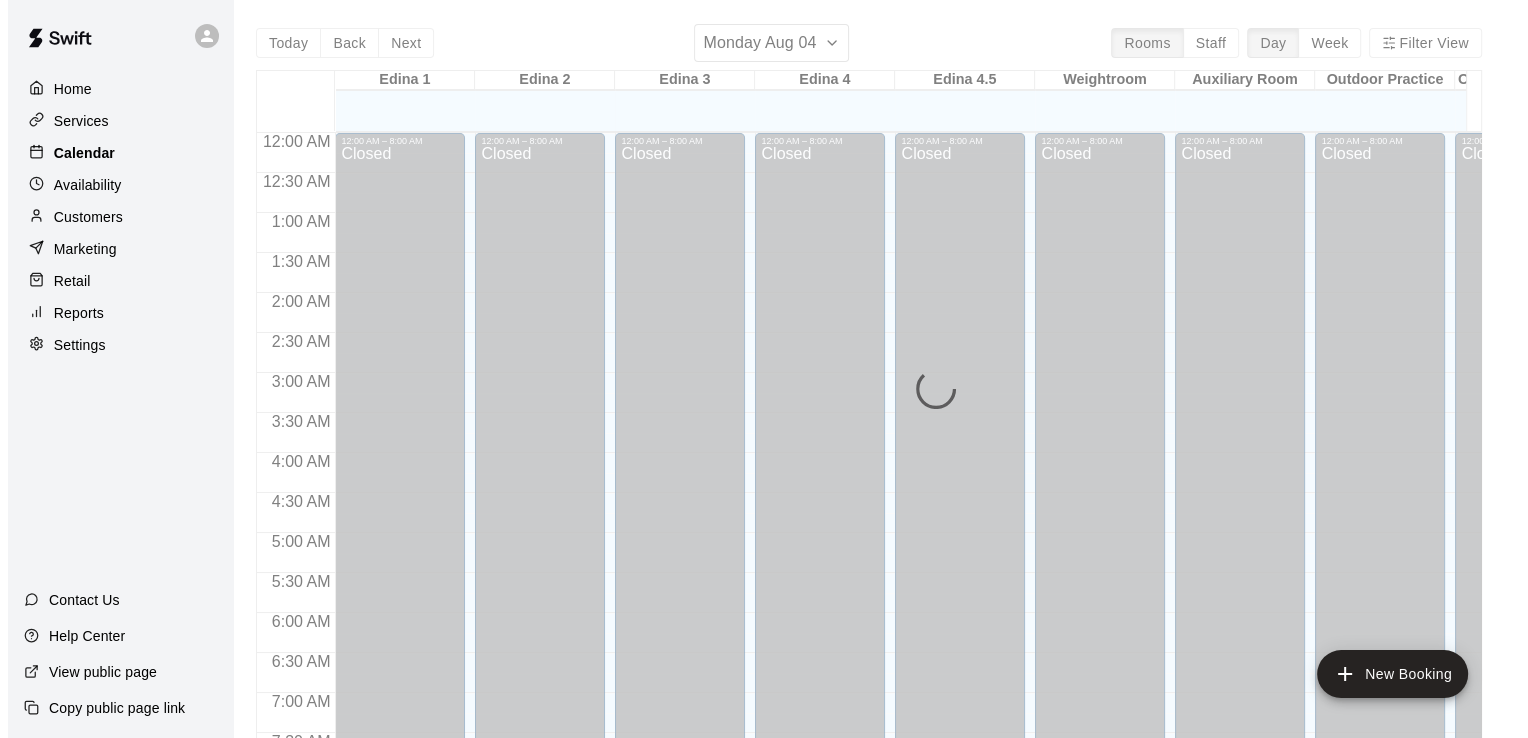 scroll, scrollTop: 776, scrollLeft: 0, axis: vertical 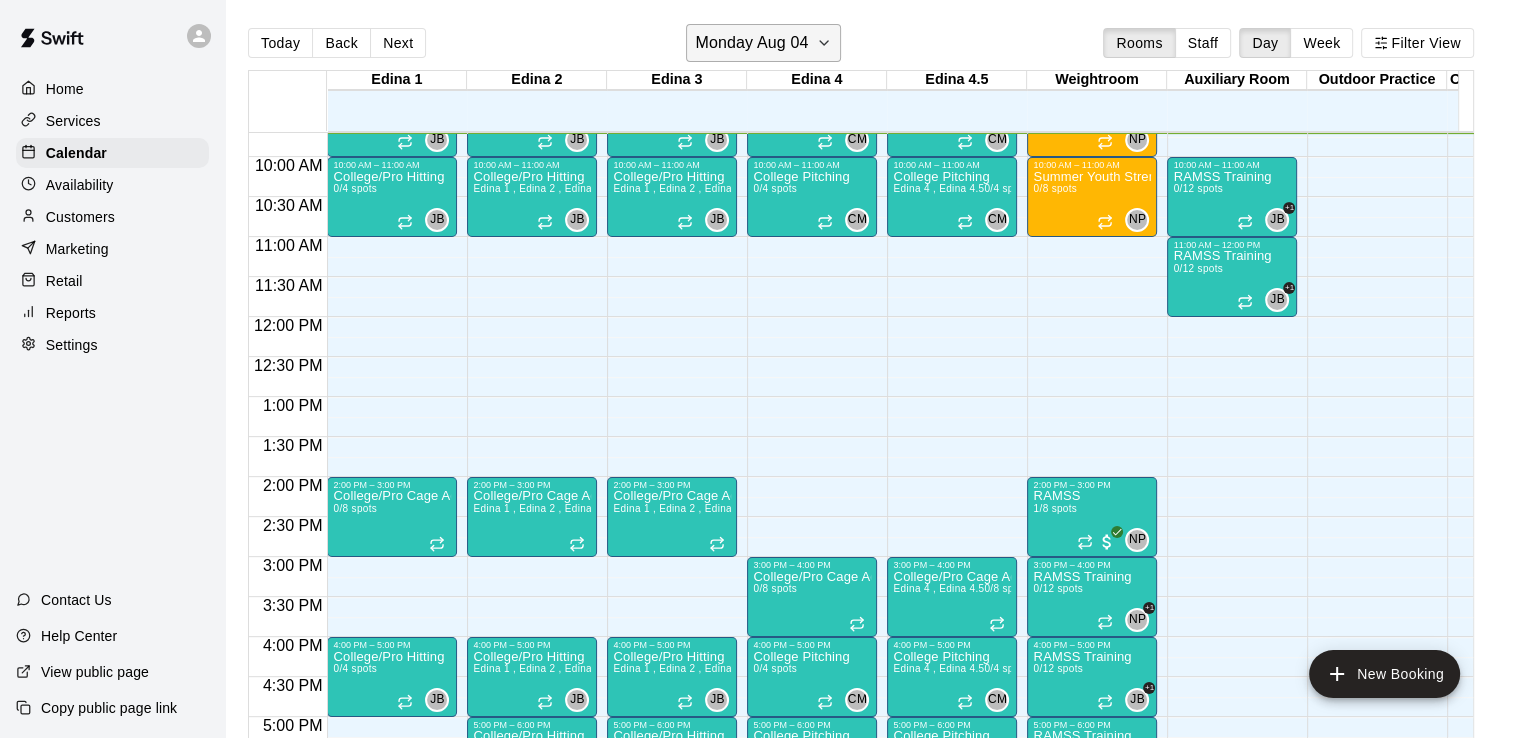 click 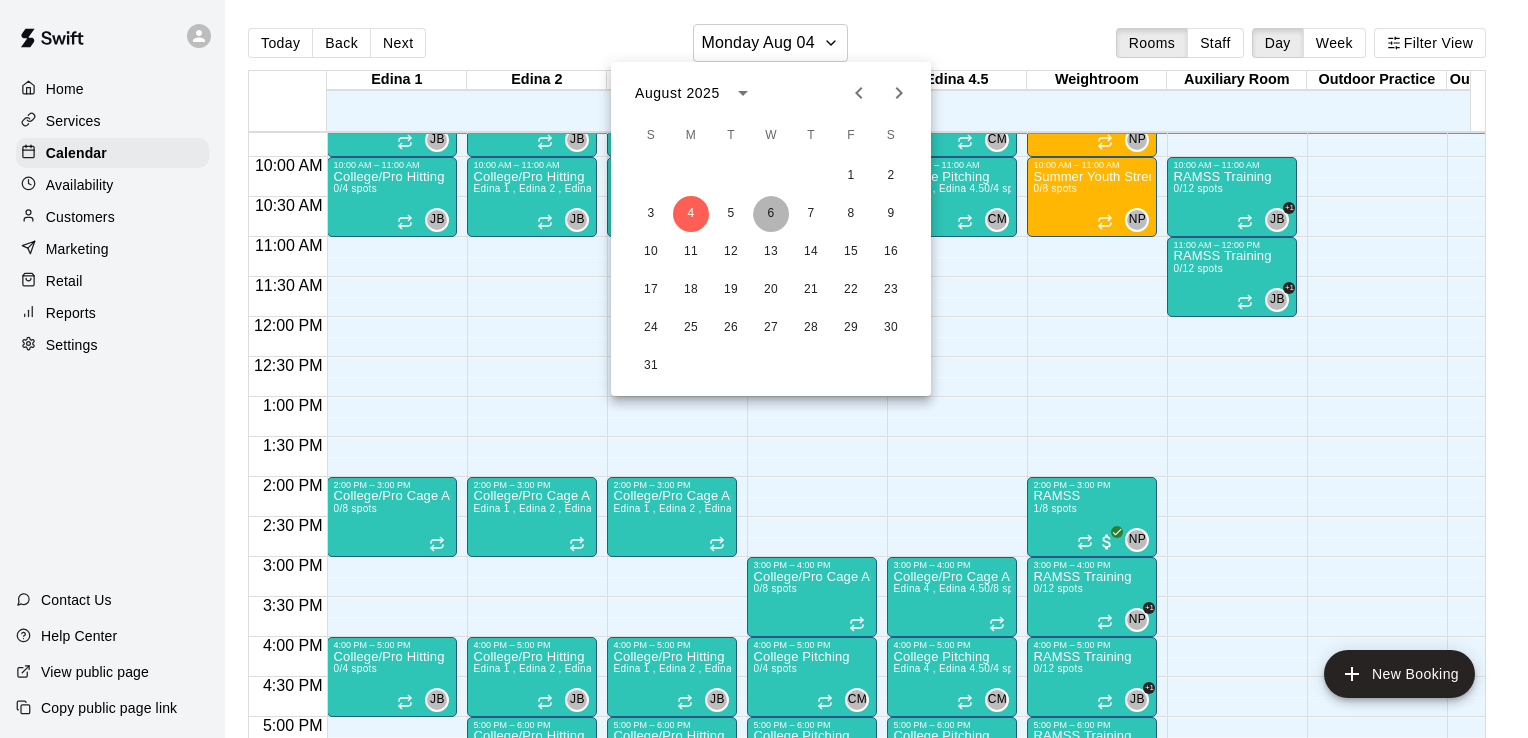 click on "6" at bounding box center (771, 214) 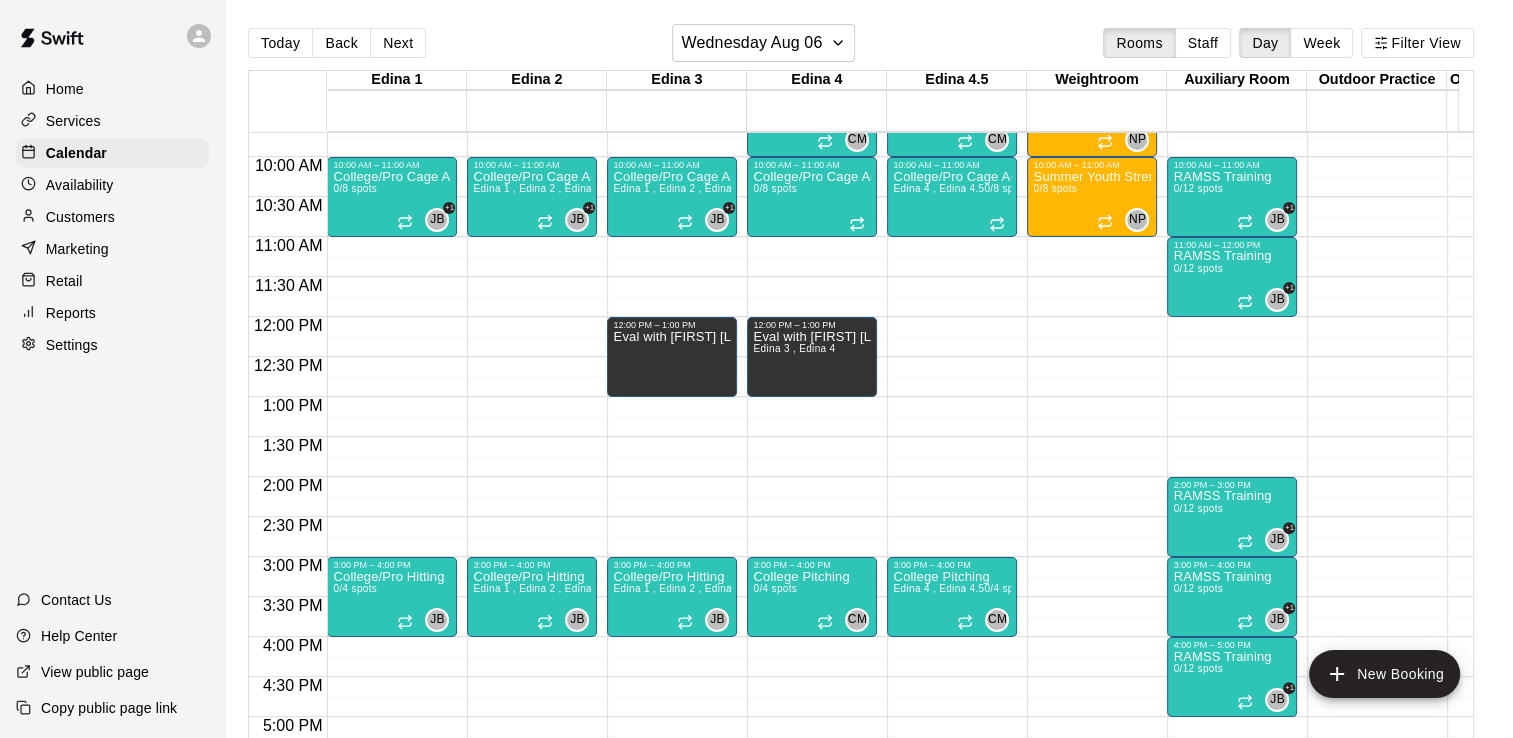 click on "12:00 AM – 8:00 AM Closed 9:00 AM – 10:00 AM Summer Youth Strength 25 (Monday/ Wednesday 9:00AM) 0/8 spots NP 0 10:00 AM – 11:00 AM Summer Youth Strength (M/W 10 am)  0/8 spots NP 0 7:00 PM – 11:59 PM Closed" at bounding box center (1092, 317) 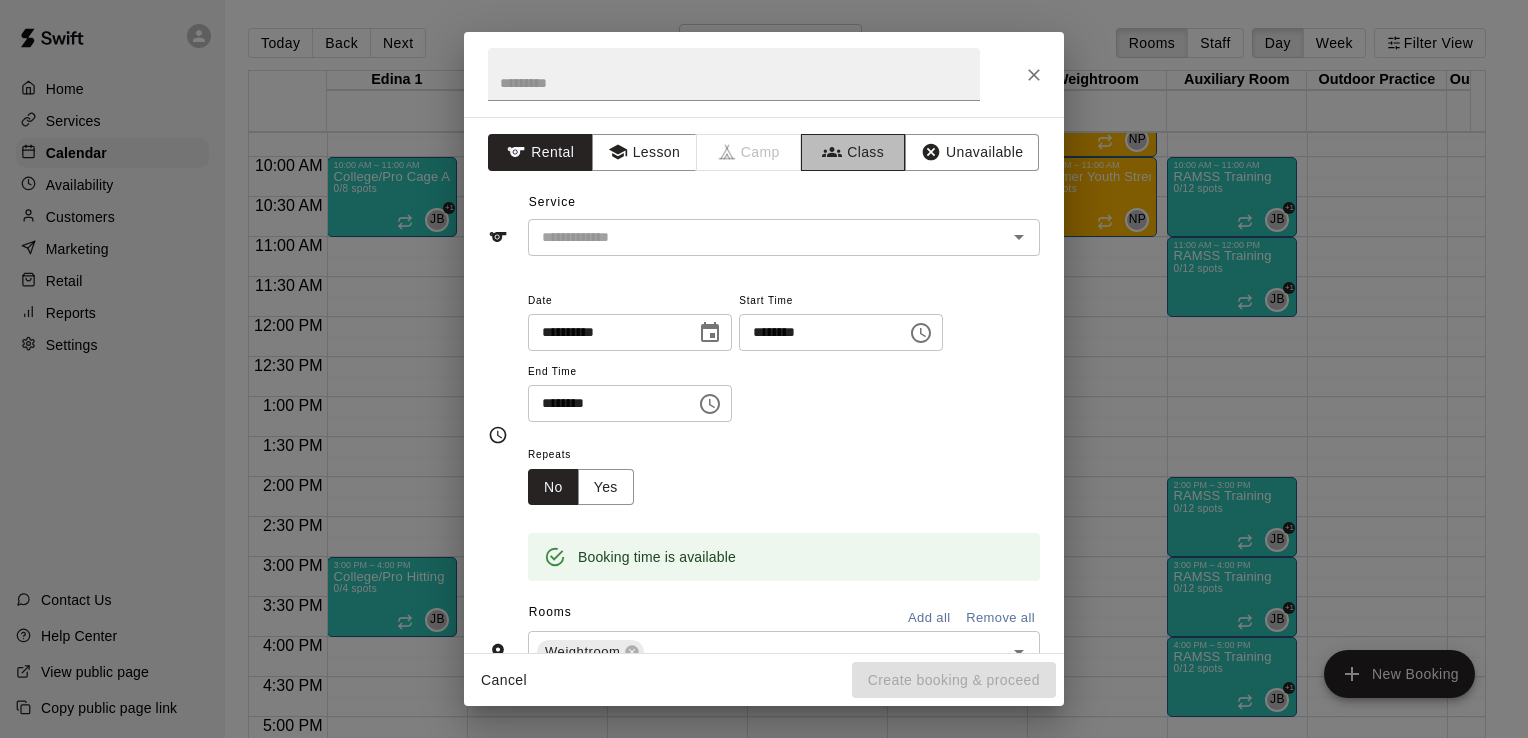 click on "Class" at bounding box center (853, 152) 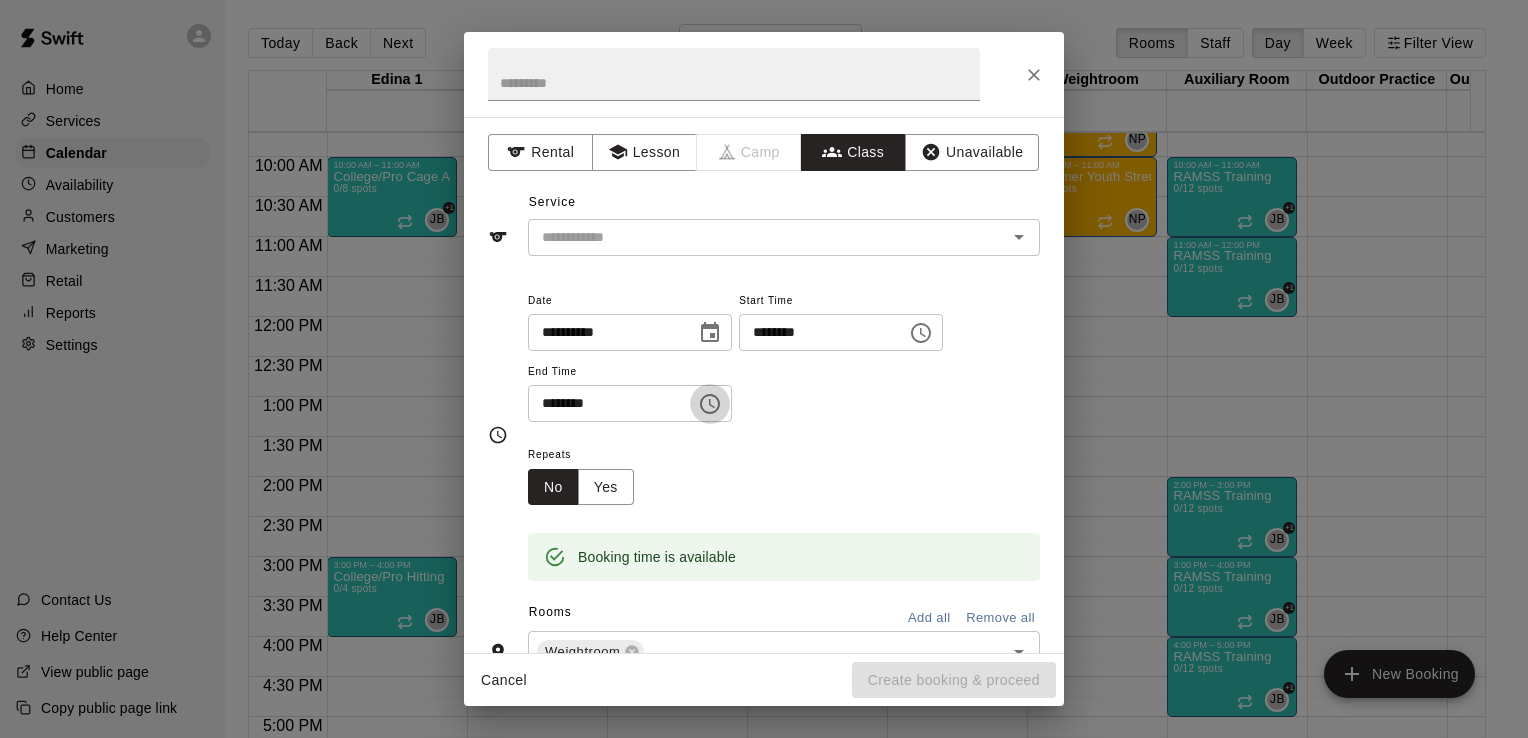 click 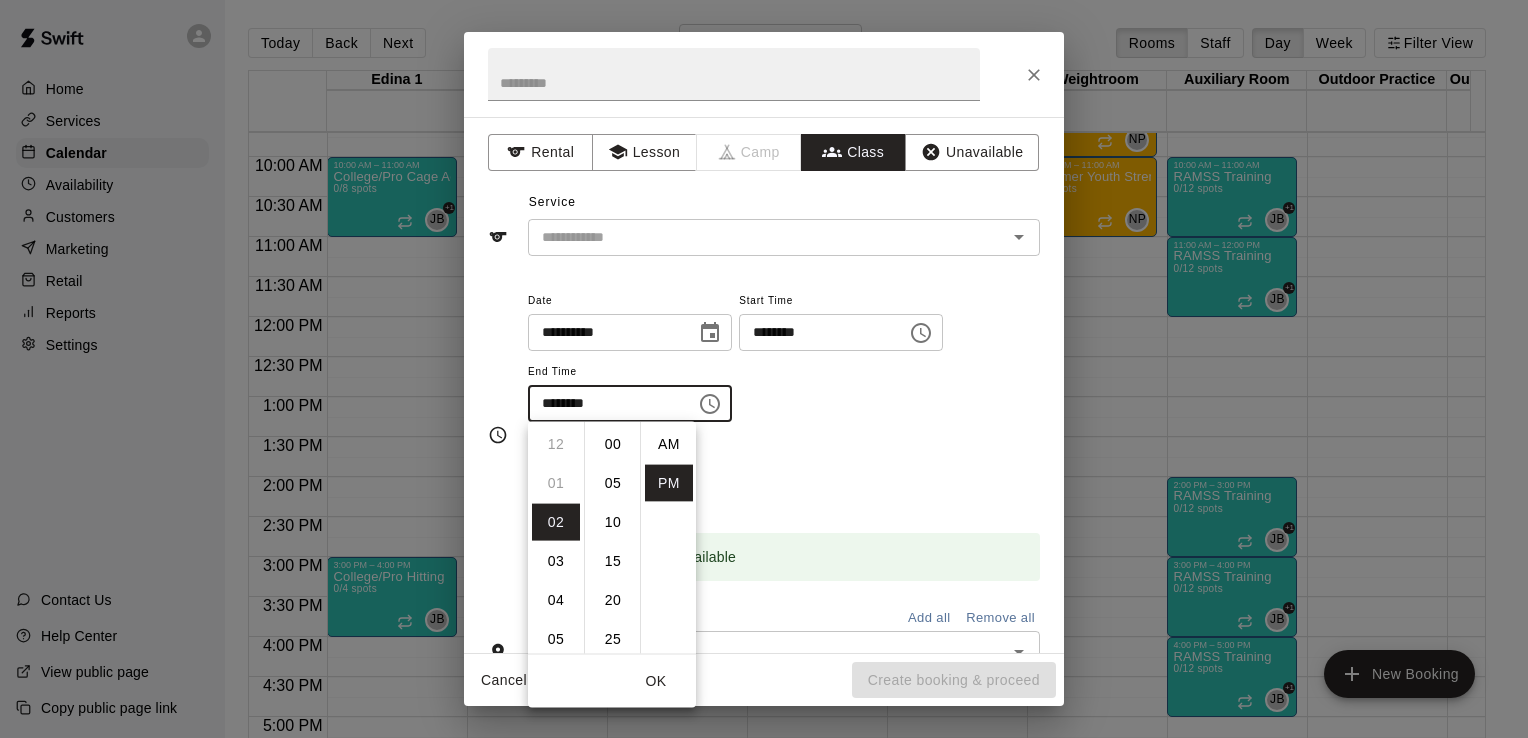 scroll, scrollTop: 78, scrollLeft: 0, axis: vertical 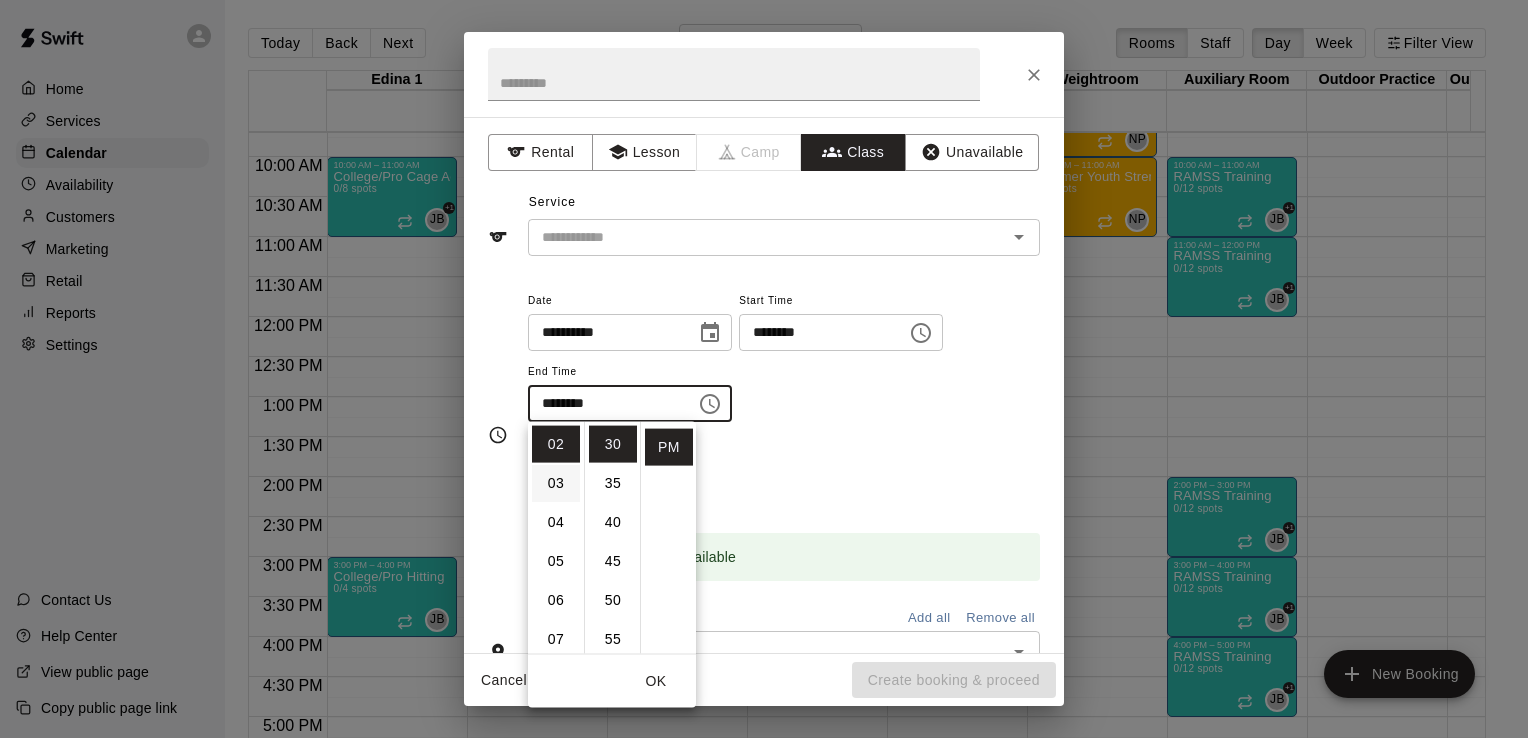 click on "03" at bounding box center (556, 483) 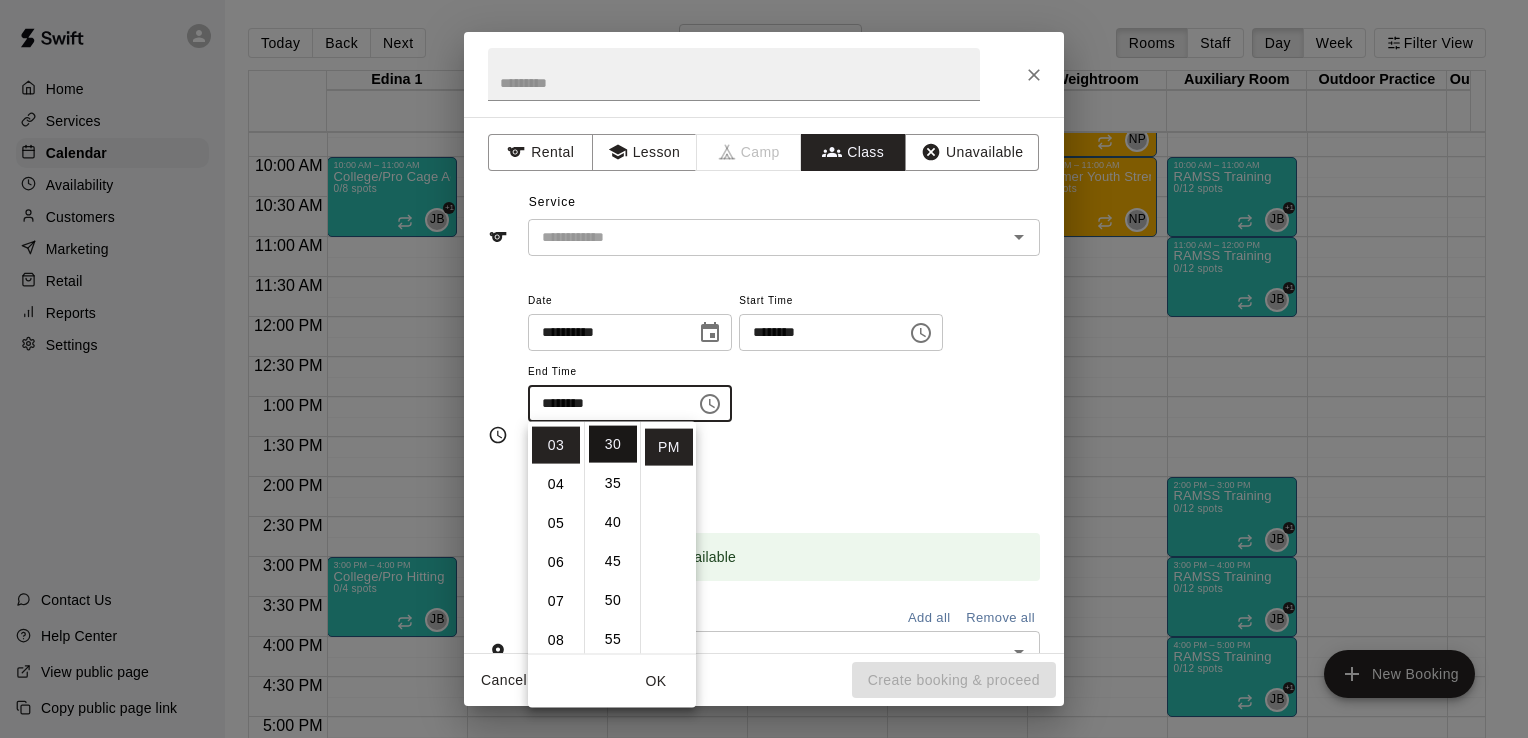 type 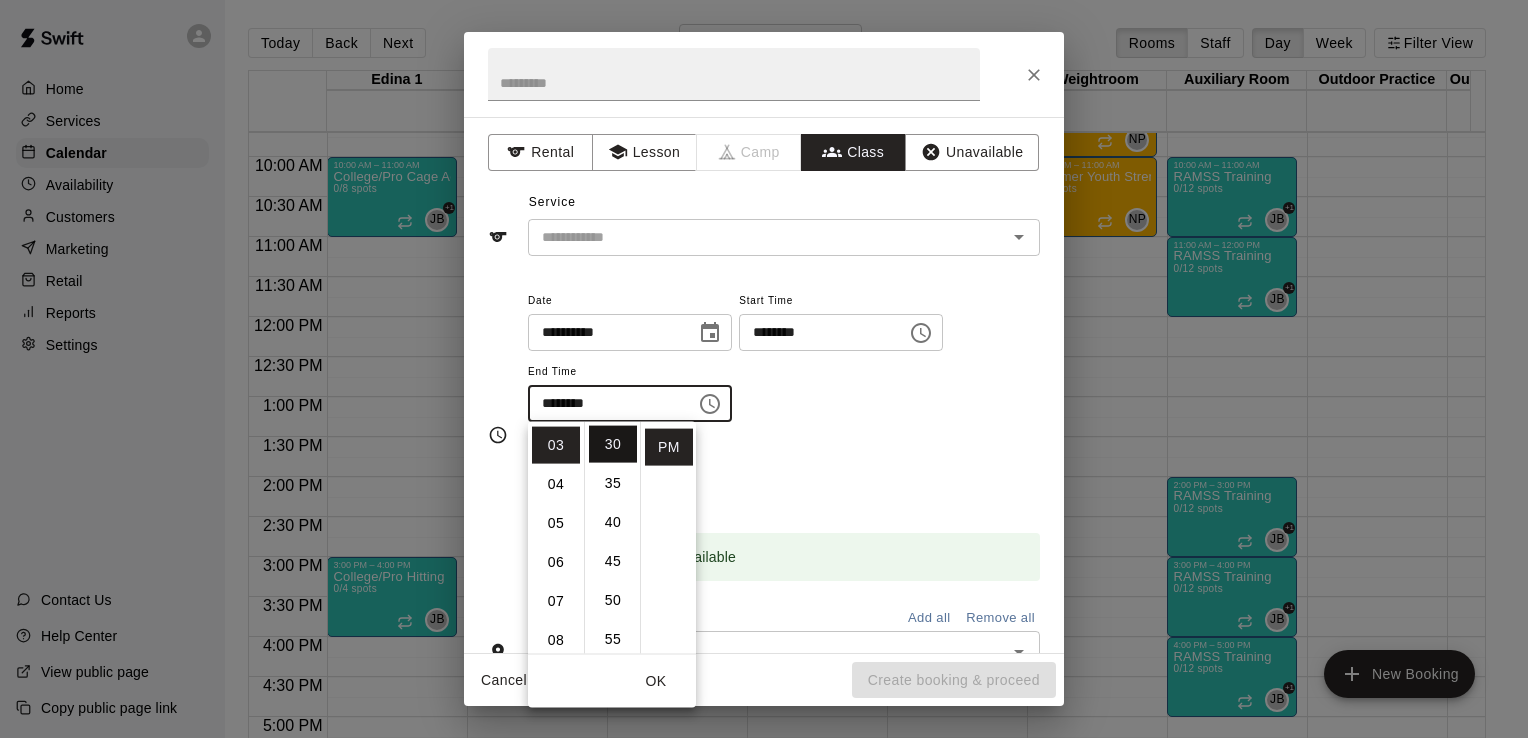 type 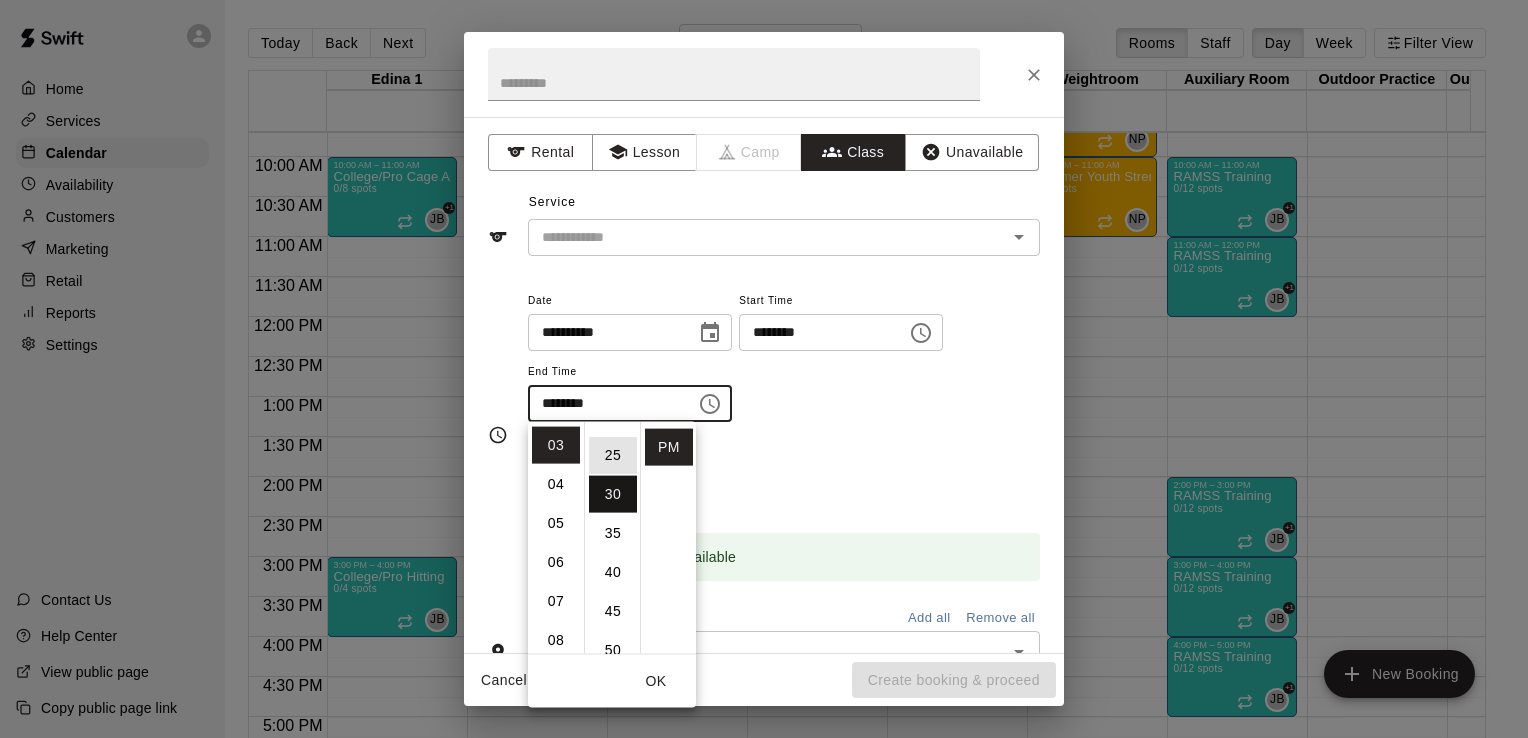 type 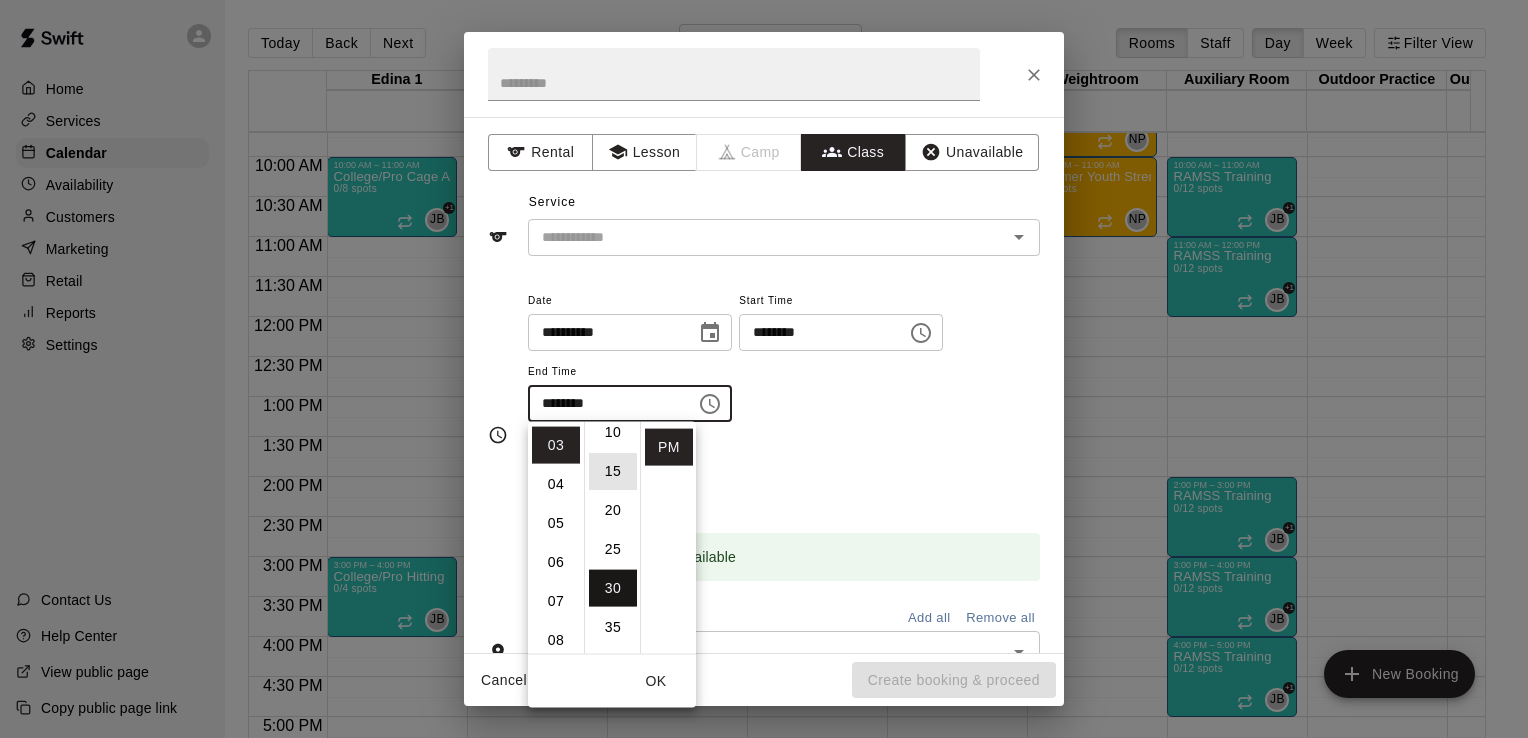 type 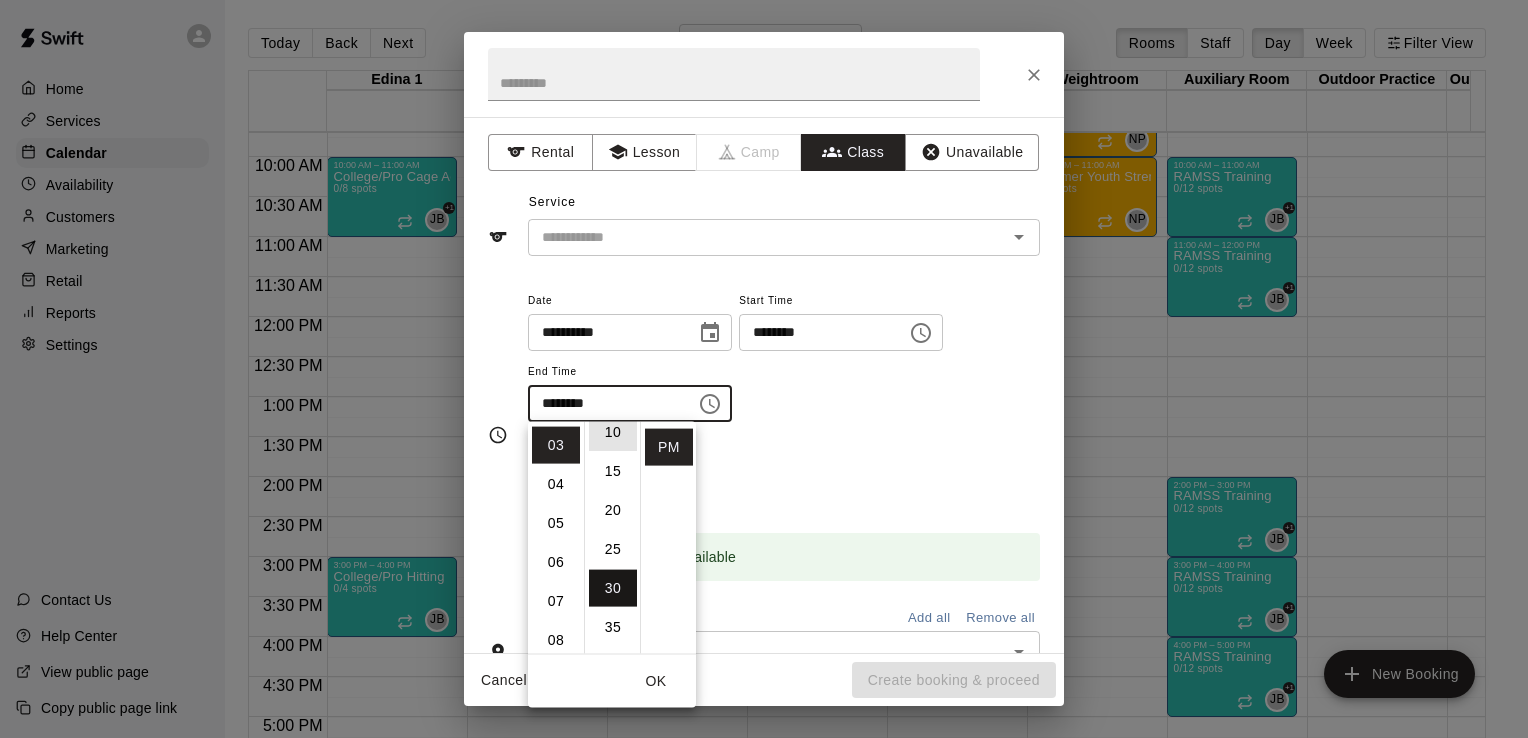 type 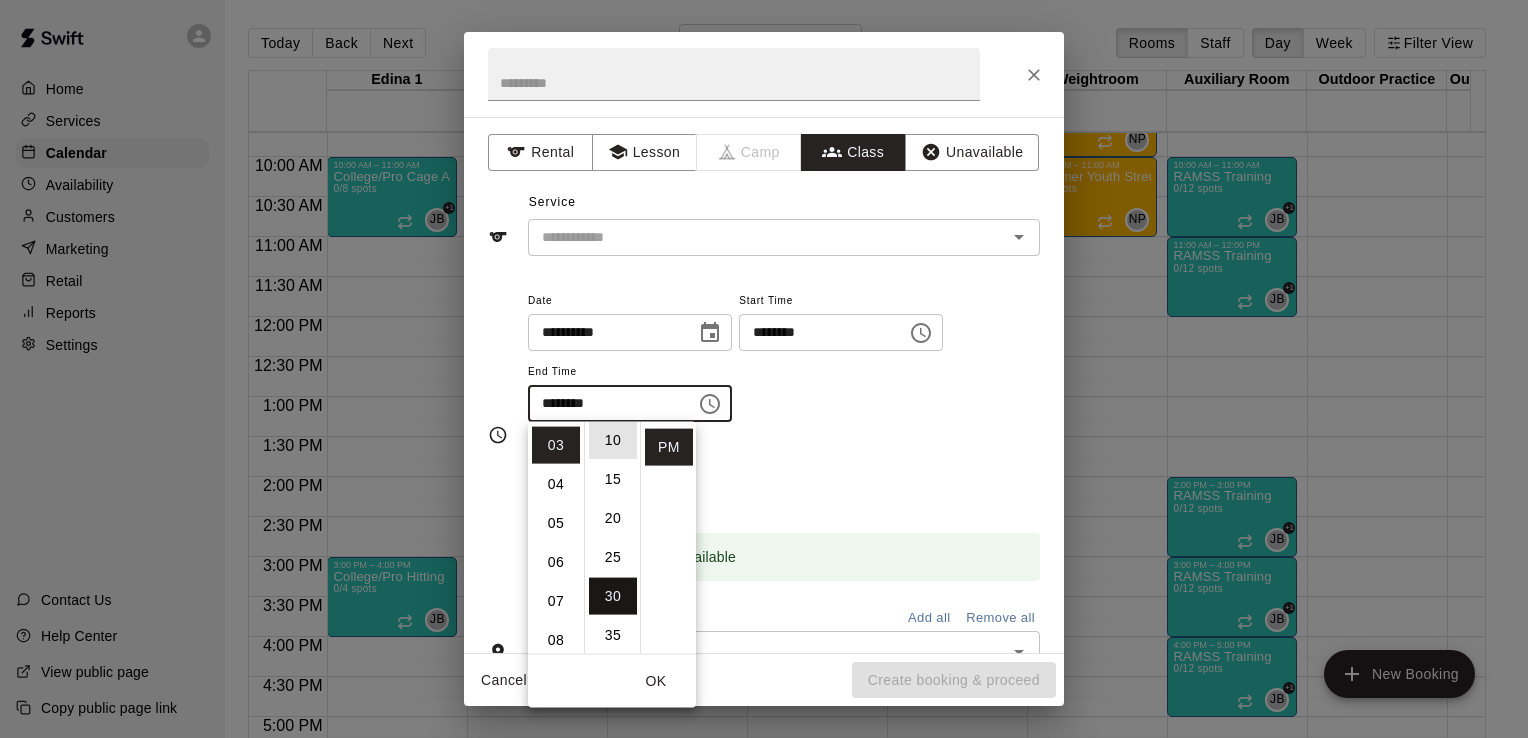 type 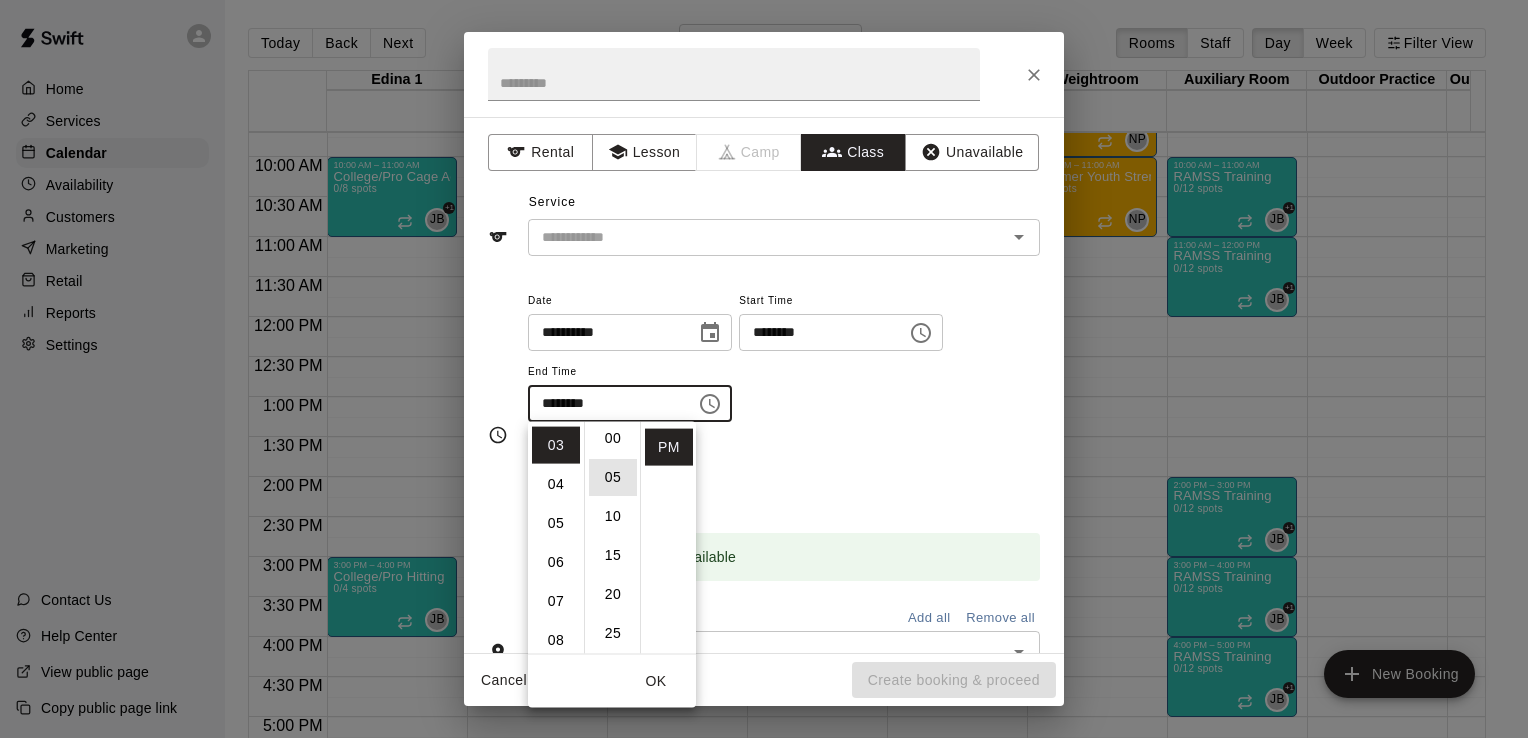type 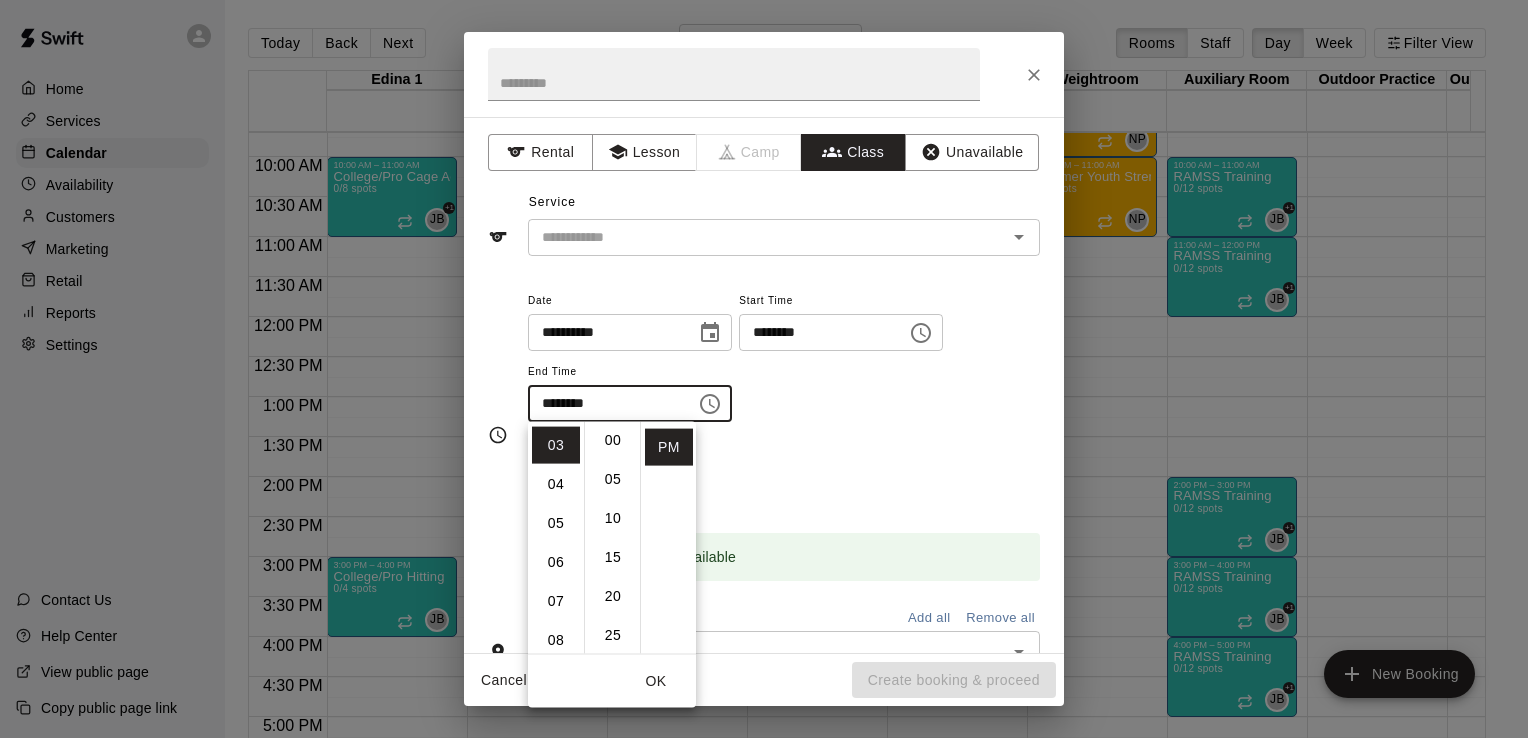 type 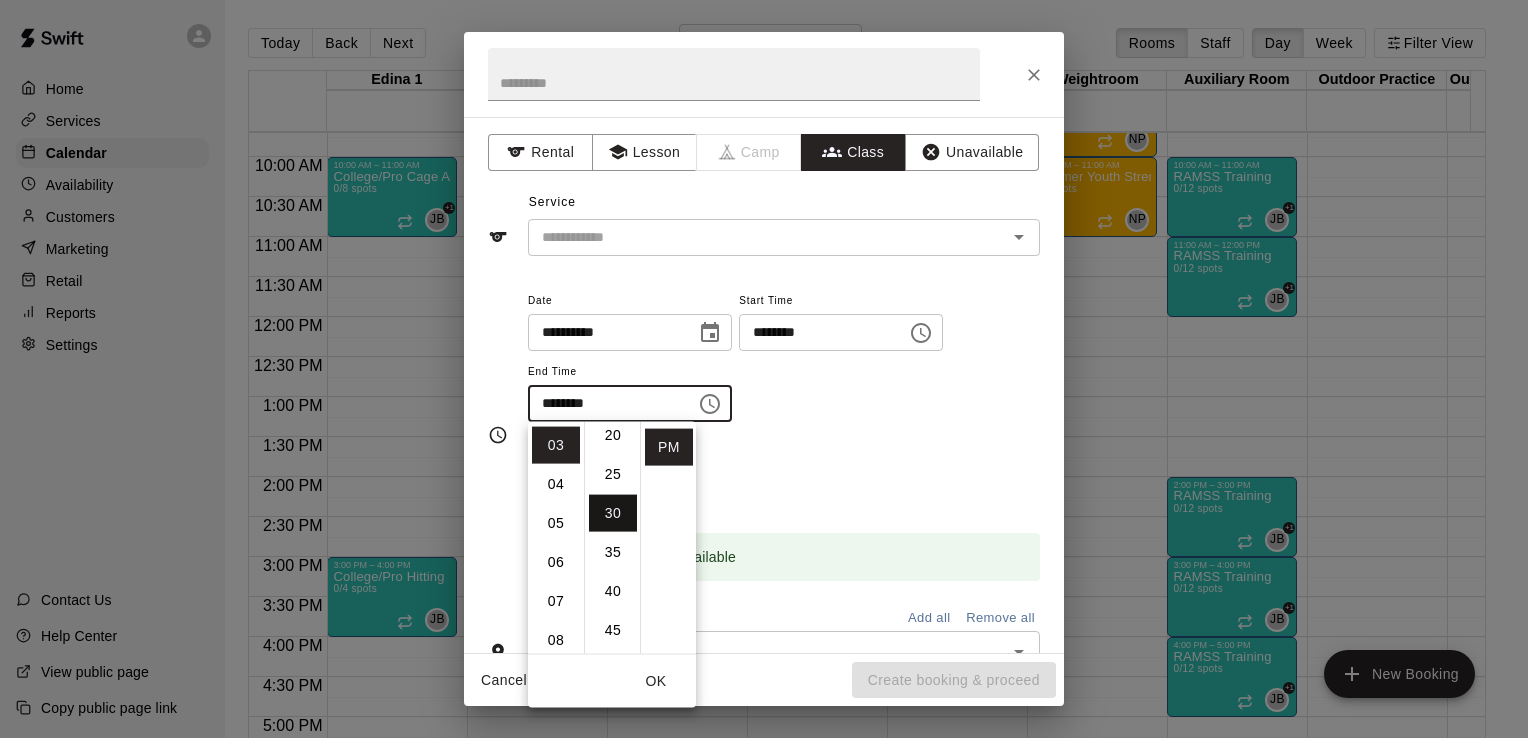 type 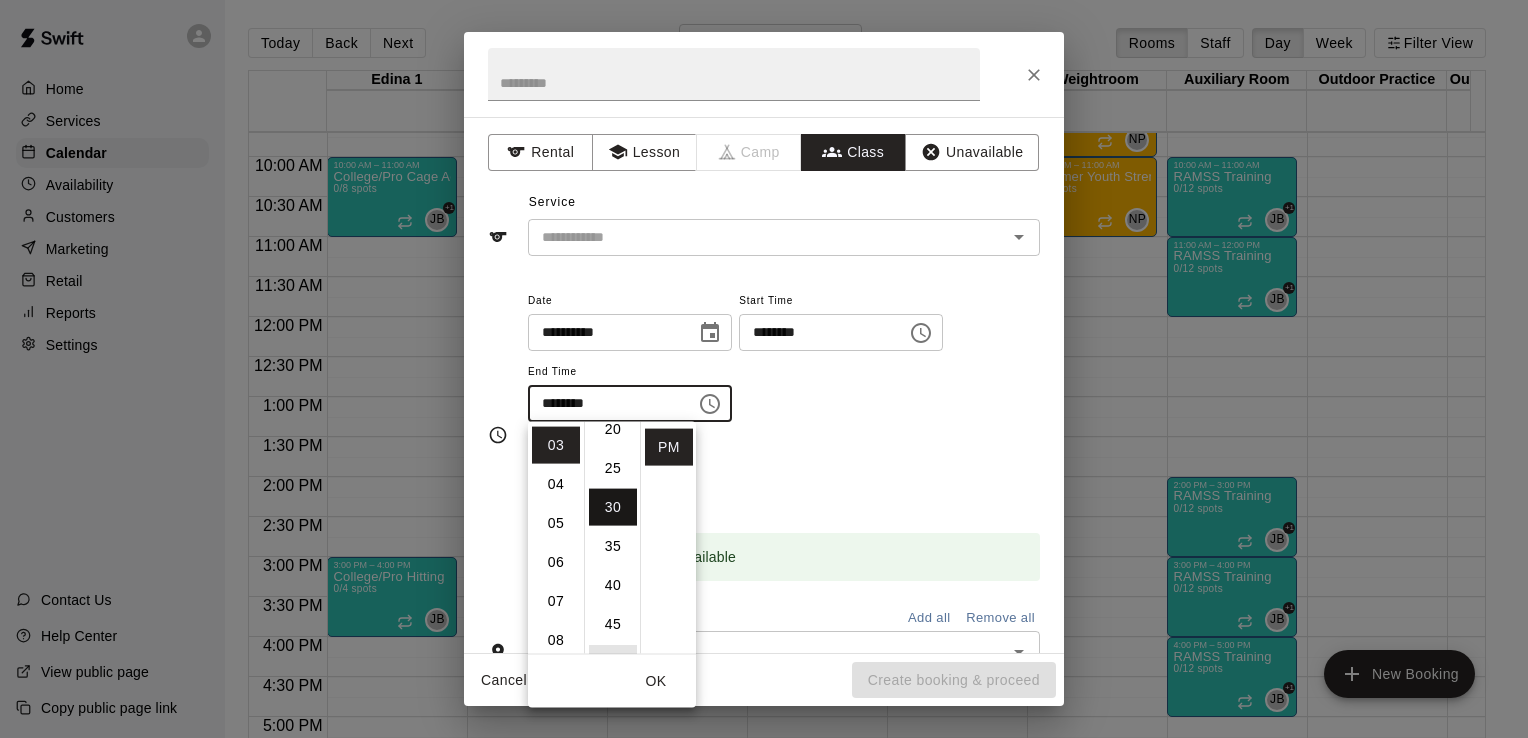 scroll, scrollTop: 199, scrollLeft: 0, axis: vertical 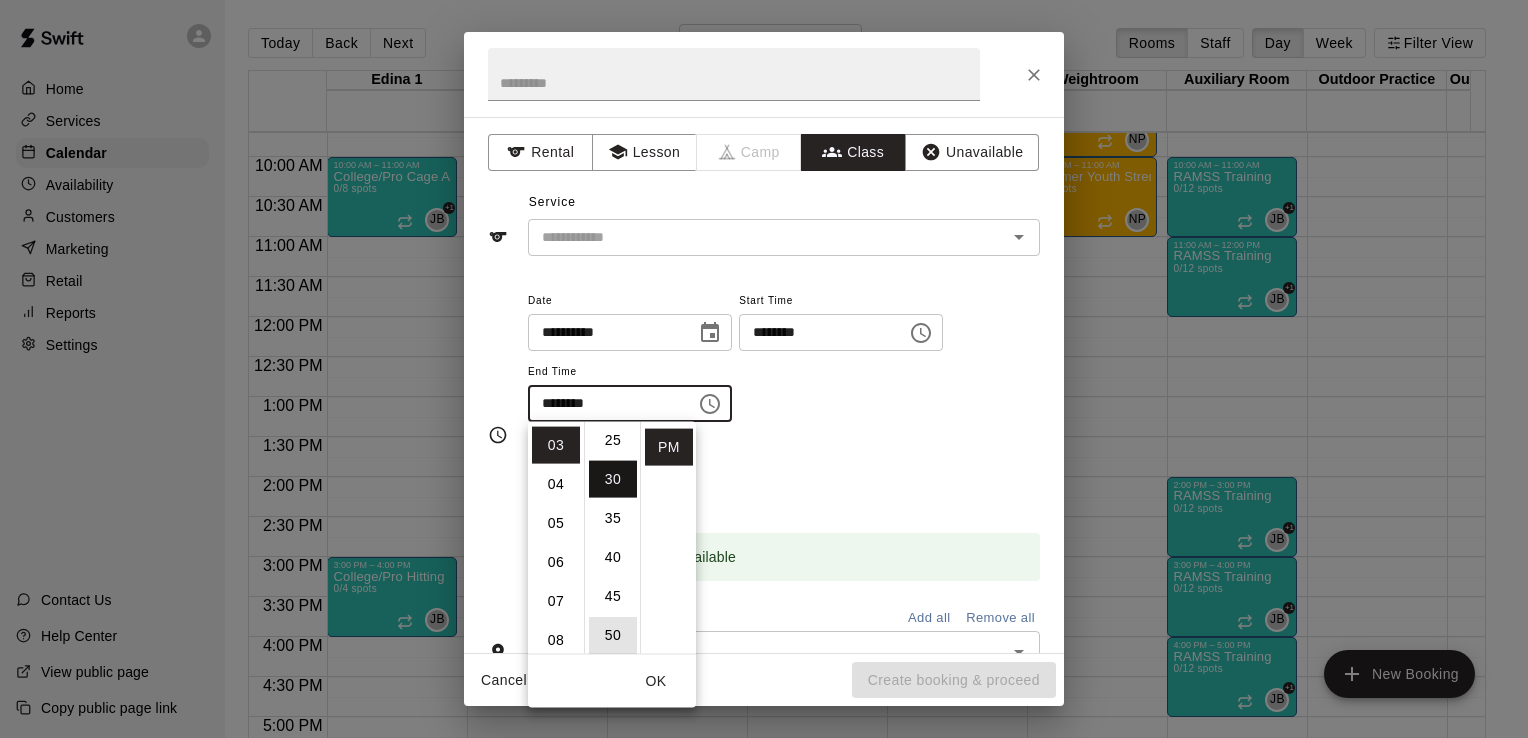 type 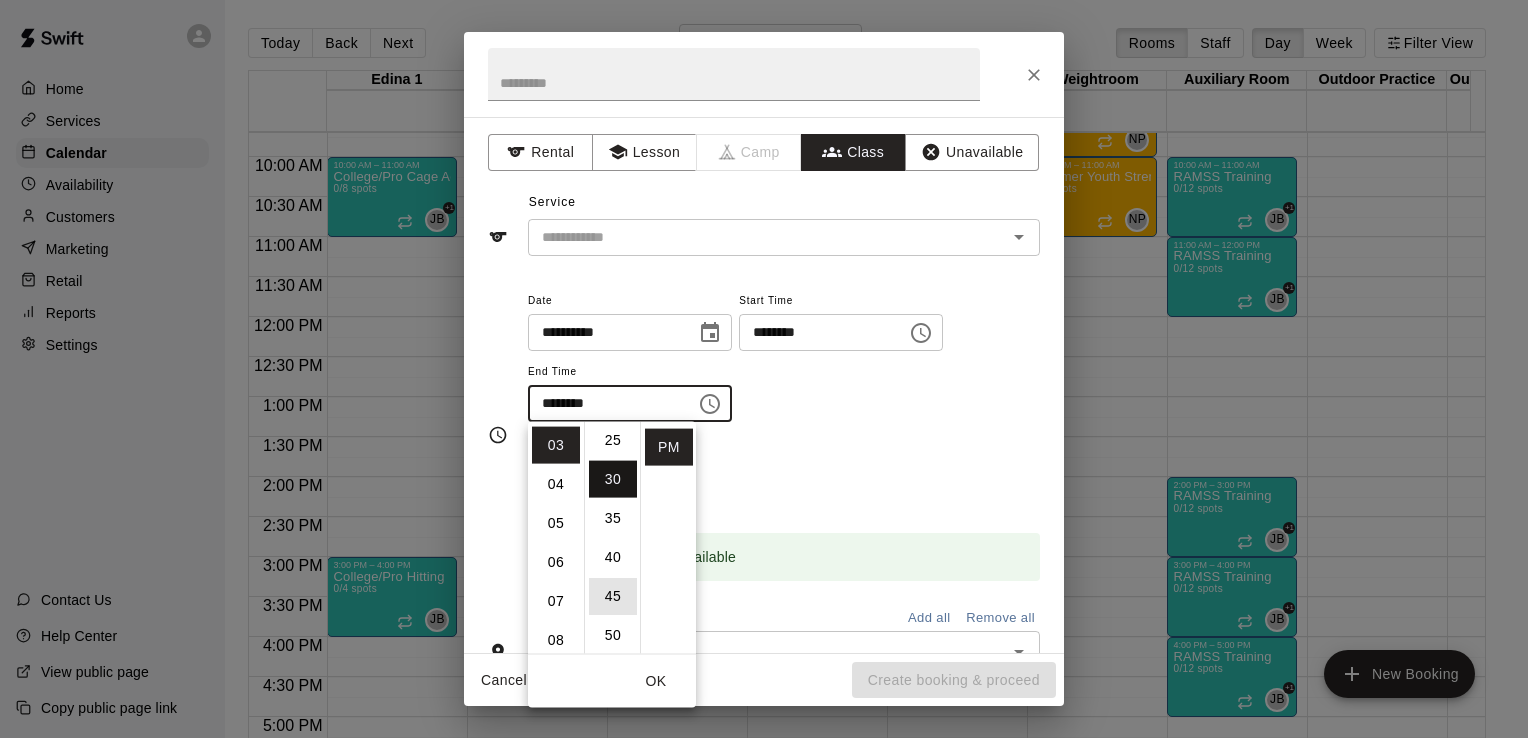 type 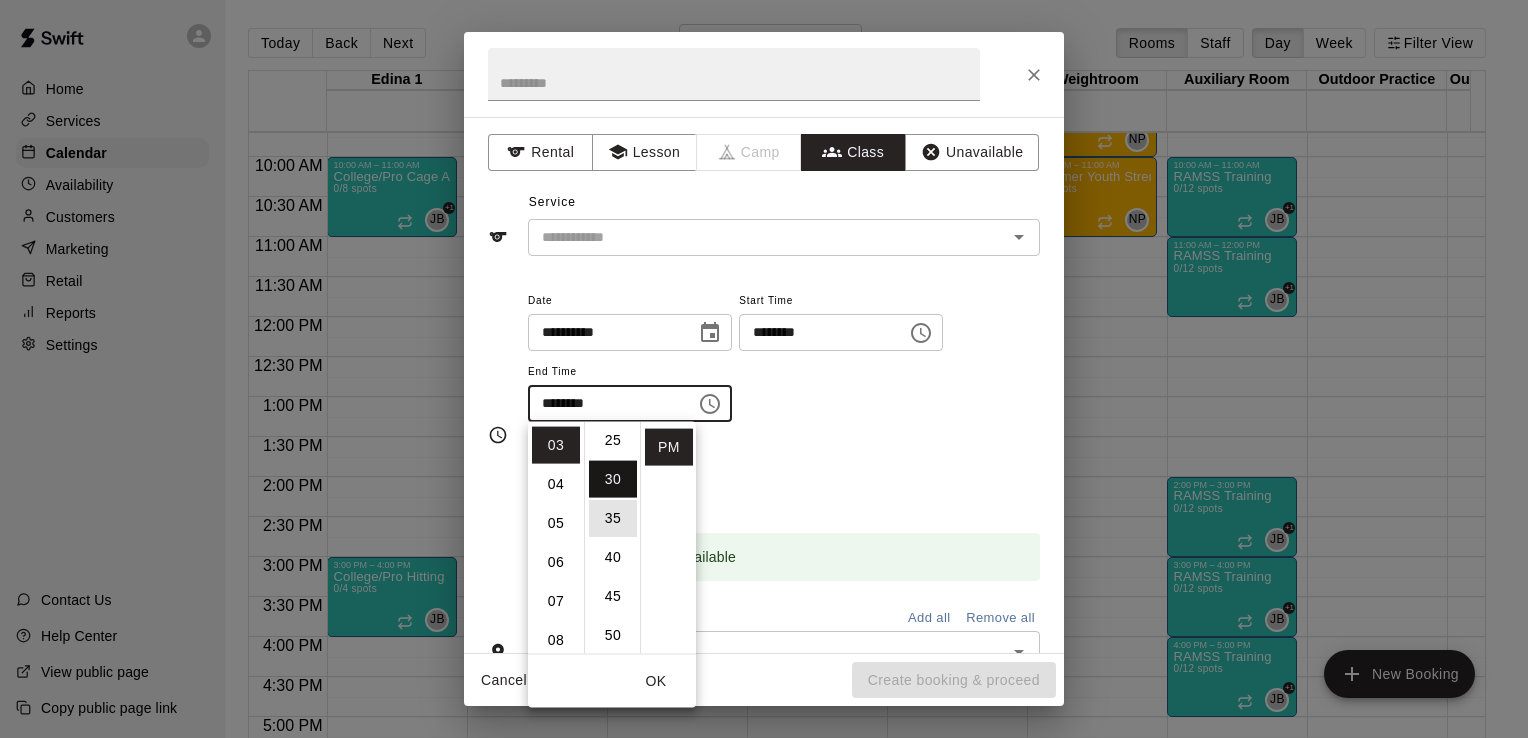 type 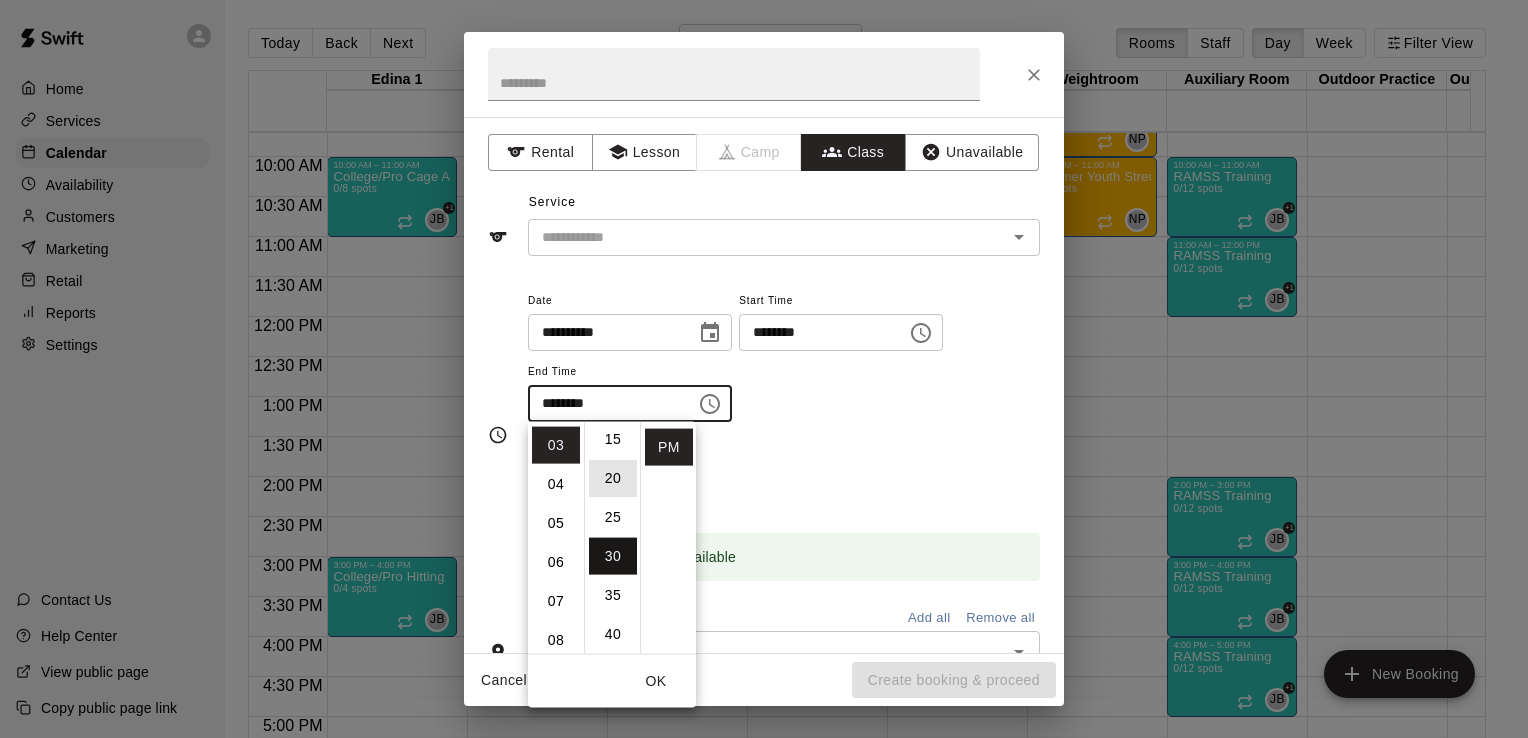 scroll, scrollTop: 62, scrollLeft: 0, axis: vertical 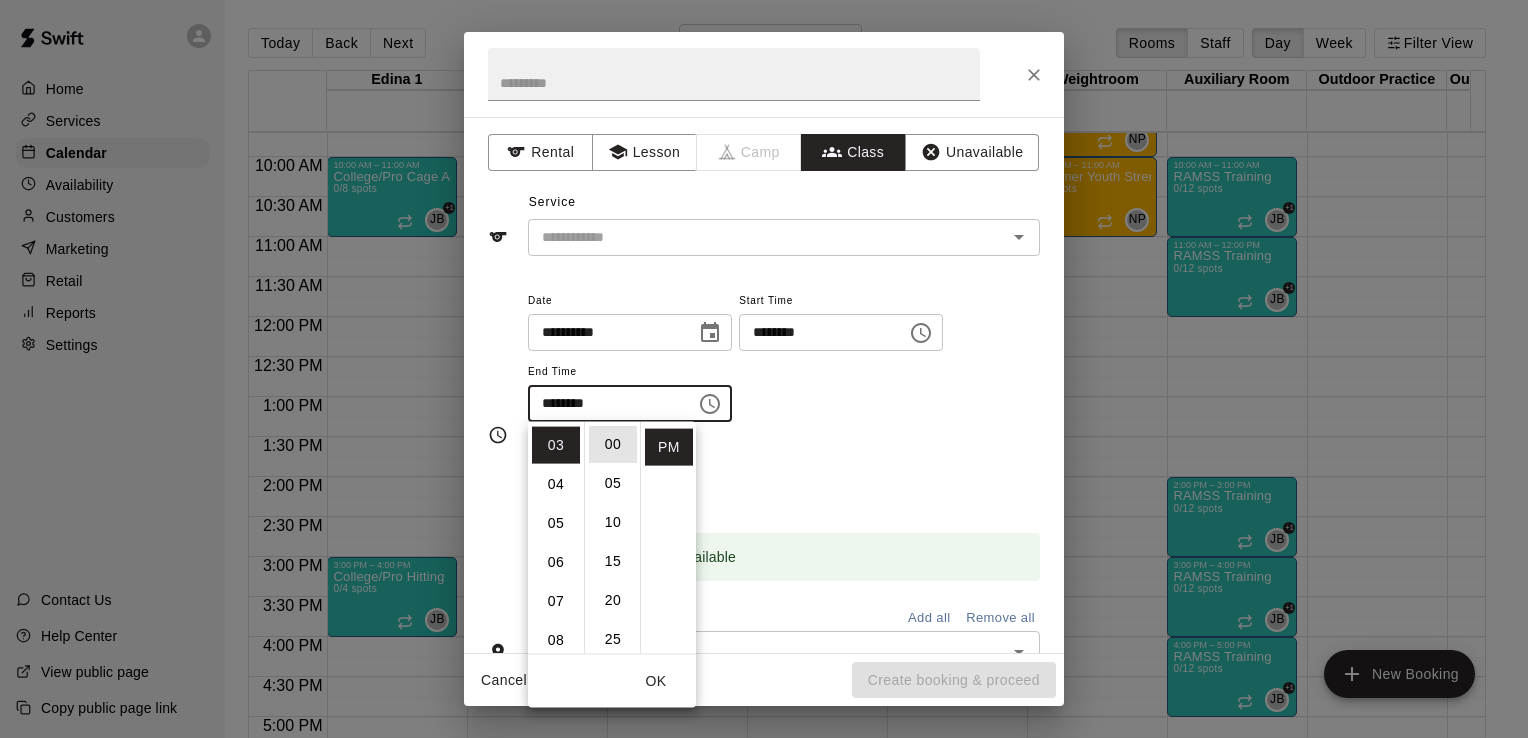 click on "00" at bounding box center (613, 444) 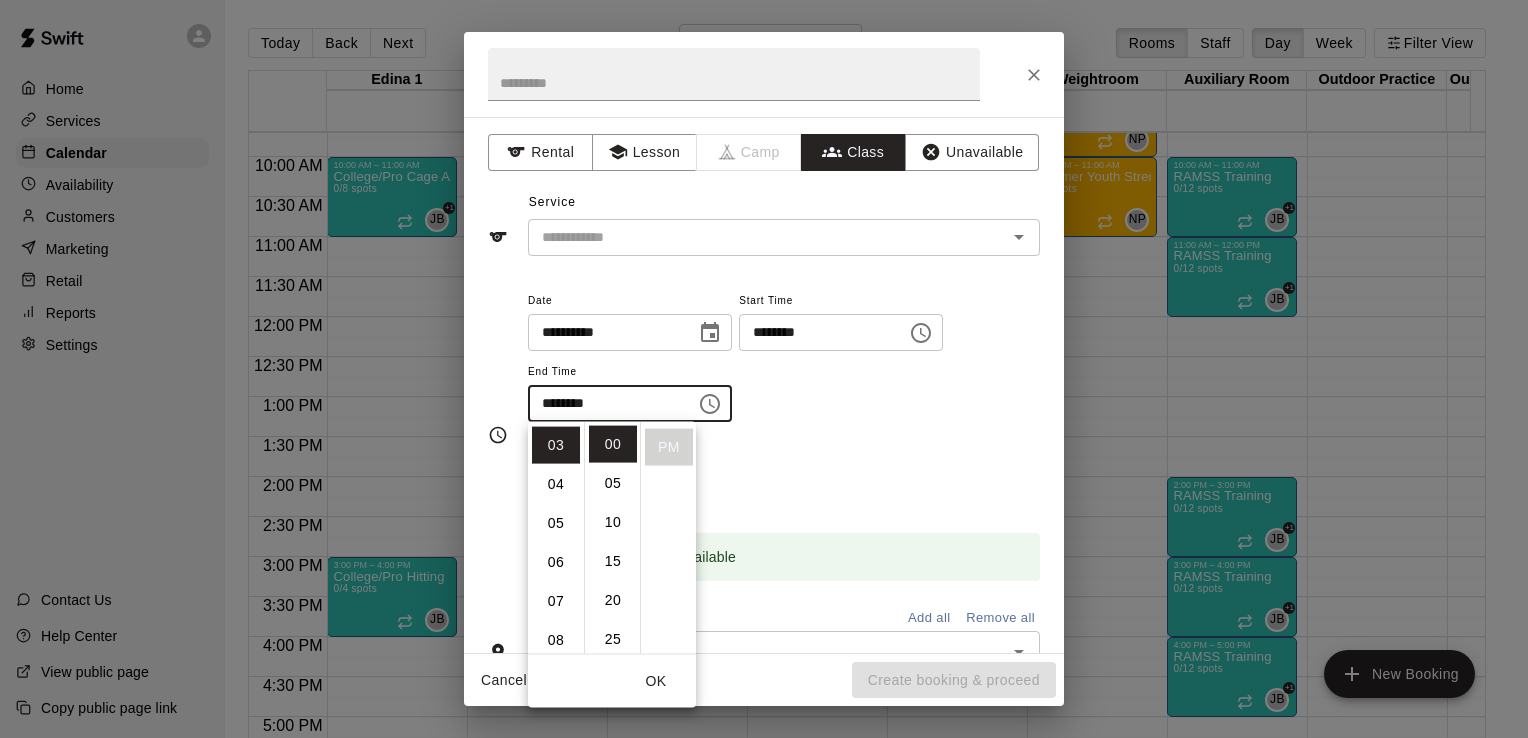 click 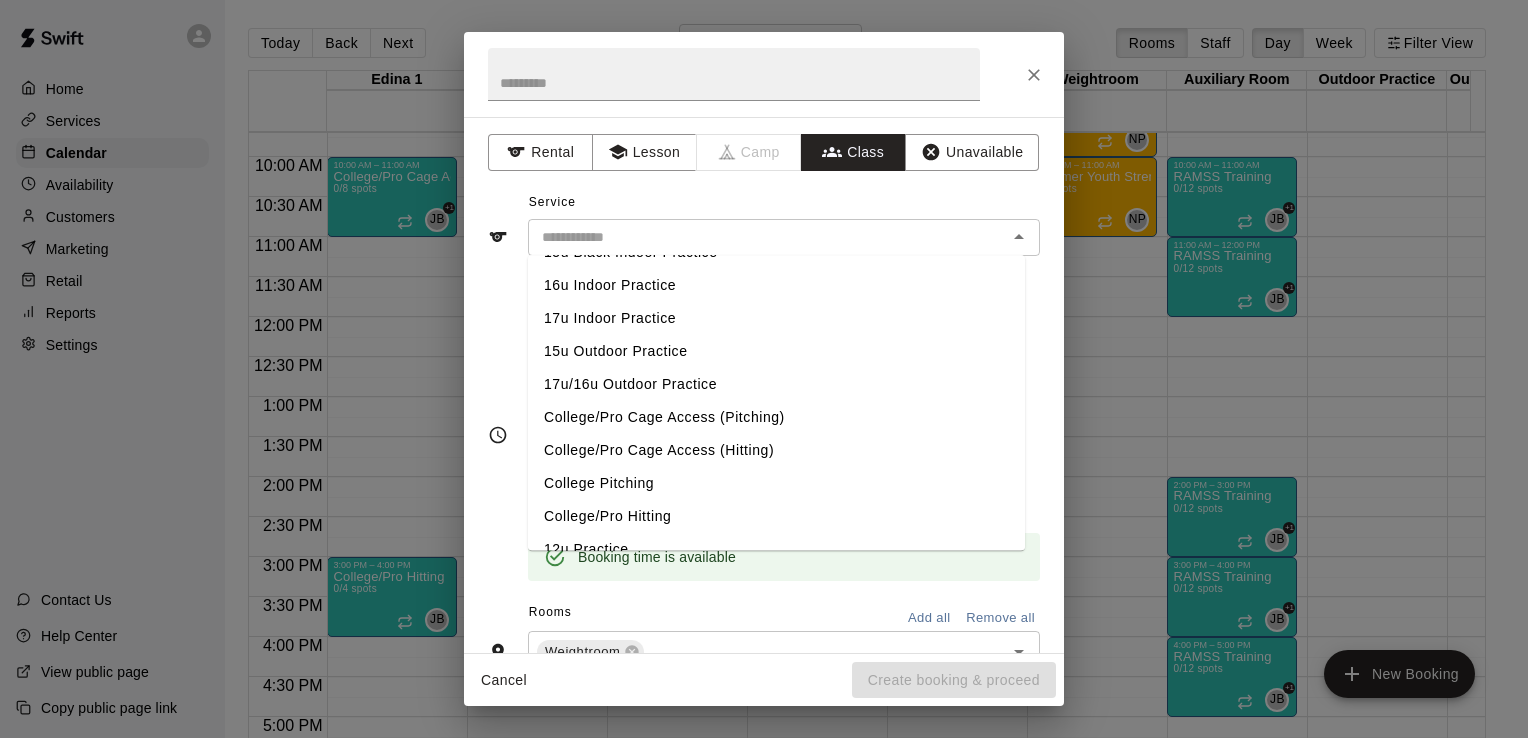 scroll, scrollTop: 316, scrollLeft: 0, axis: vertical 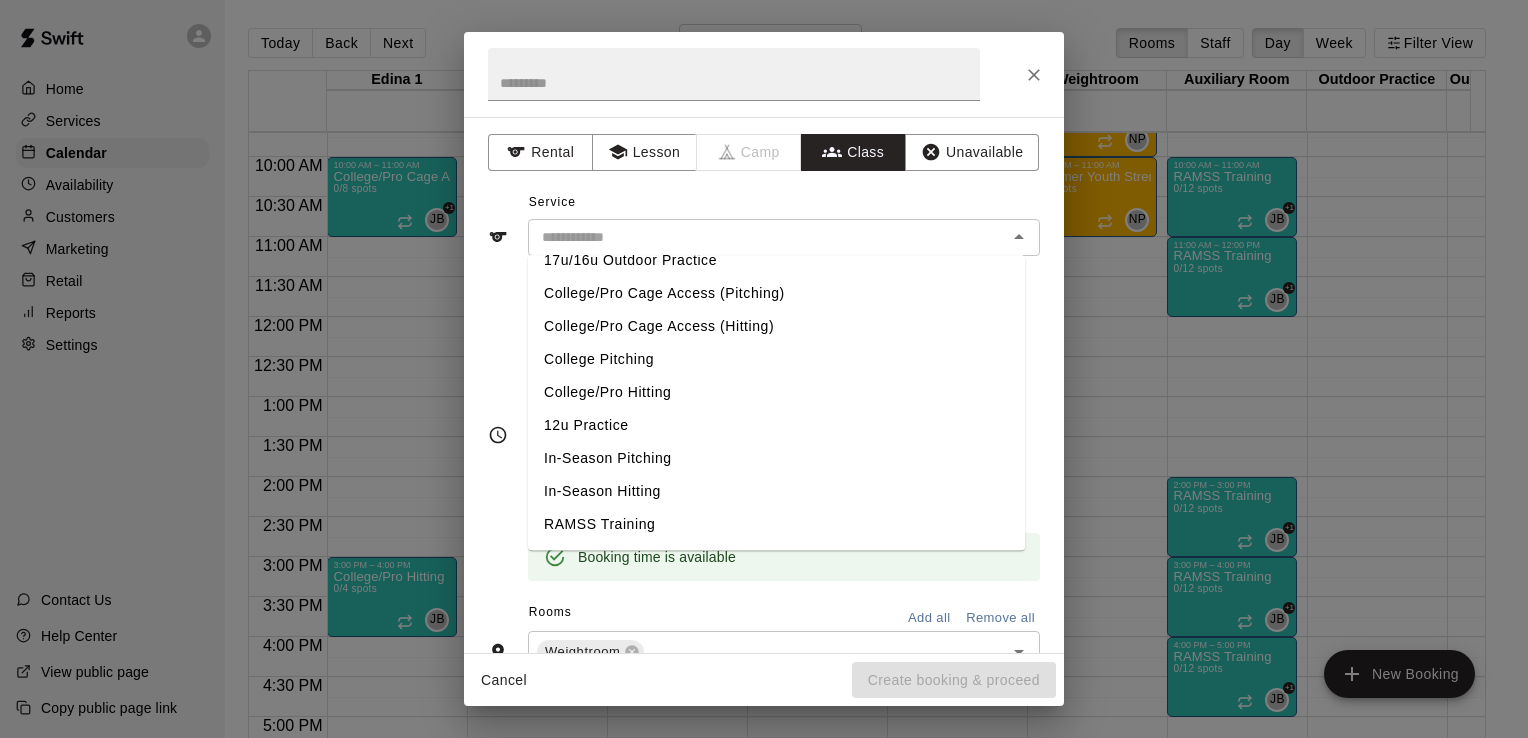 click on "RAMSS Training" at bounding box center (776, 524) 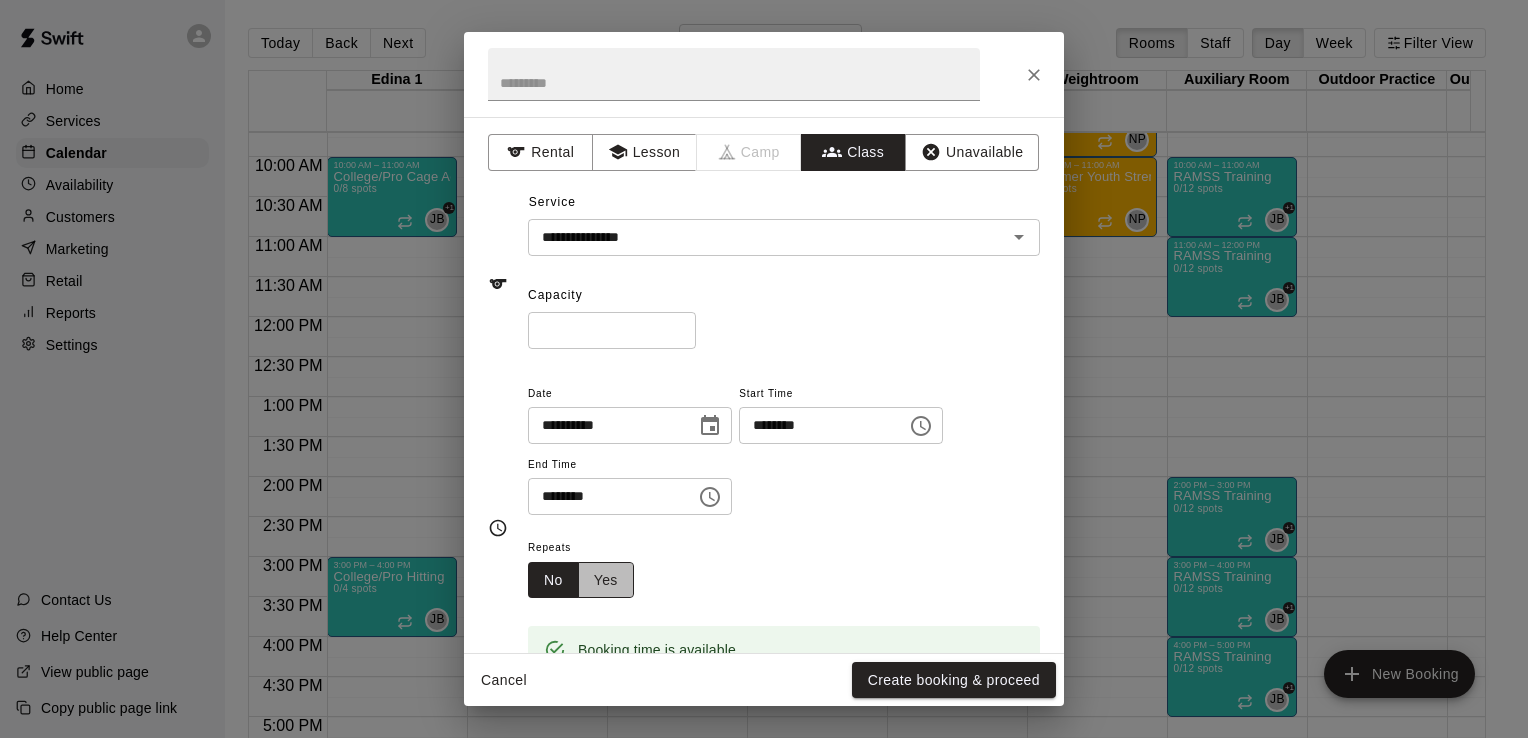 click on "Yes" at bounding box center [606, 580] 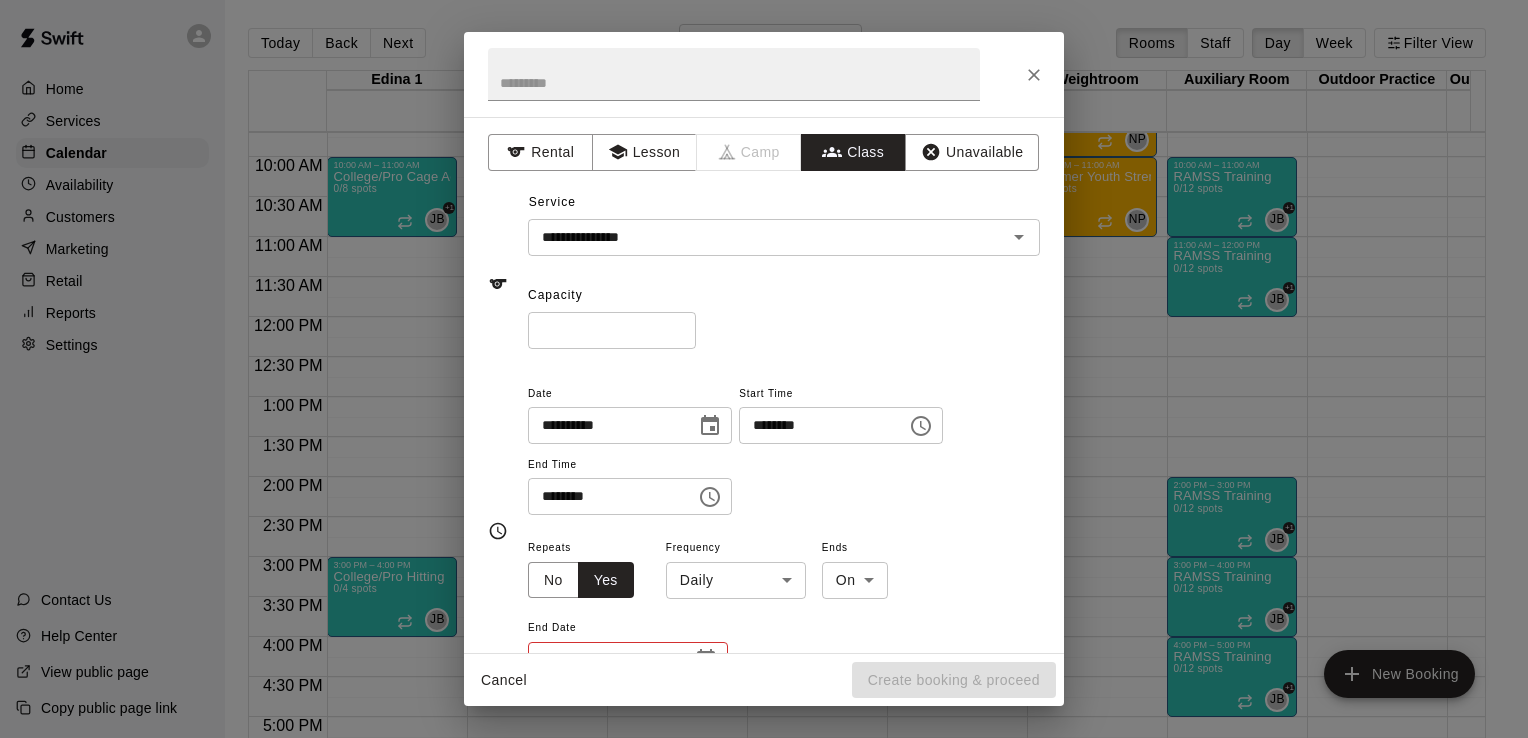 click on "Home Services Calendar Availability Customers Marketing Retail Reports Settings Contact Us Help Center View public page Copy public page link Today Back Next Wednesday Aug 06 Rooms Staff Day Week Filter View Edina 1  06 Wed Edina 2  06 Wed Edina 3  06 Wed Edina 4  06 Wed Edina 4.5 06 Wed Weightroom  06 Wed Auxiliary Room  06 Wed Outdoor Practice 06 Wed Outdoor Practice #2 06 Wed 12:00 AM 12:30 AM 1:00 AM 1:30 AM 2:00 AM 2:30 AM 3:00 AM 3:30 AM 4:00 AM 4:30 AM 5:00 AM 5:30 AM 6:00 AM 6:30 AM 7:00 AM 7:30 AM 8:00 AM 8:30 AM 9:00 AM 9:30 AM 10:00 AM 10:30 AM 11:00 AM 11:30 AM 12:00 PM 12:30 PM 1:00 PM 1:30 PM 2:00 PM 2:30 PM 3:00 PM 3:30 PM 4:00 PM 4:30 PM 5:00 PM 5:30 PM 6:00 PM 6:30 PM 7:00 PM 7:30 PM 8:00 PM 8:30 PM 9:00 PM 9:30 PM 10:00 PM 10:30 PM 11:00 PM 11:30 PM 12:00 AM – 8:00 AM Closed 10:00 AM – 11:00 AM College/Pro Cage Access (Hitting)  0/8 spots JB +1 3:00 PM – 4:00 PM College/Pro Hitting  0/4 spots JB 0 7:00 PM – 11:59 PM Closed 12:00 AM – 8:00 AM Closed 10:00 AM – 11:00 AM 0/8 spots 0" at bounding box center (764, 385) 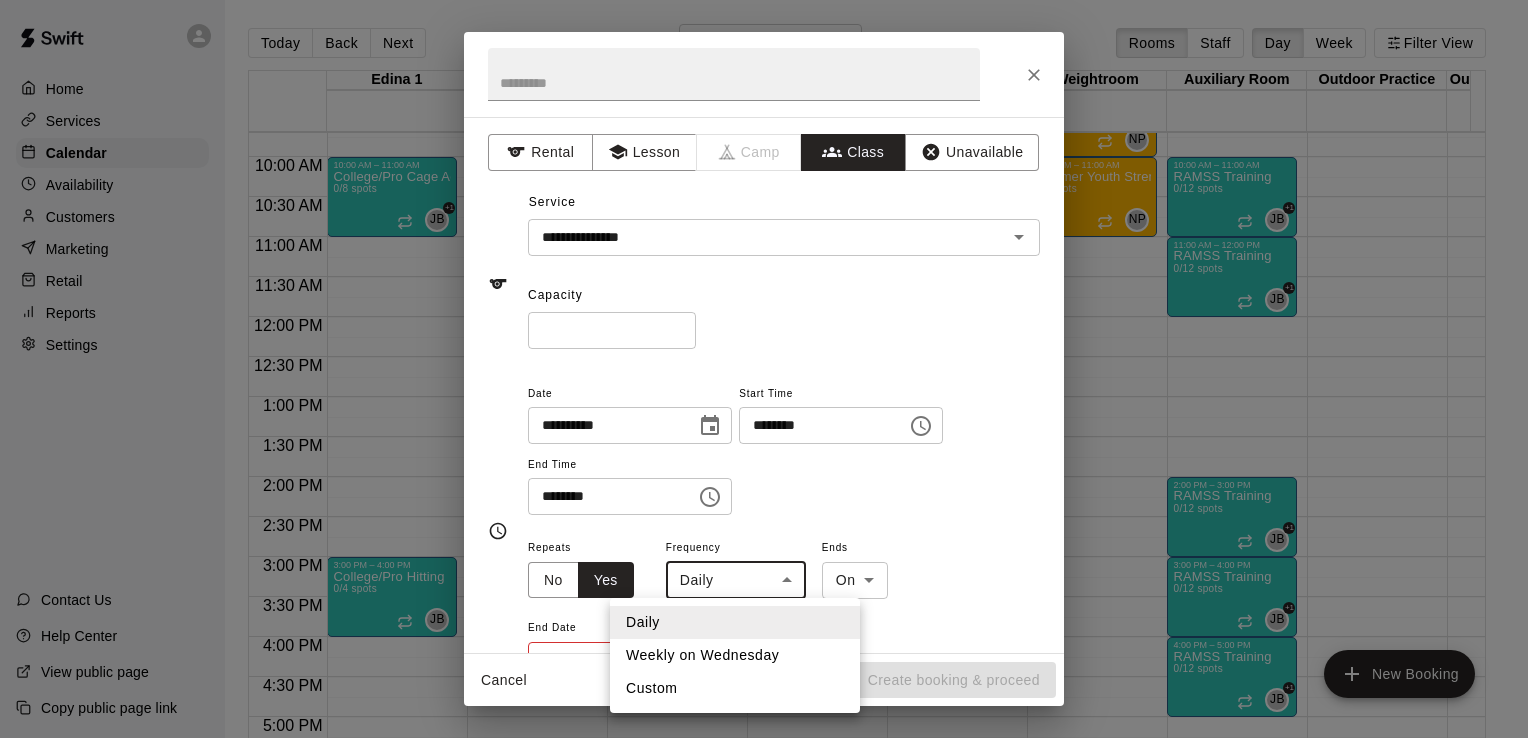 click on "Weekly on Wednesday" at bounding box center [735, 655] 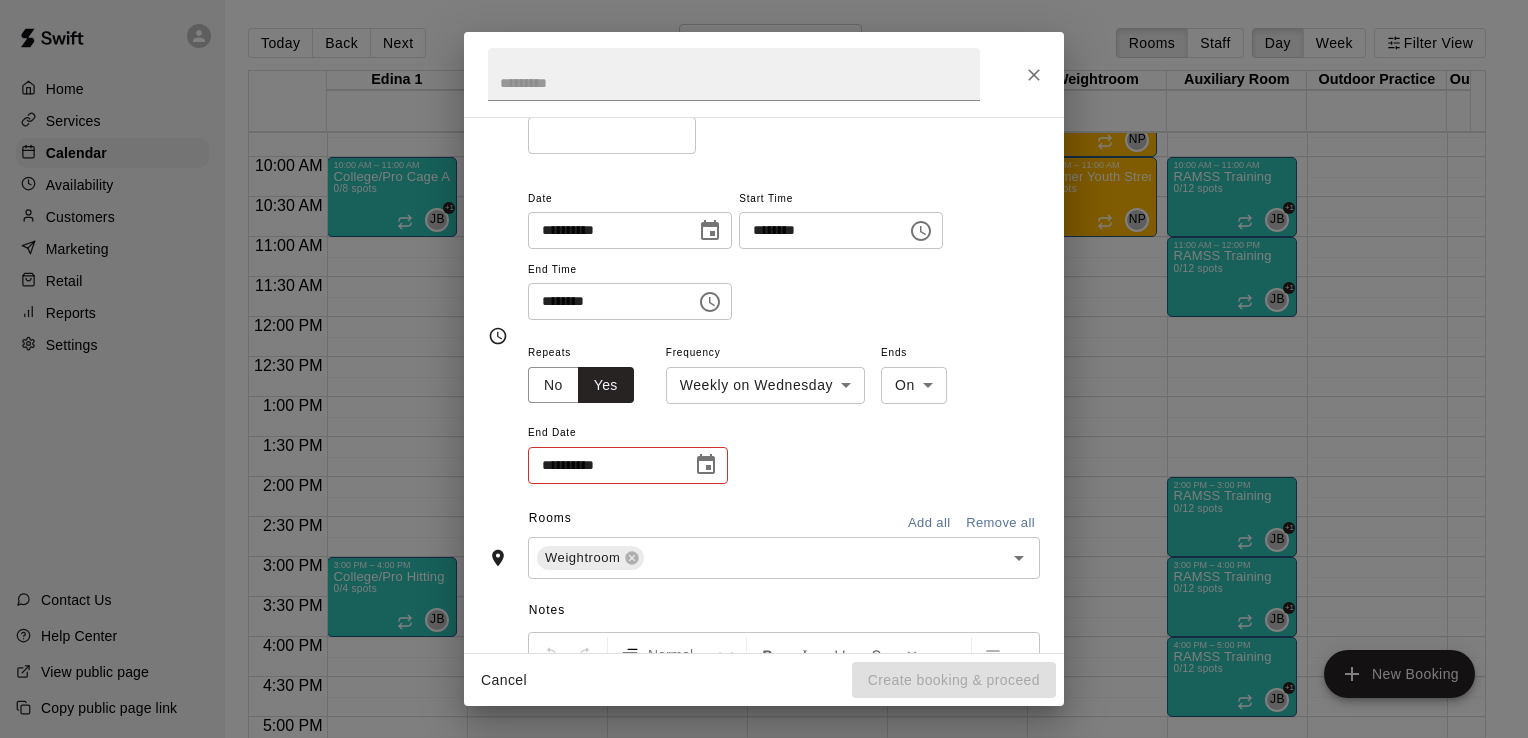 scroll, scrollTop: 200, scrollLeft: 0, axis: vertical 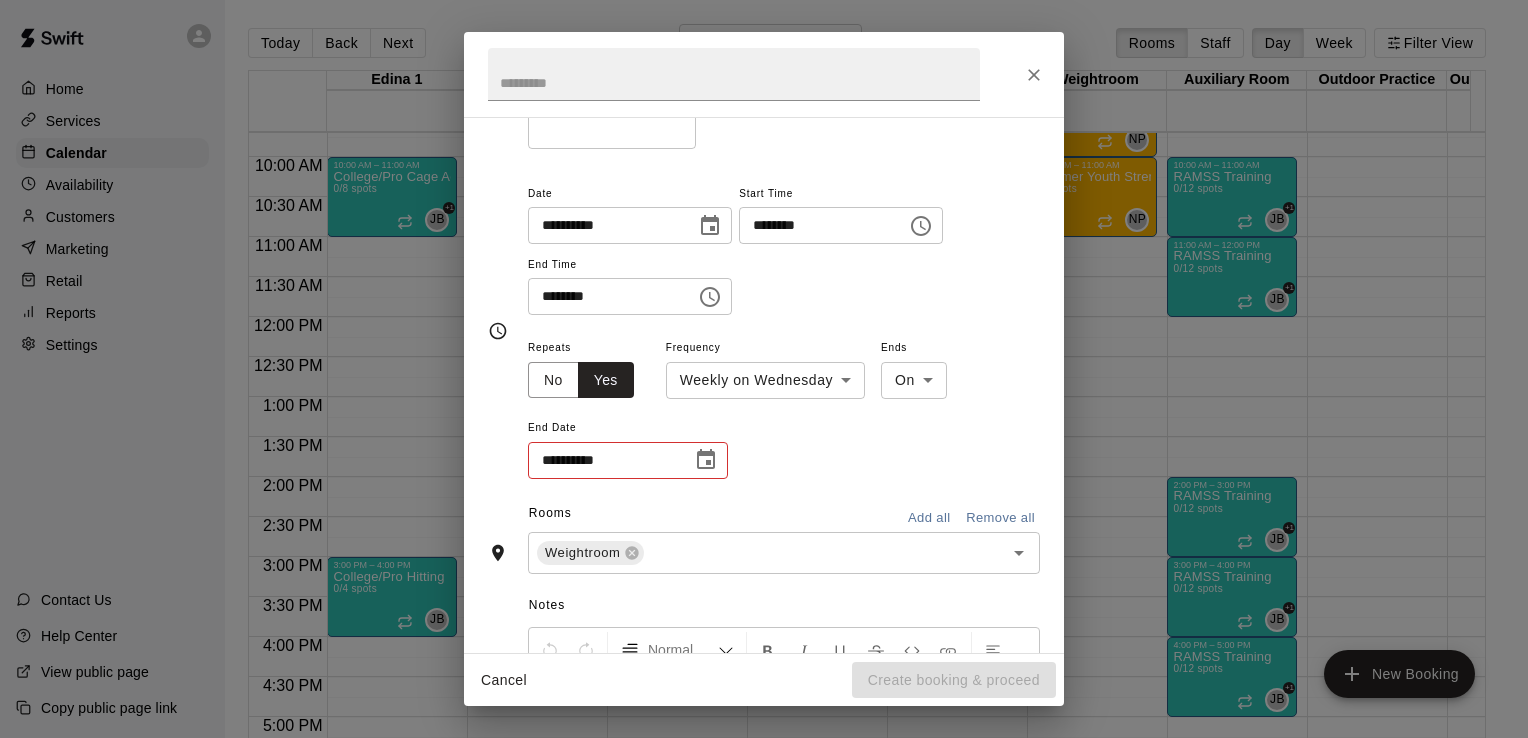 click 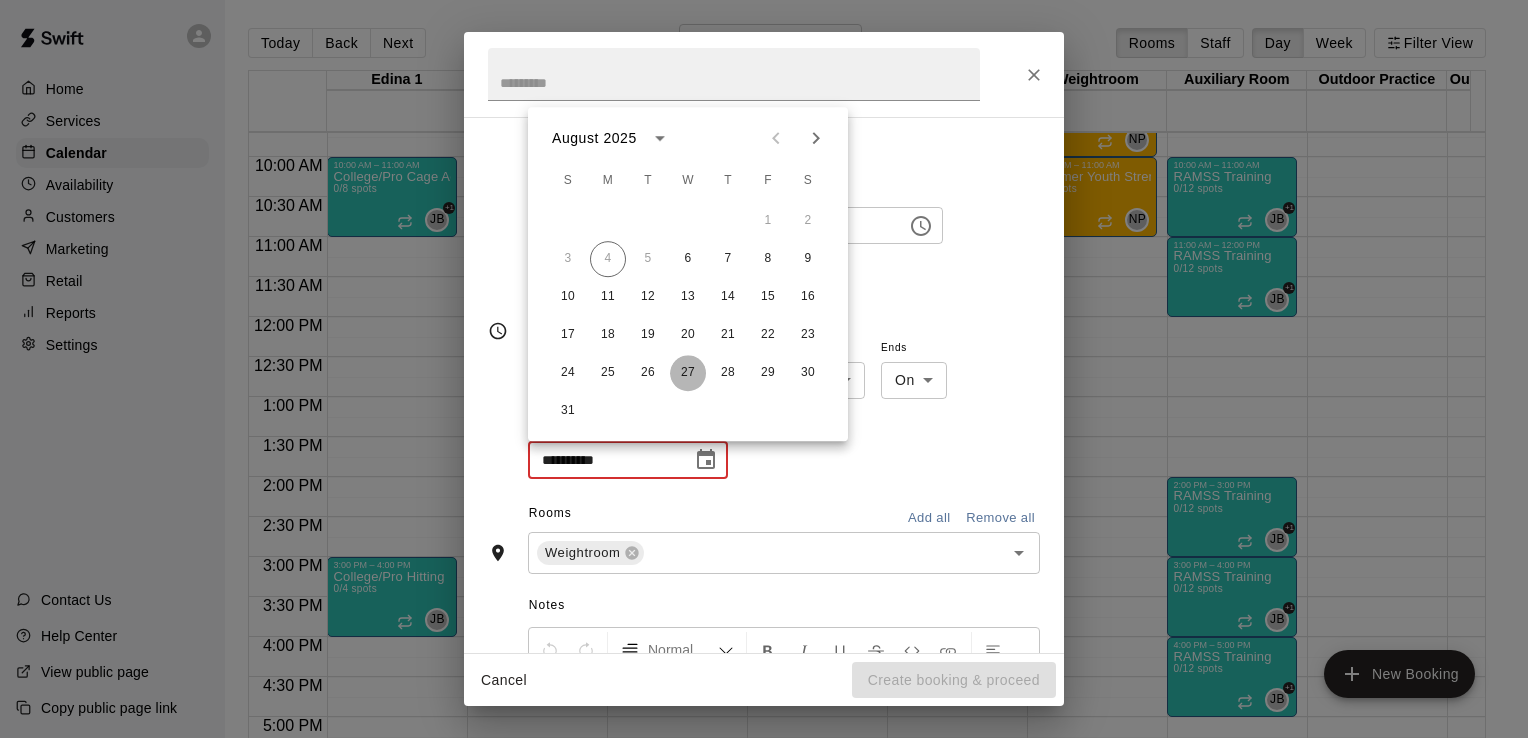 click on "27" at bounding box center [688, 373] 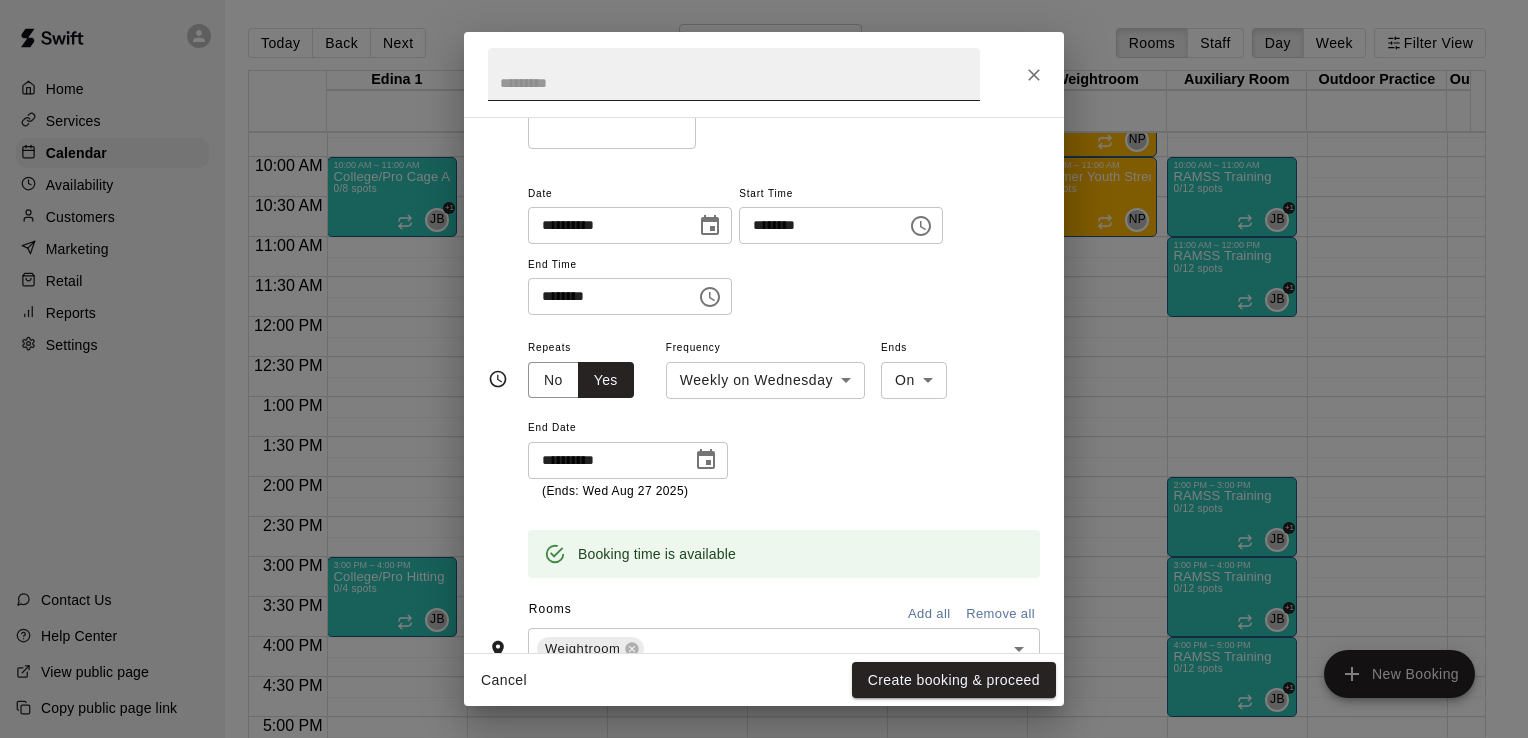 click at bounding box center [734, 74] 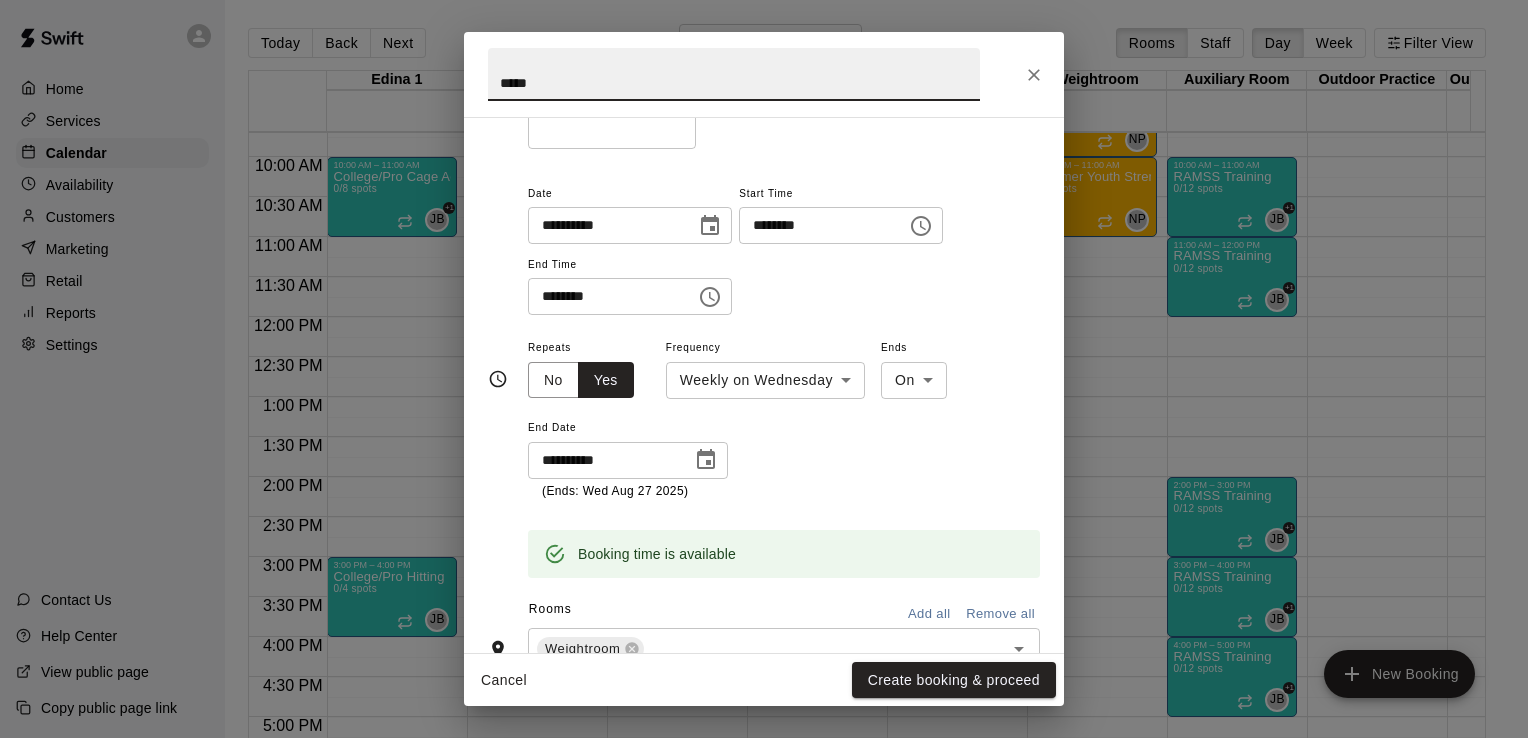 type on "*****" 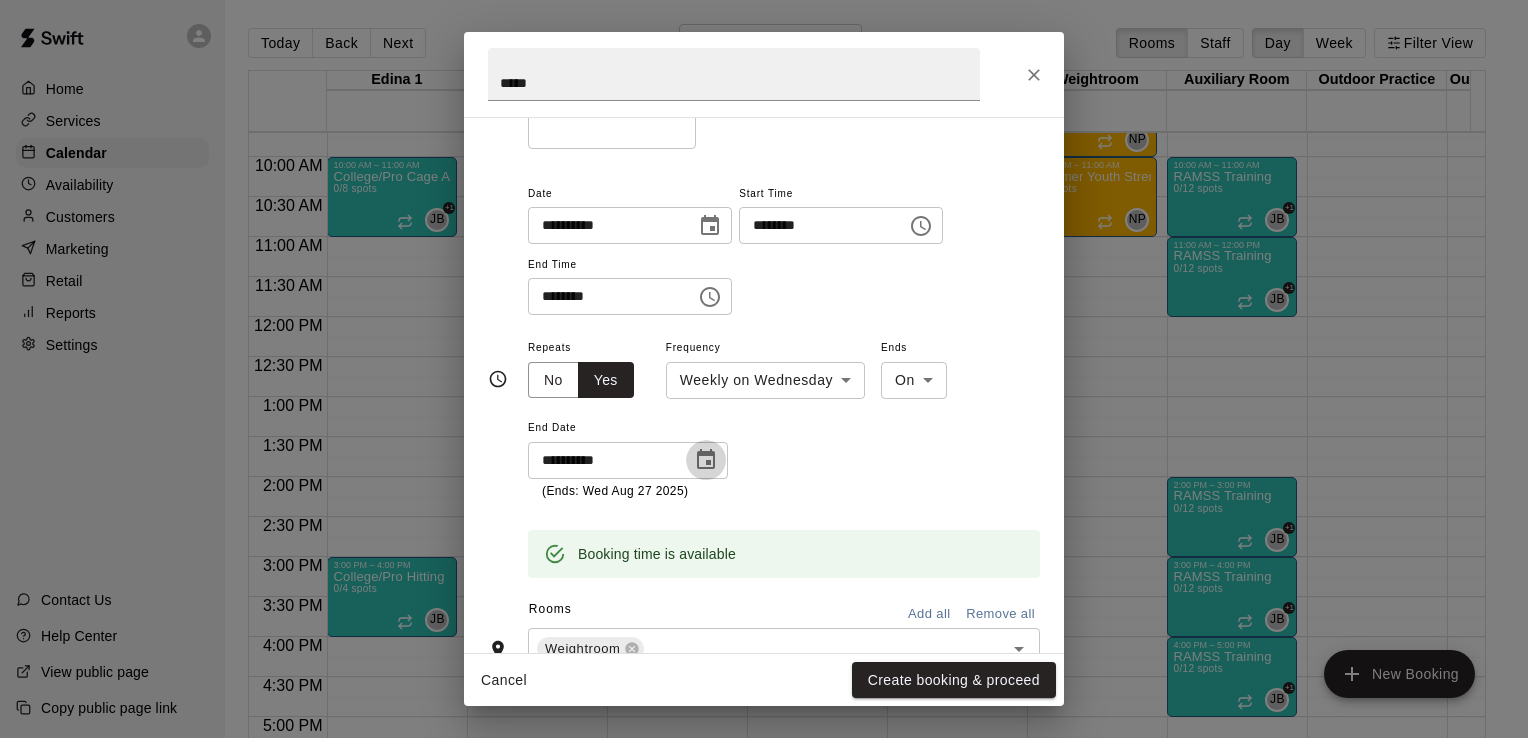 click 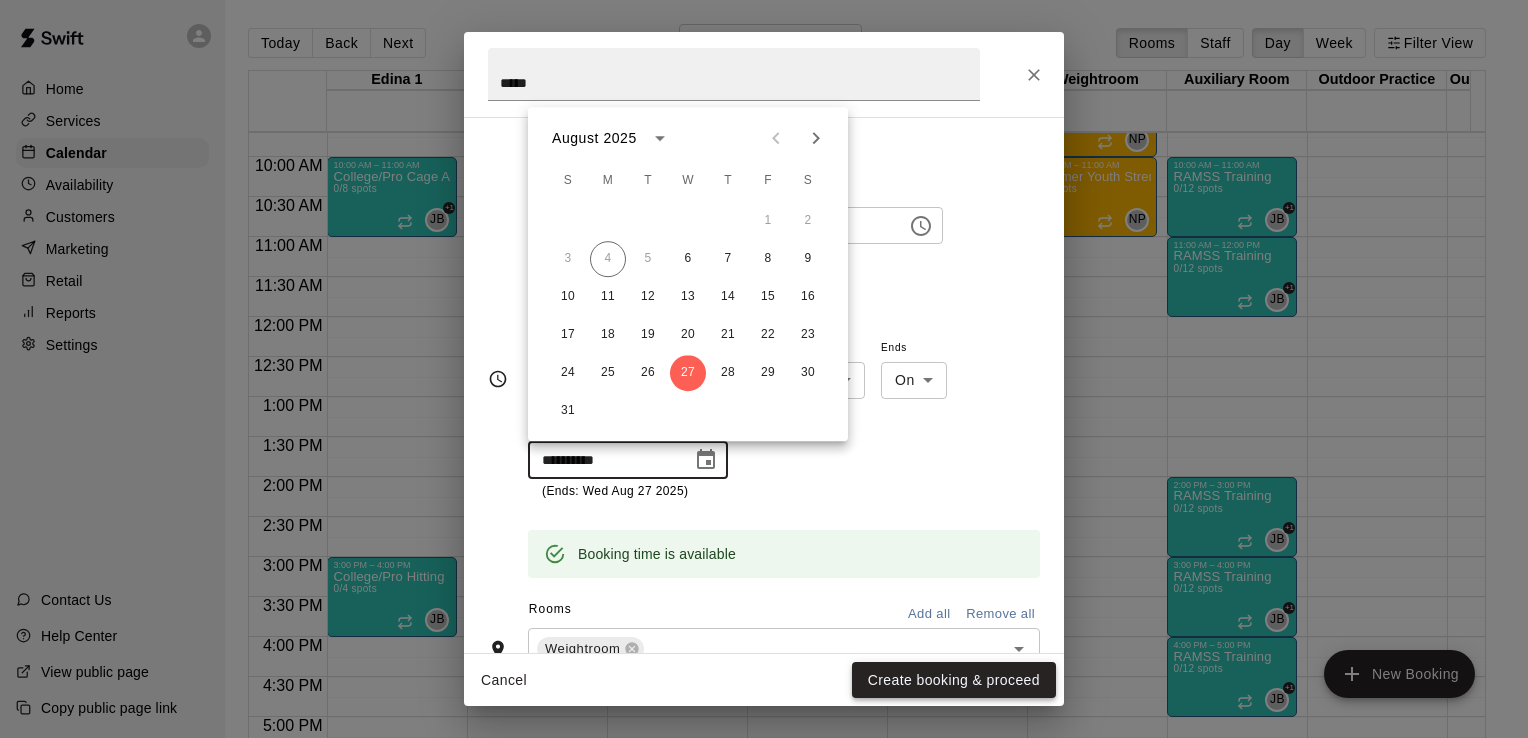 click on "Create booking & proceed" at bounding box center [954, 680] 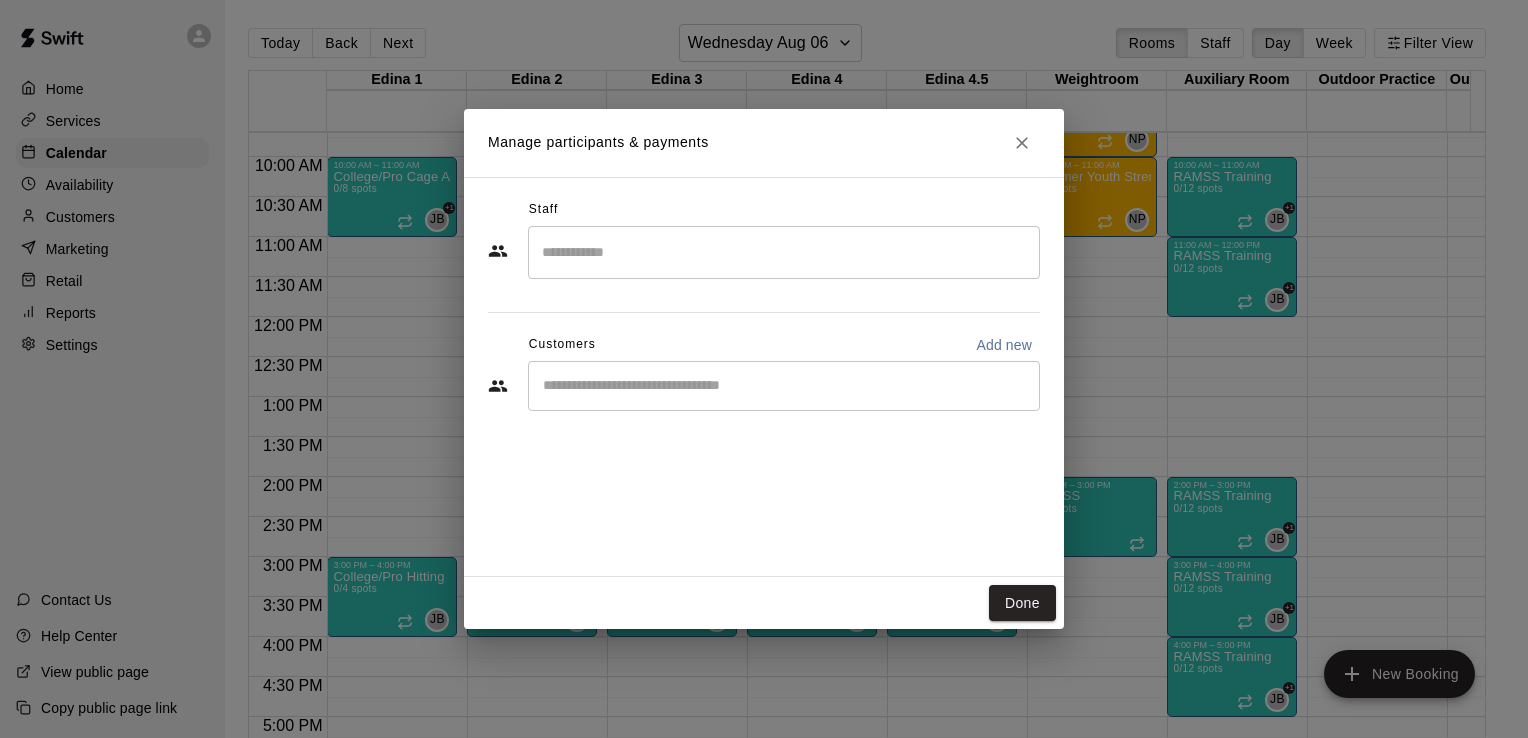click at bounding box center [784, 252] 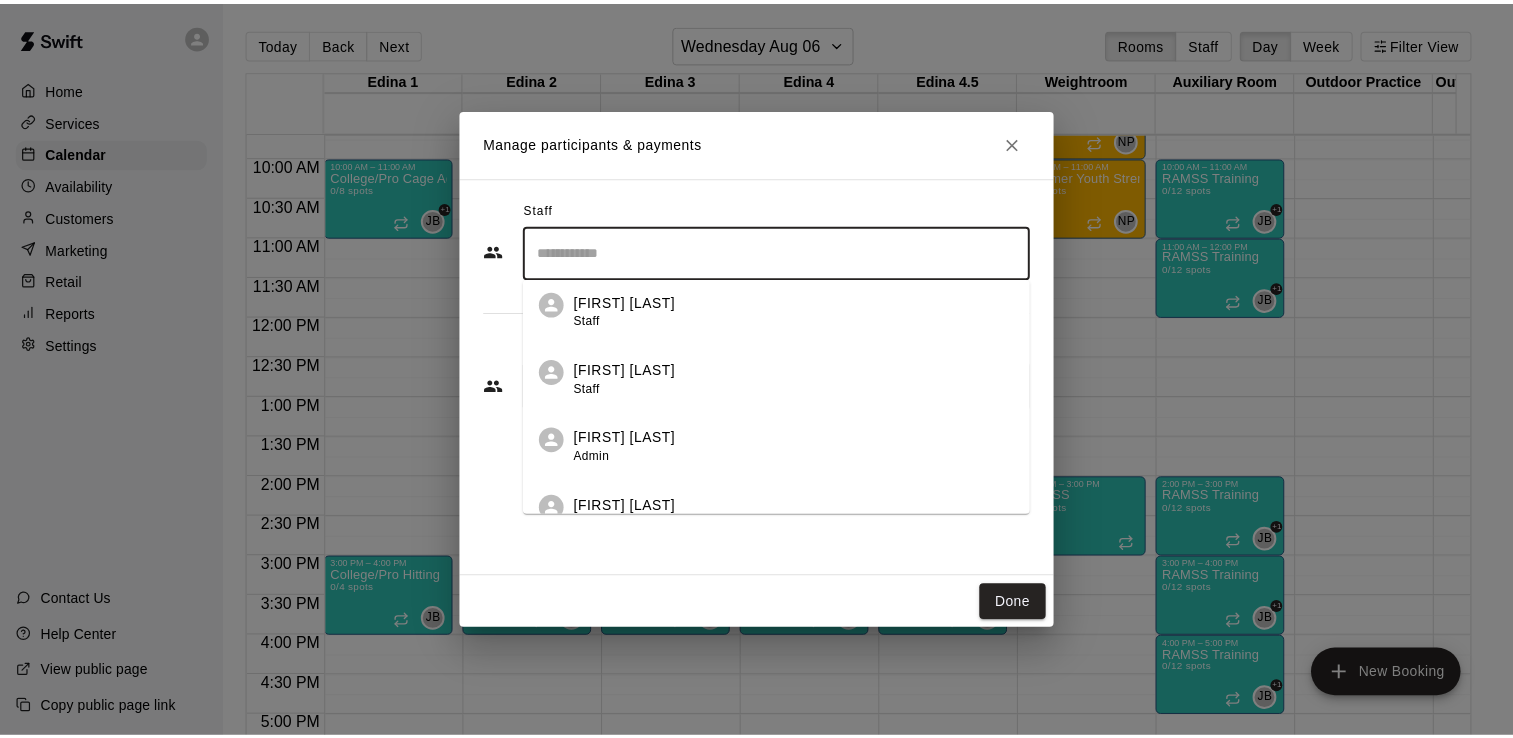 scroll, scrollTop: 420, scrollLeft: 0, axis: vertical 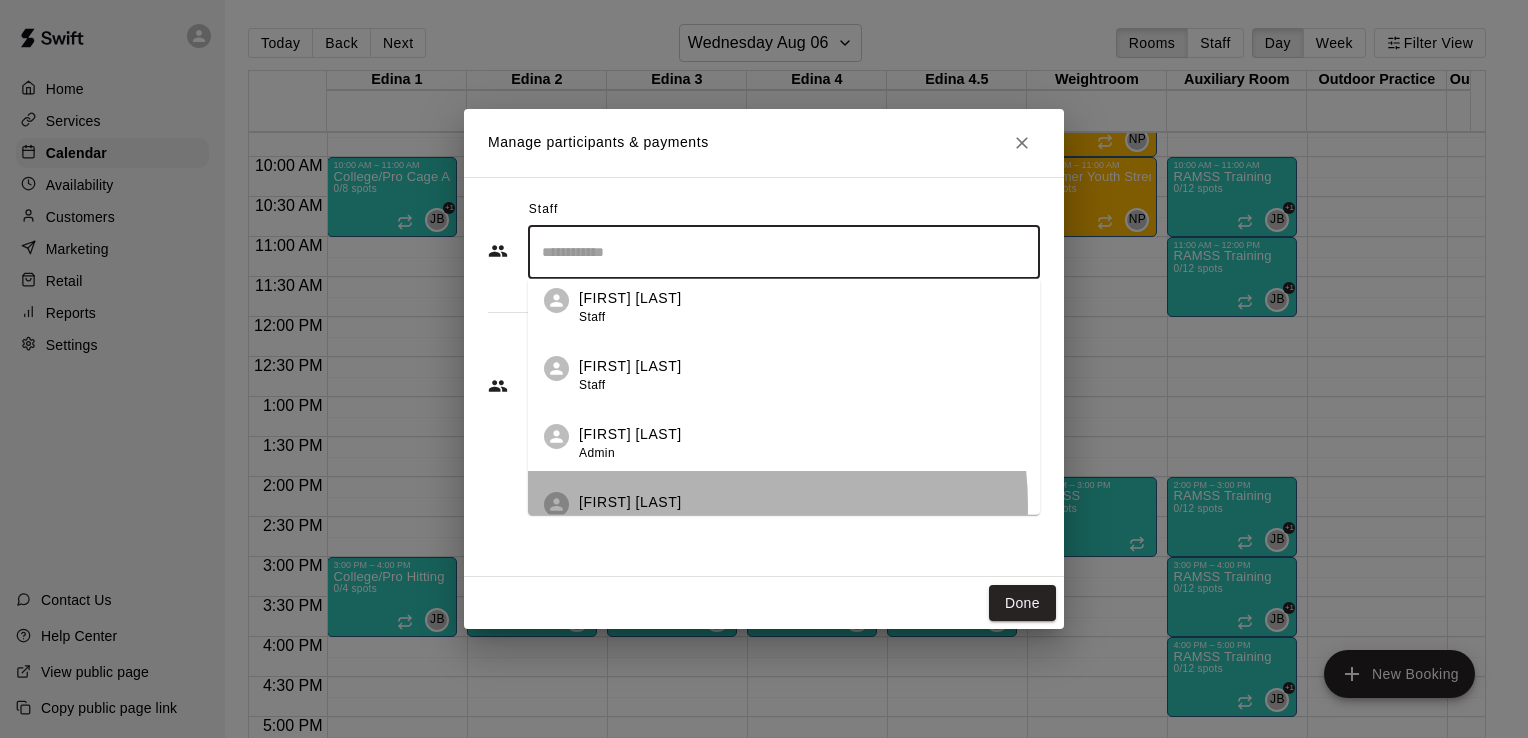 click on "[FIRST] [LAST] Admin" at bounding box center (801, 511) 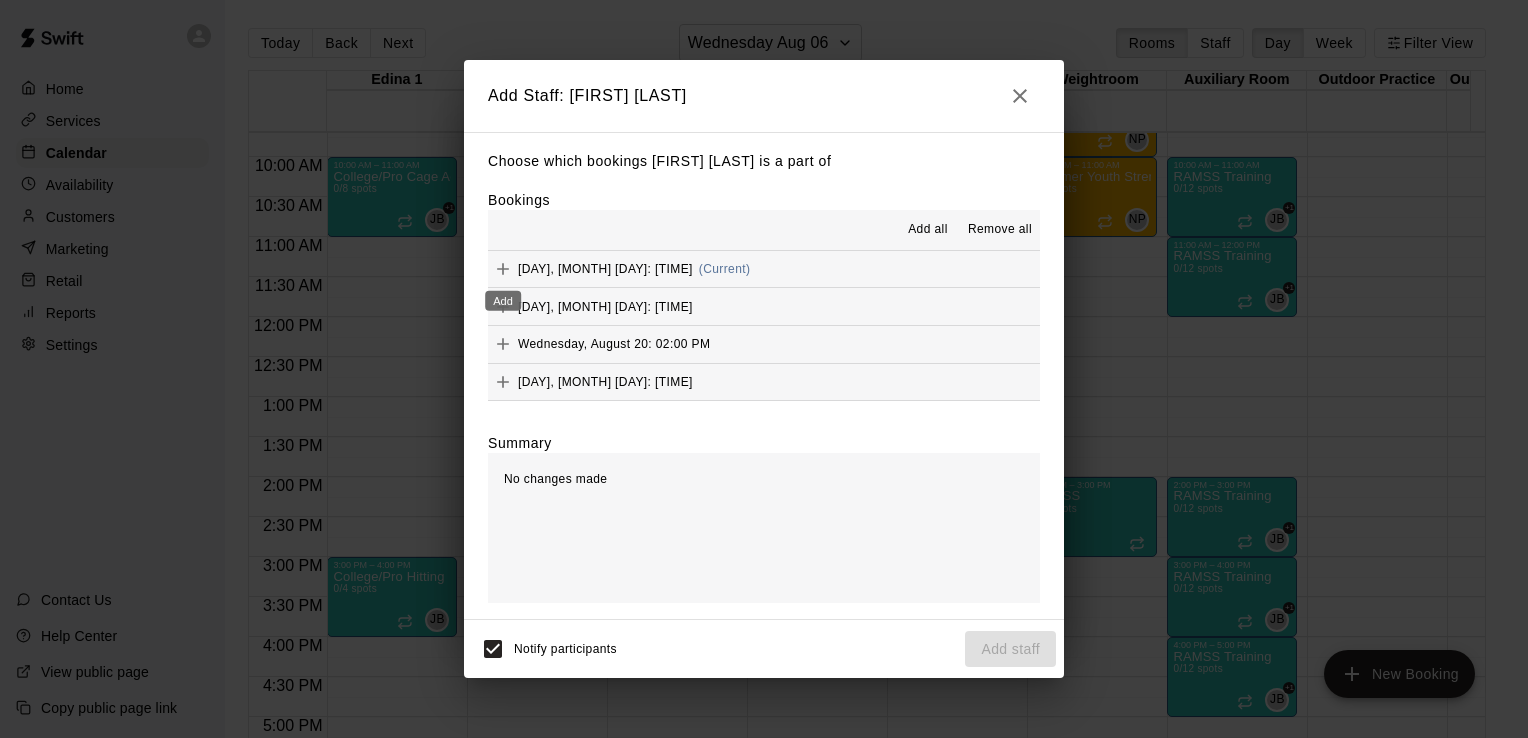 click 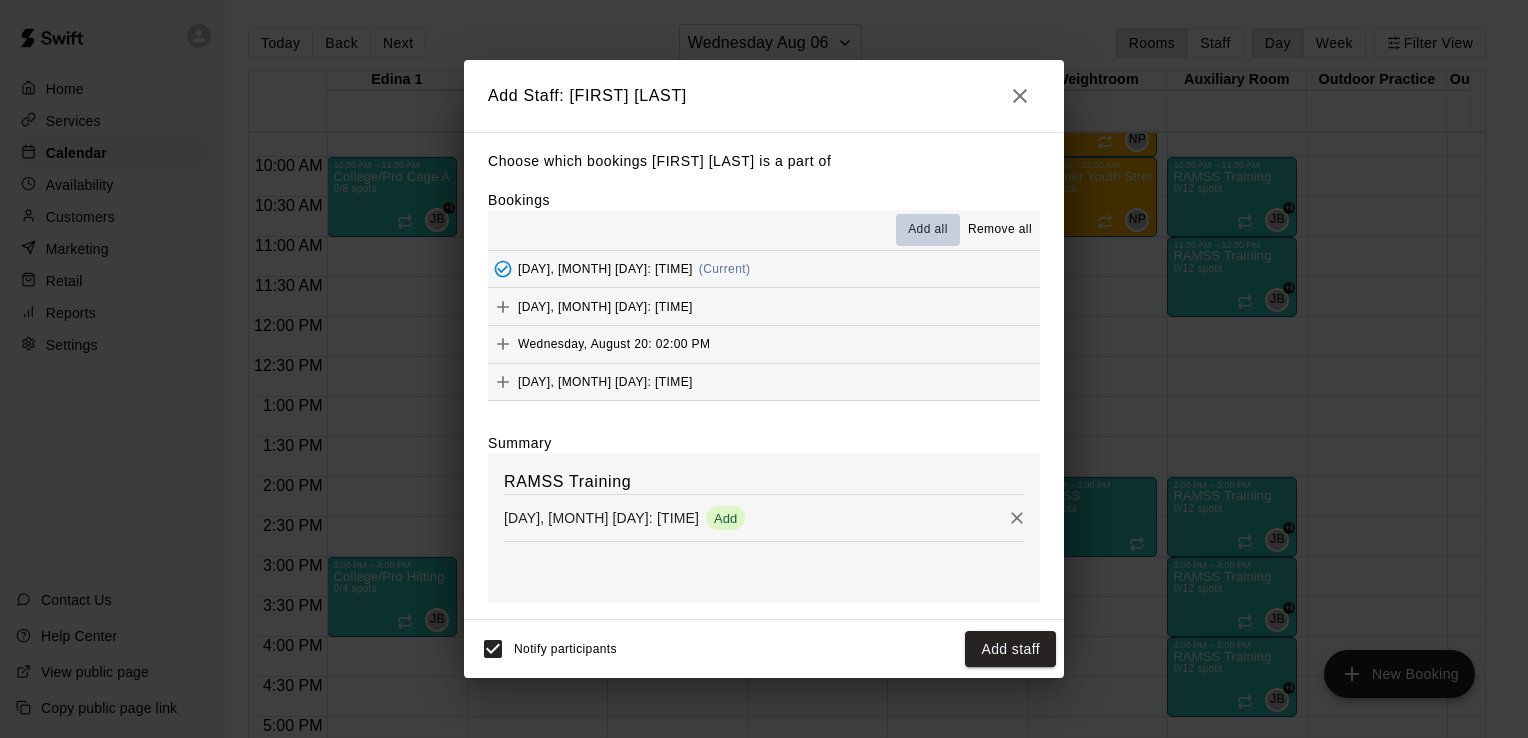 click on "Add all" at bounding box center (928, 230) 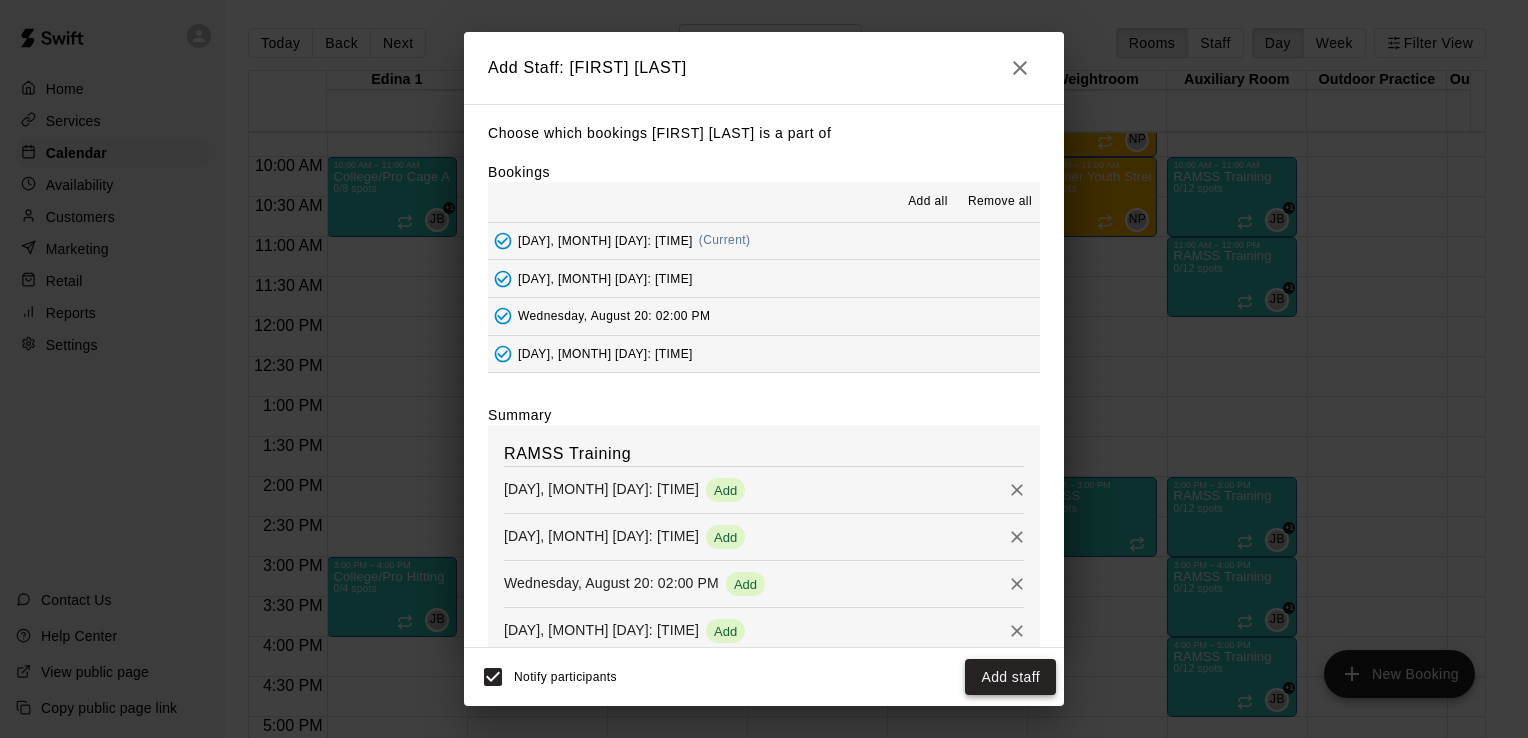 click on "Add staff" at bounding box center [1010, 677] 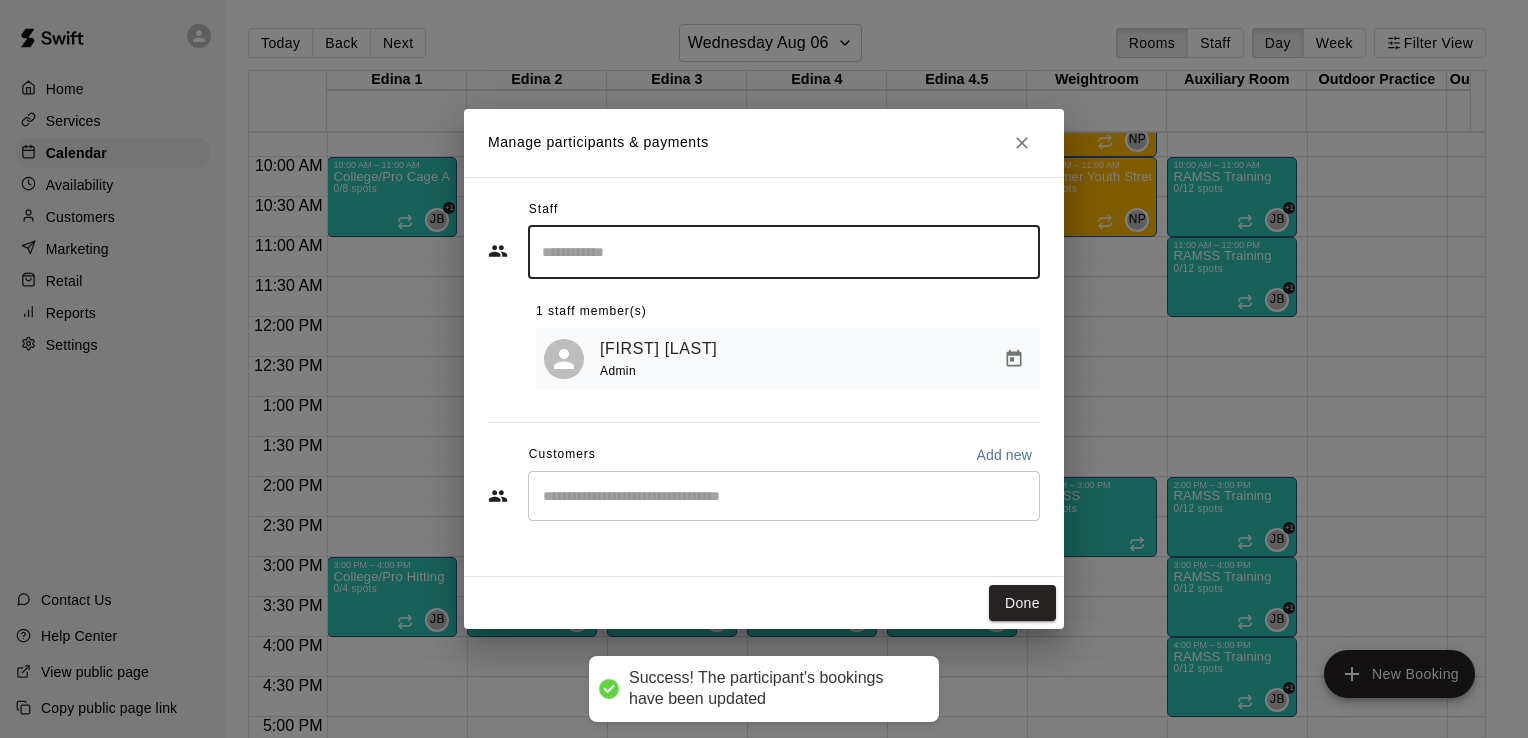 click at bounding box center (784, 496) 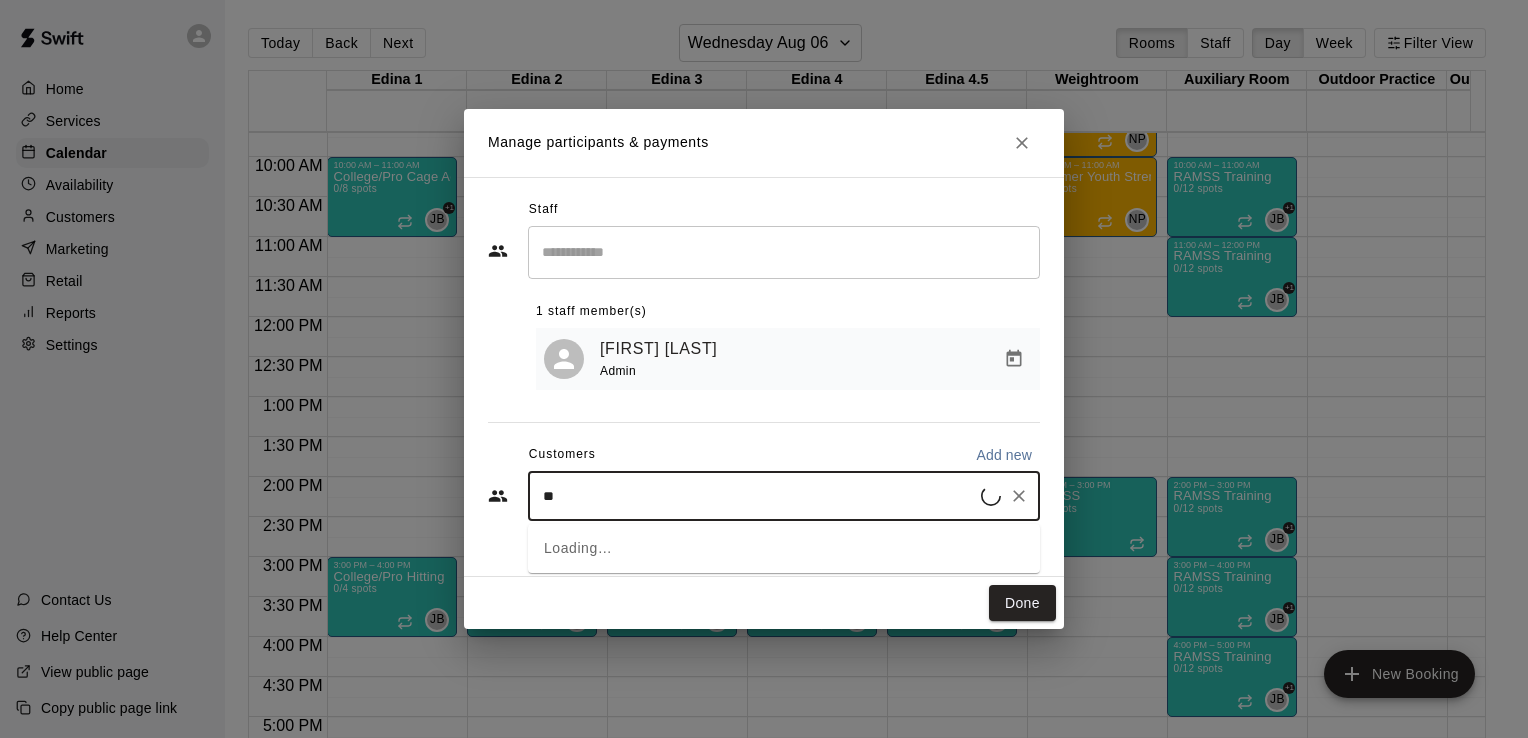 type on "***" 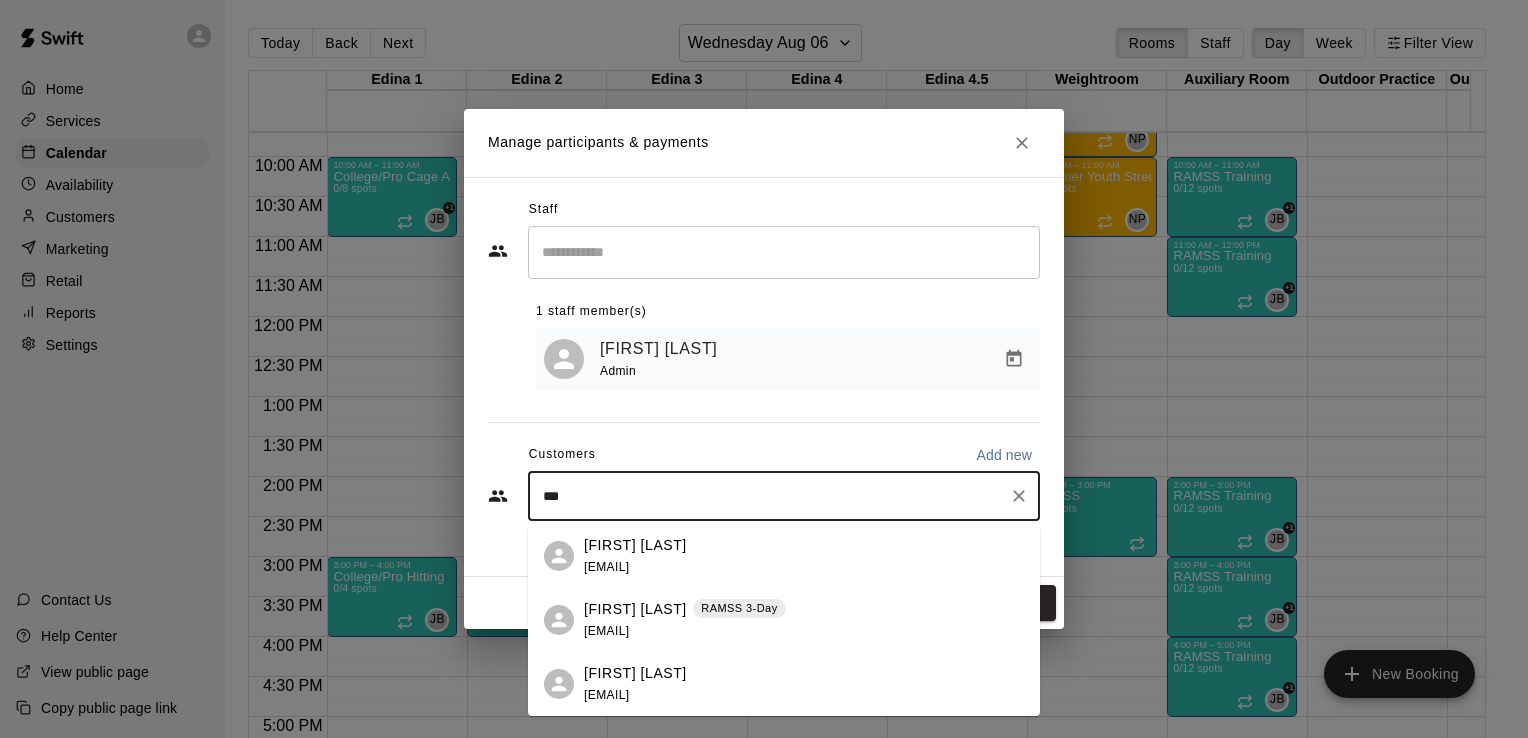 click on "RAMSS 3-Day" at bounding box center [739, 609] 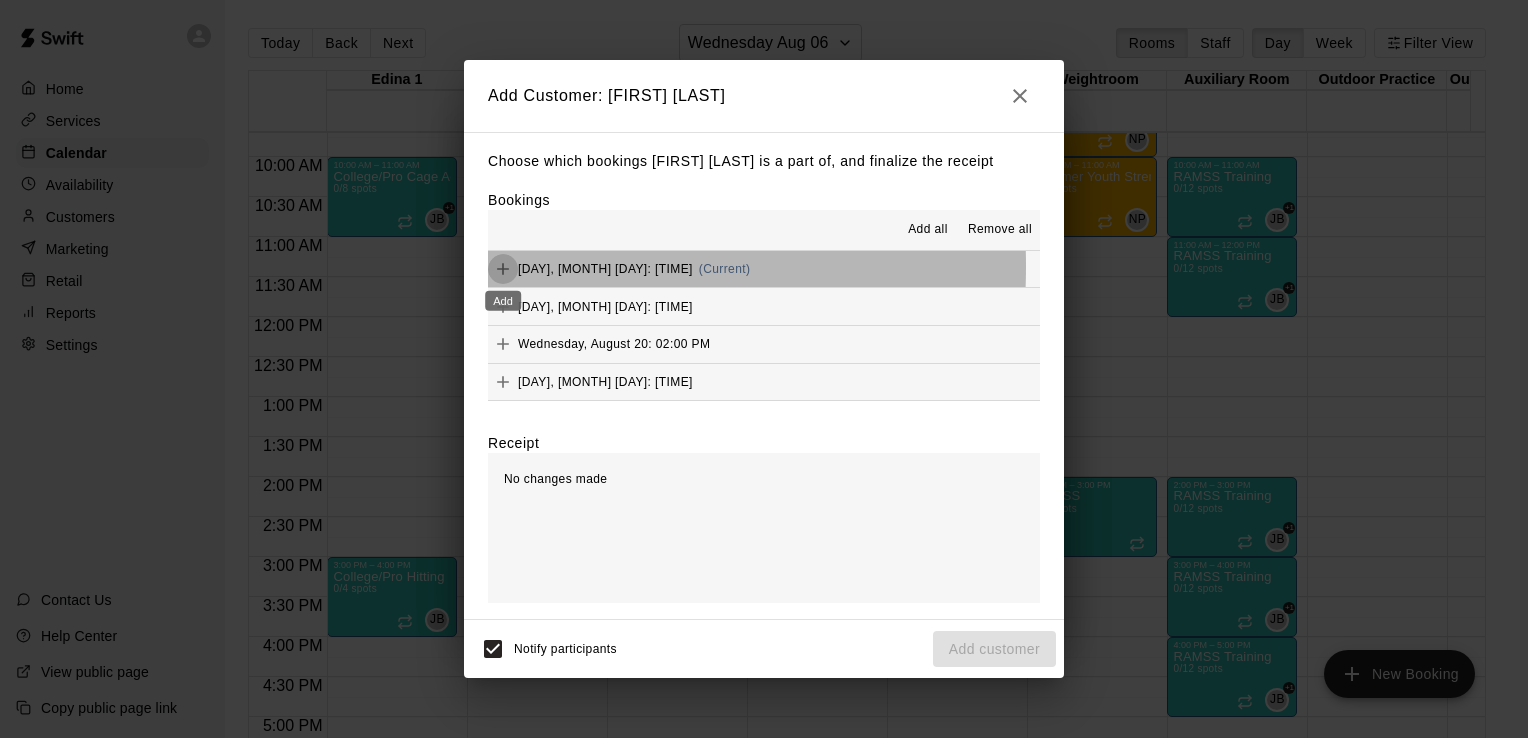 click 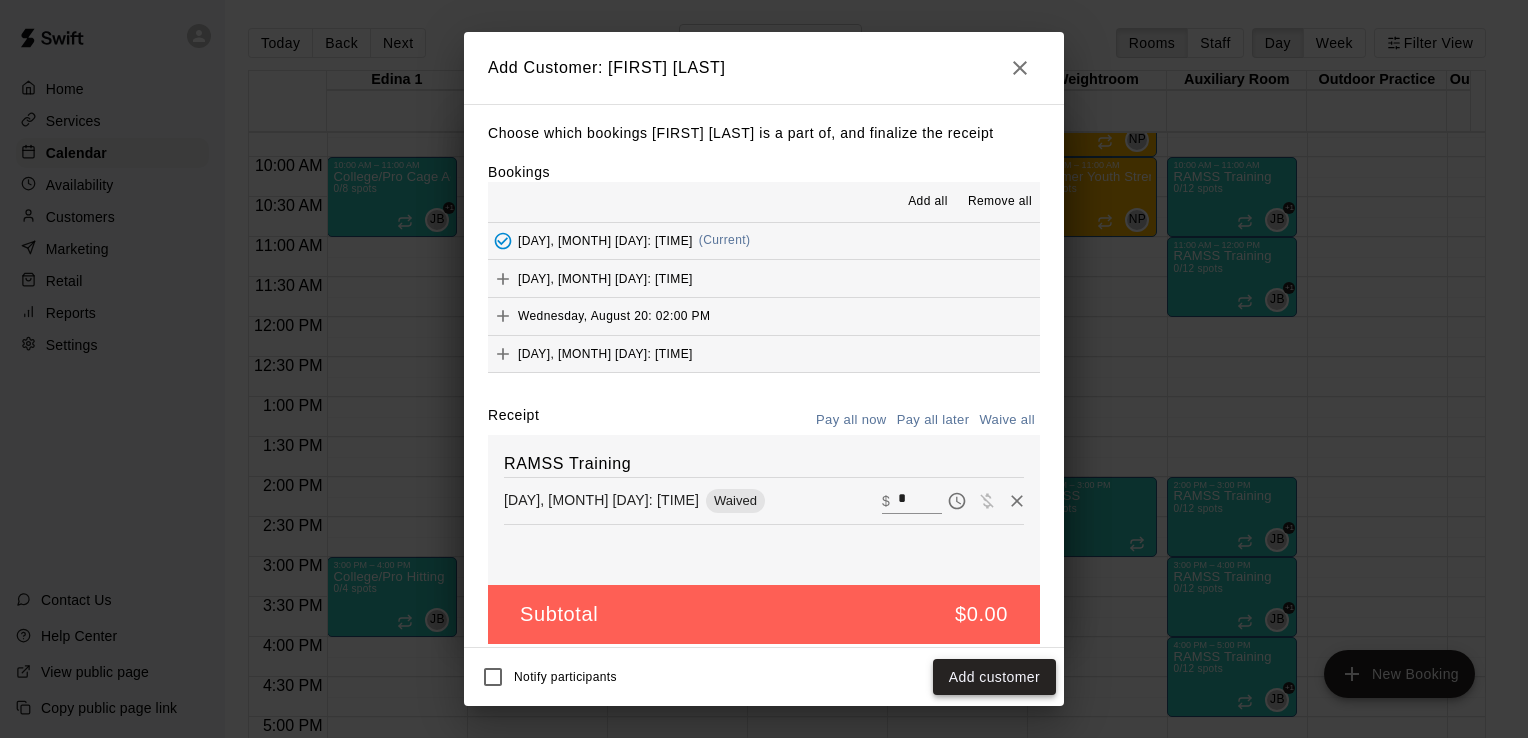 click on "Add customer" at bounding box center [994, 677] 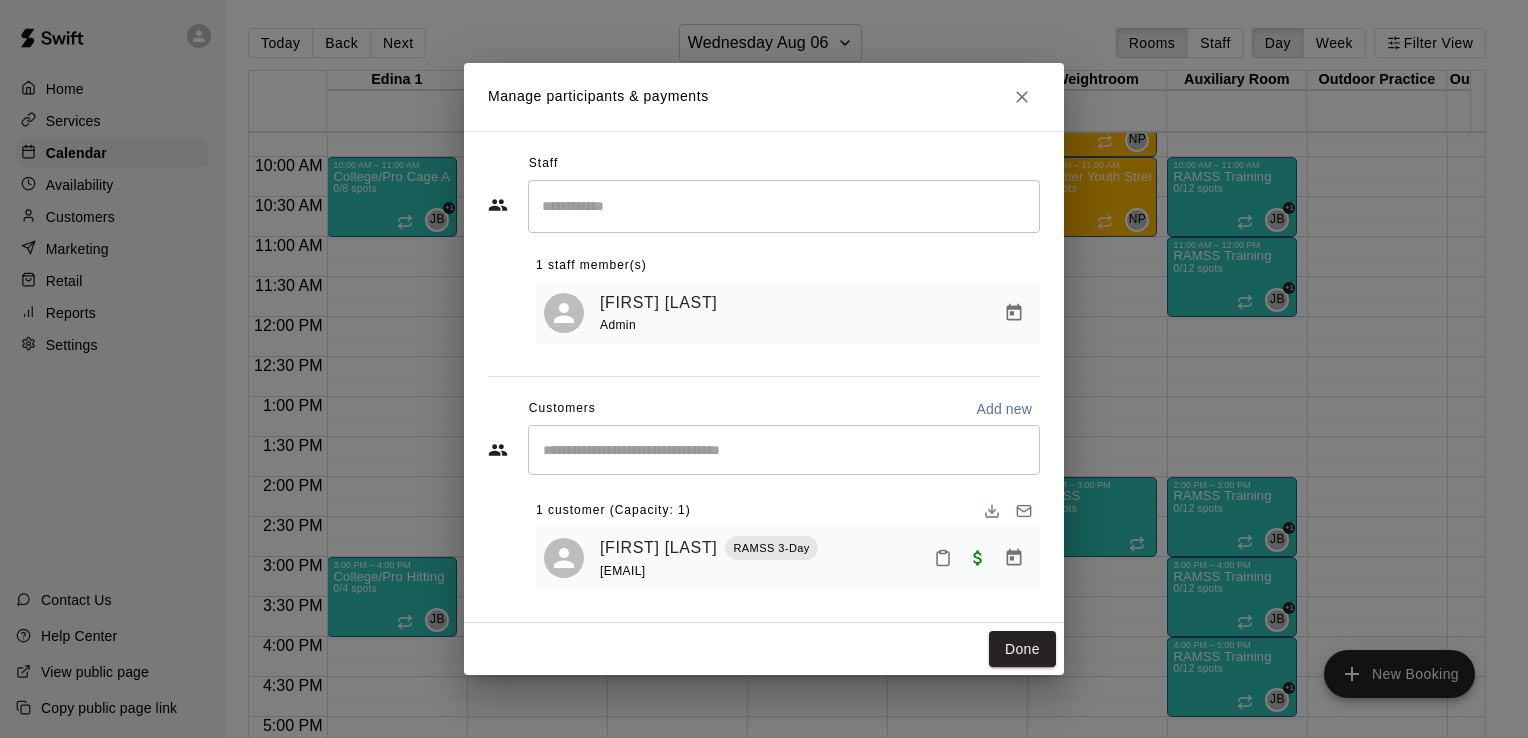 click on "Manage participants & payments Staff ​ 1   staff member(s) [FIRST] [LAST] Admin Customers Add new ​ 1   customer (Capacity: 1) [FIRST] [LAST]  RAMSS 3-Day  [EMAIL] Done" at bounding box center (764, 369) 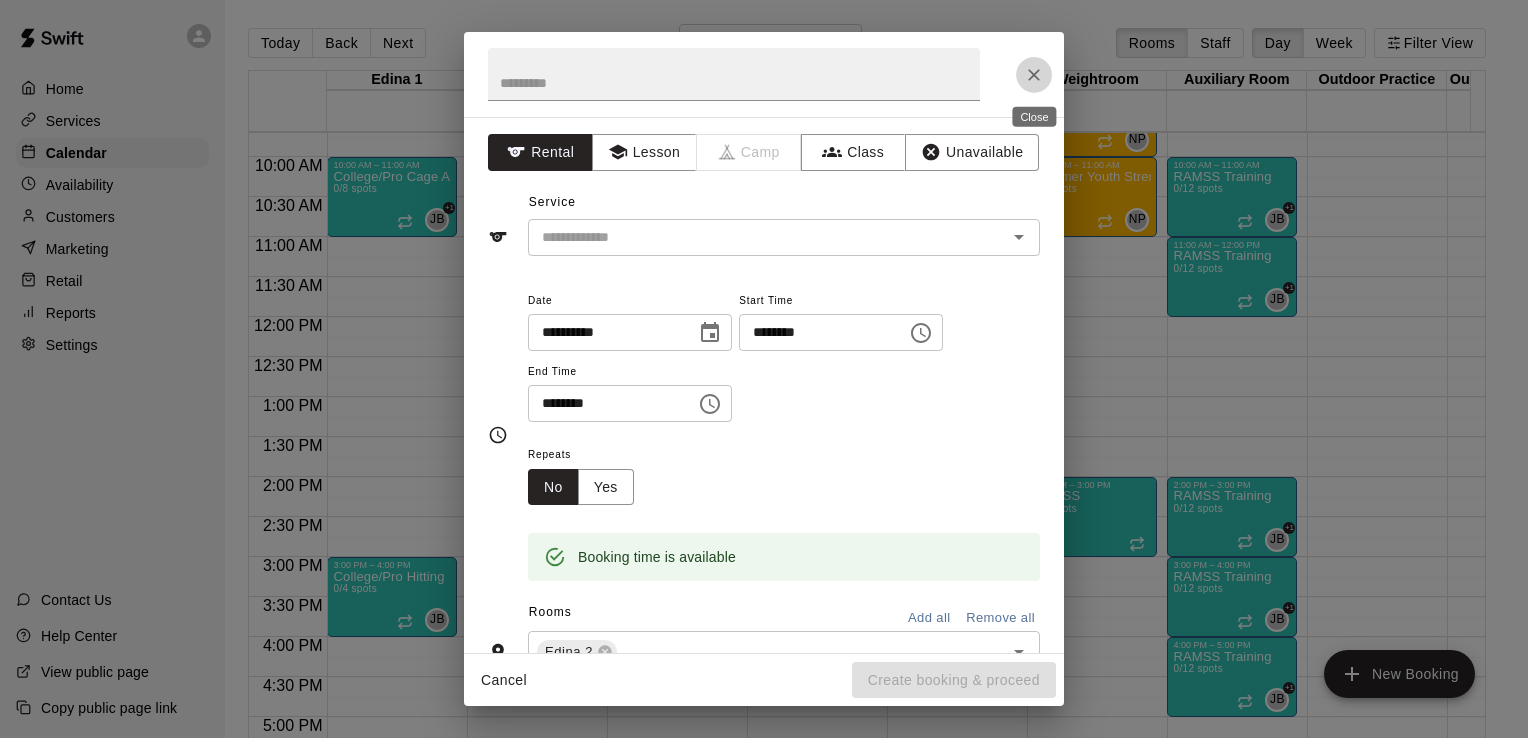 click 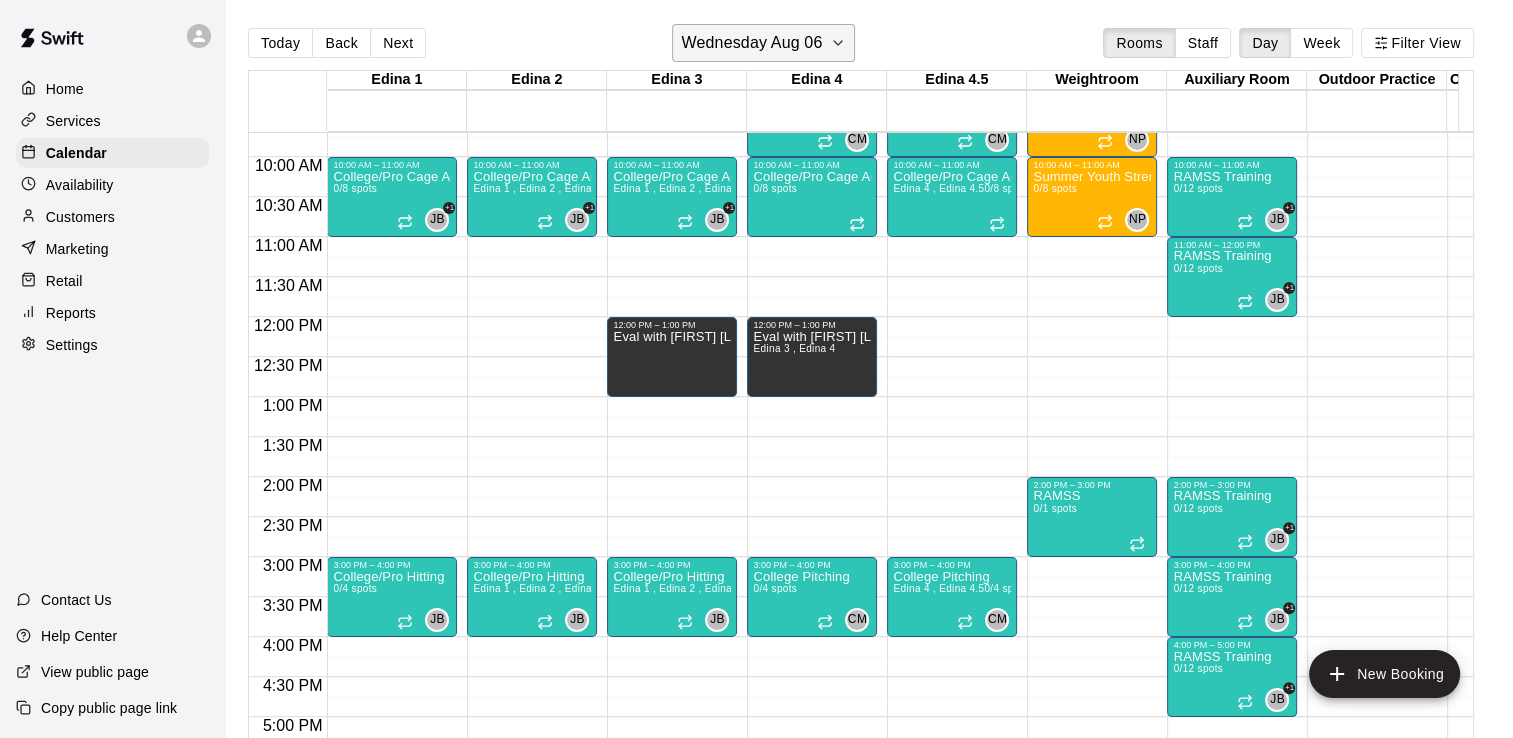 click 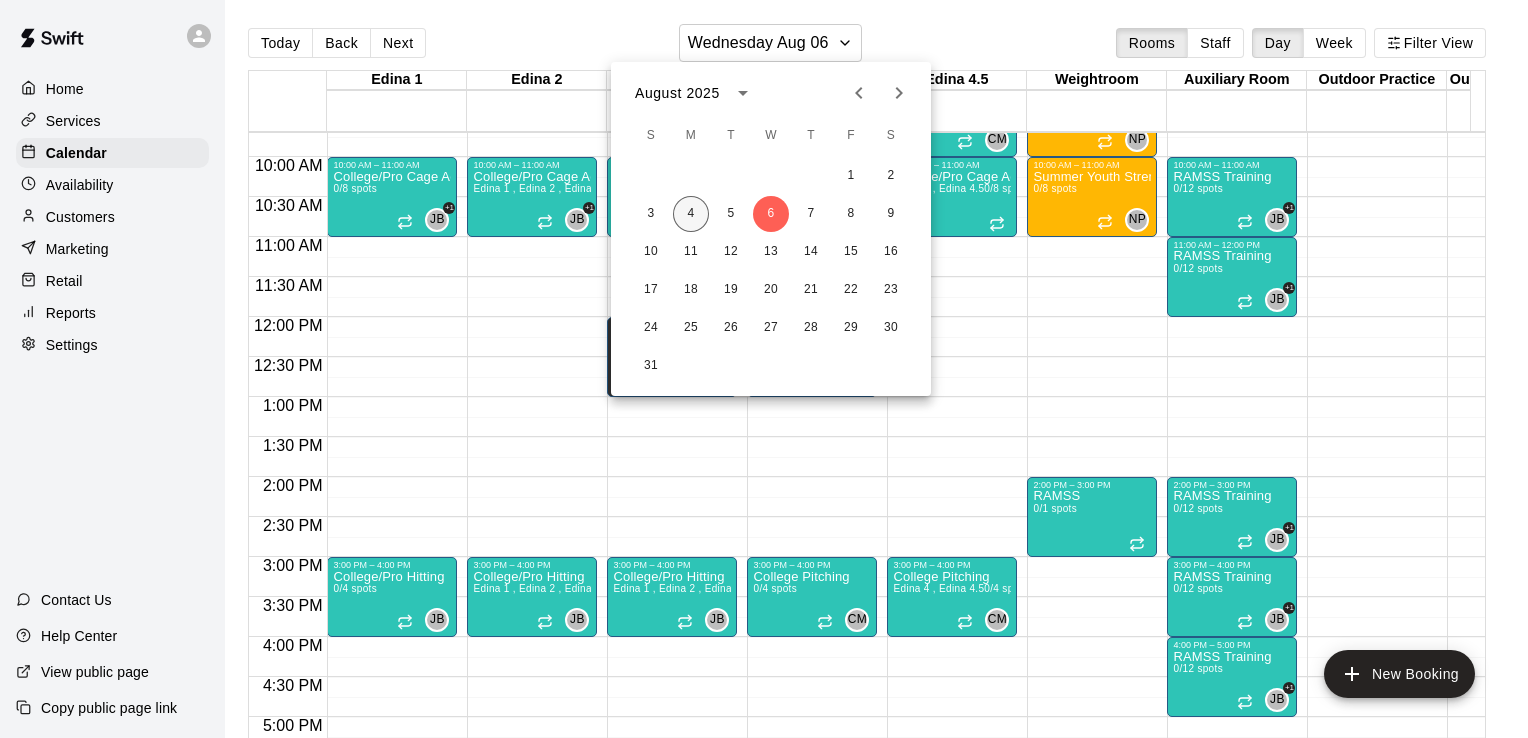 click on "4" at bounding box center (691, 214) 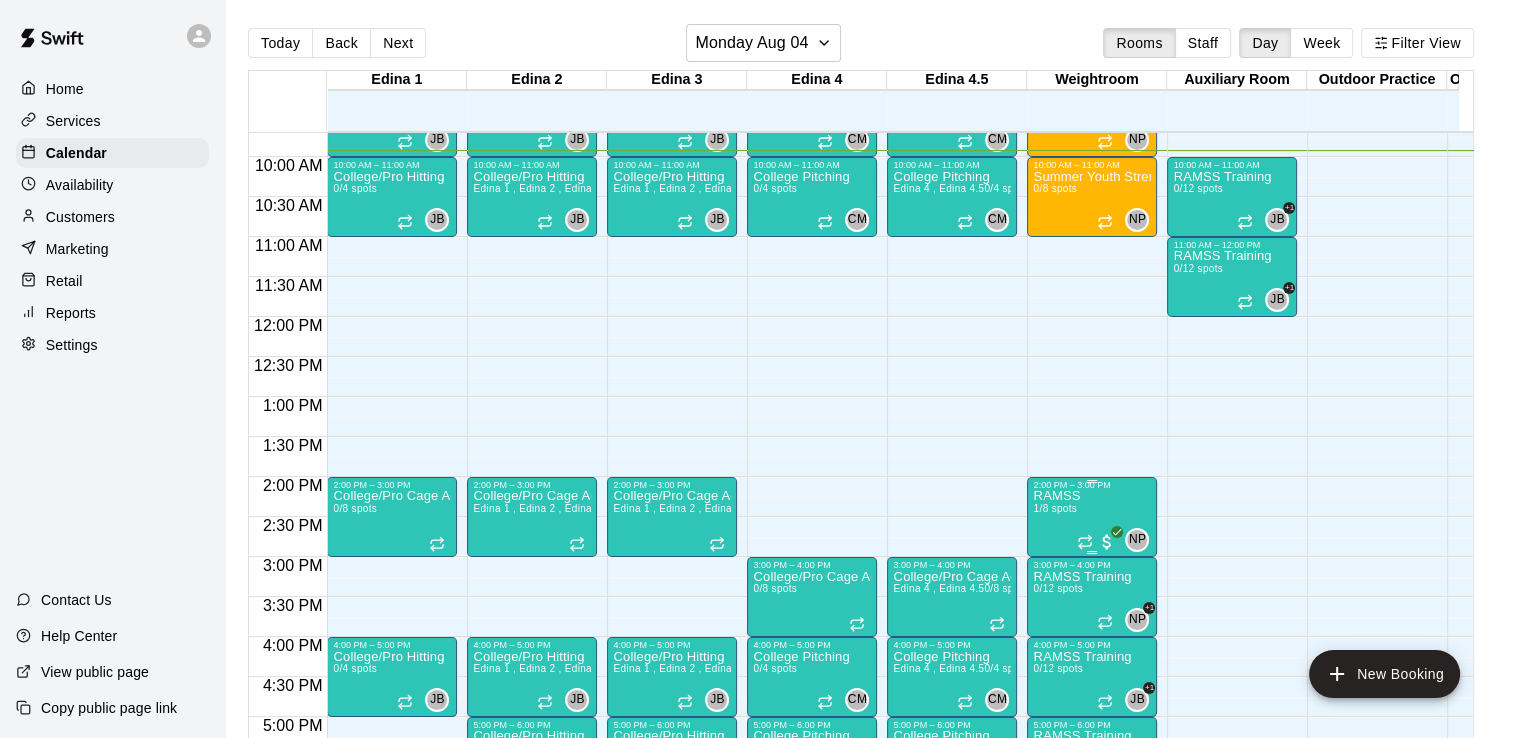 click on "RAMSS 1/8 spots NP 0" at bounding box center (1092, 859) 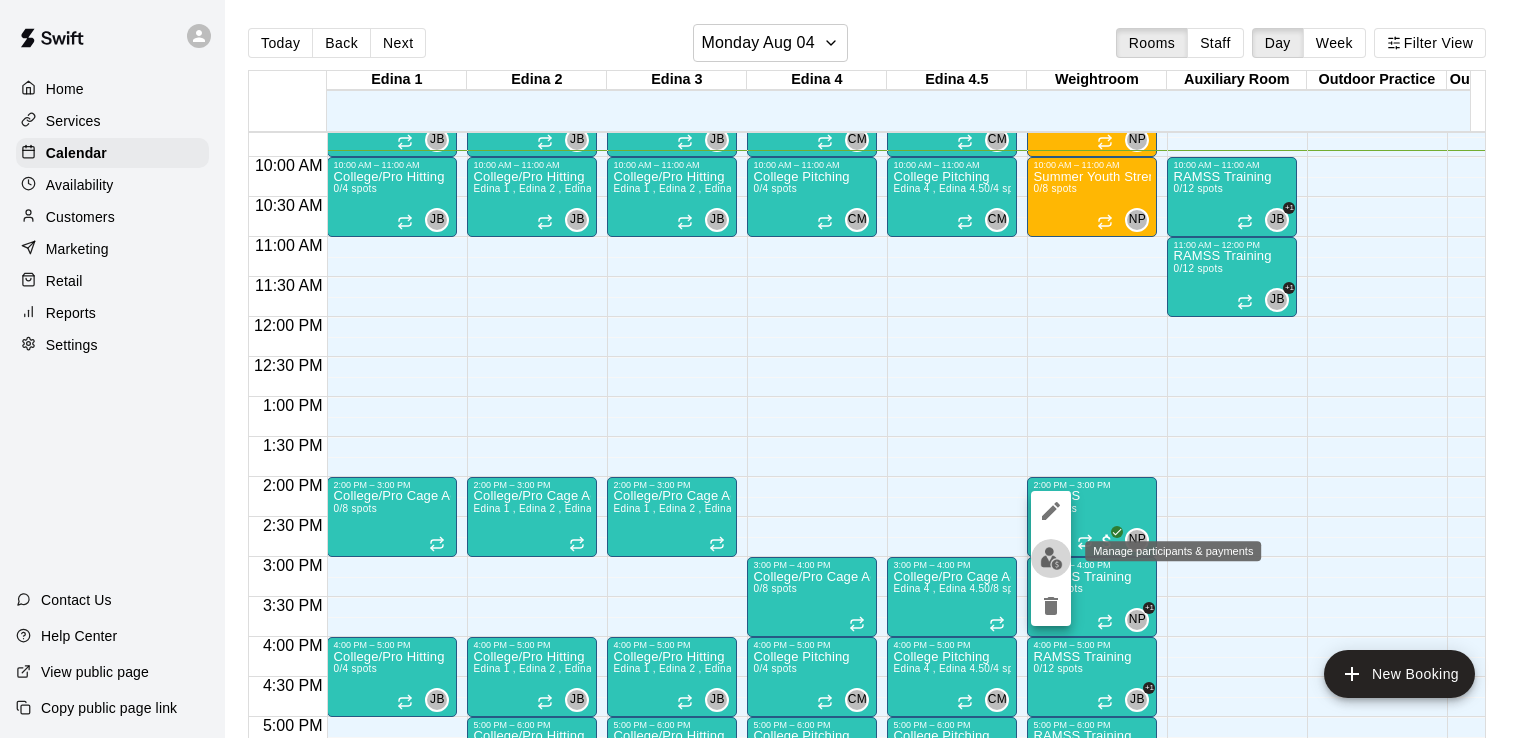 click at bounding box center (1051, 558) 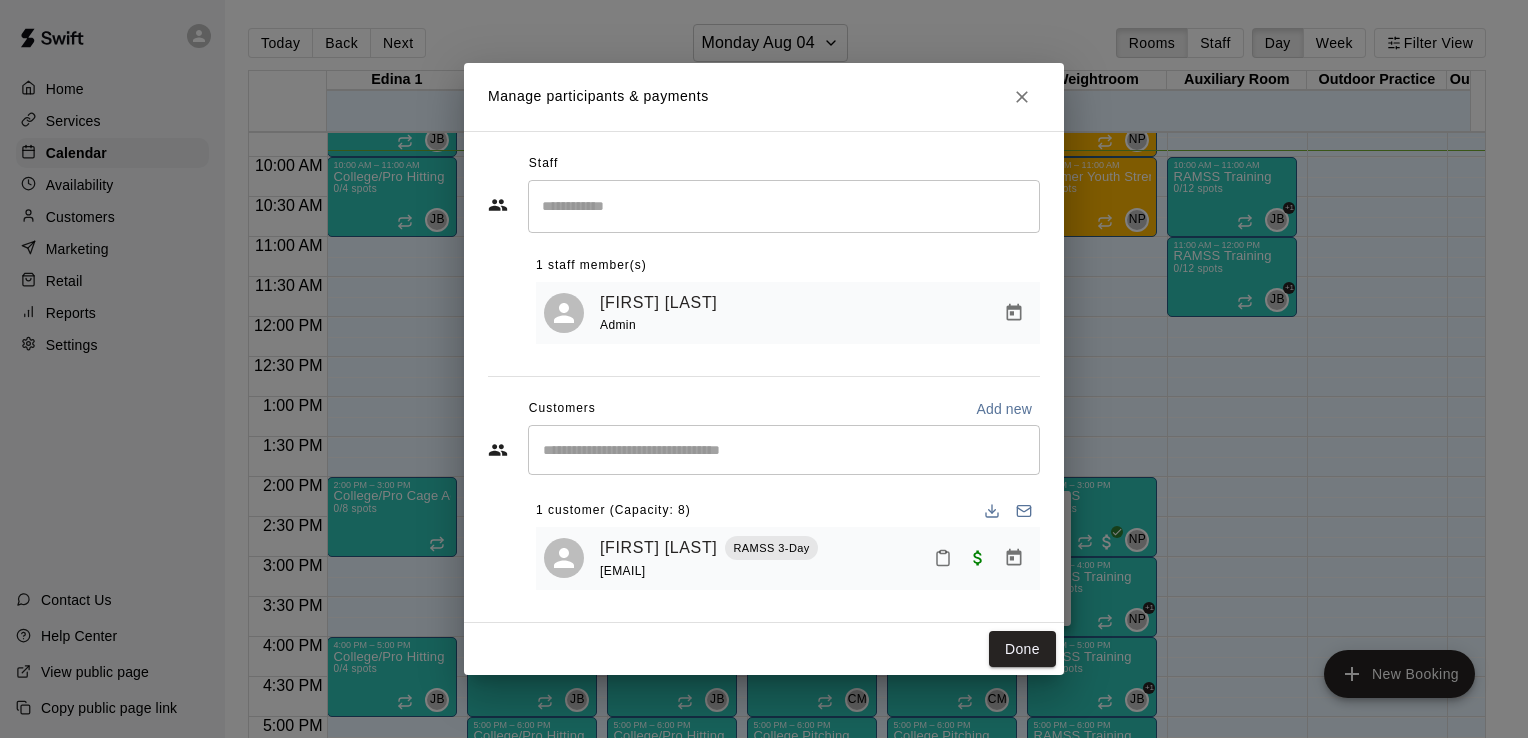 click at bounding box center (784, 450) 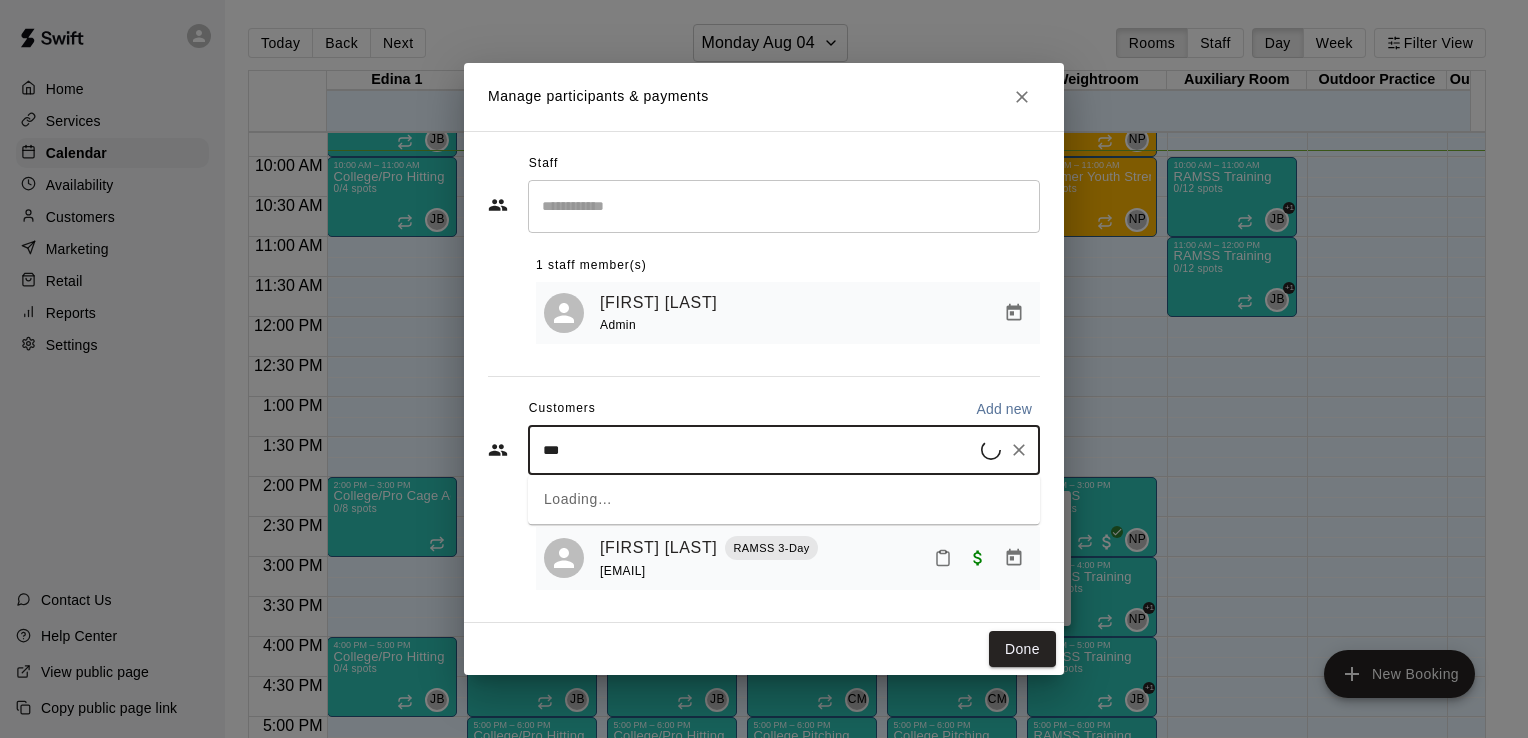 type on "****" 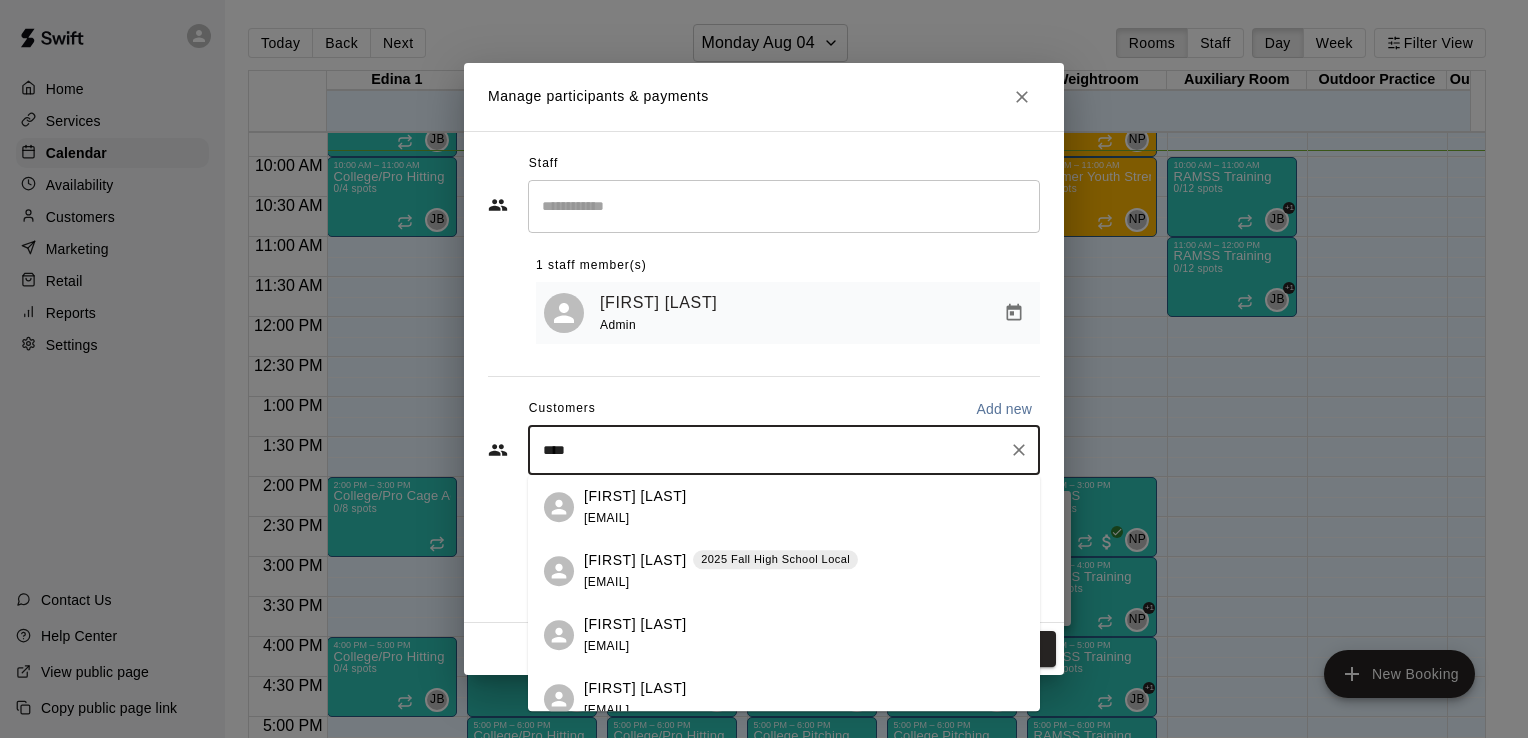 click on "[EMAIL]" at bounding box center [606, 518] 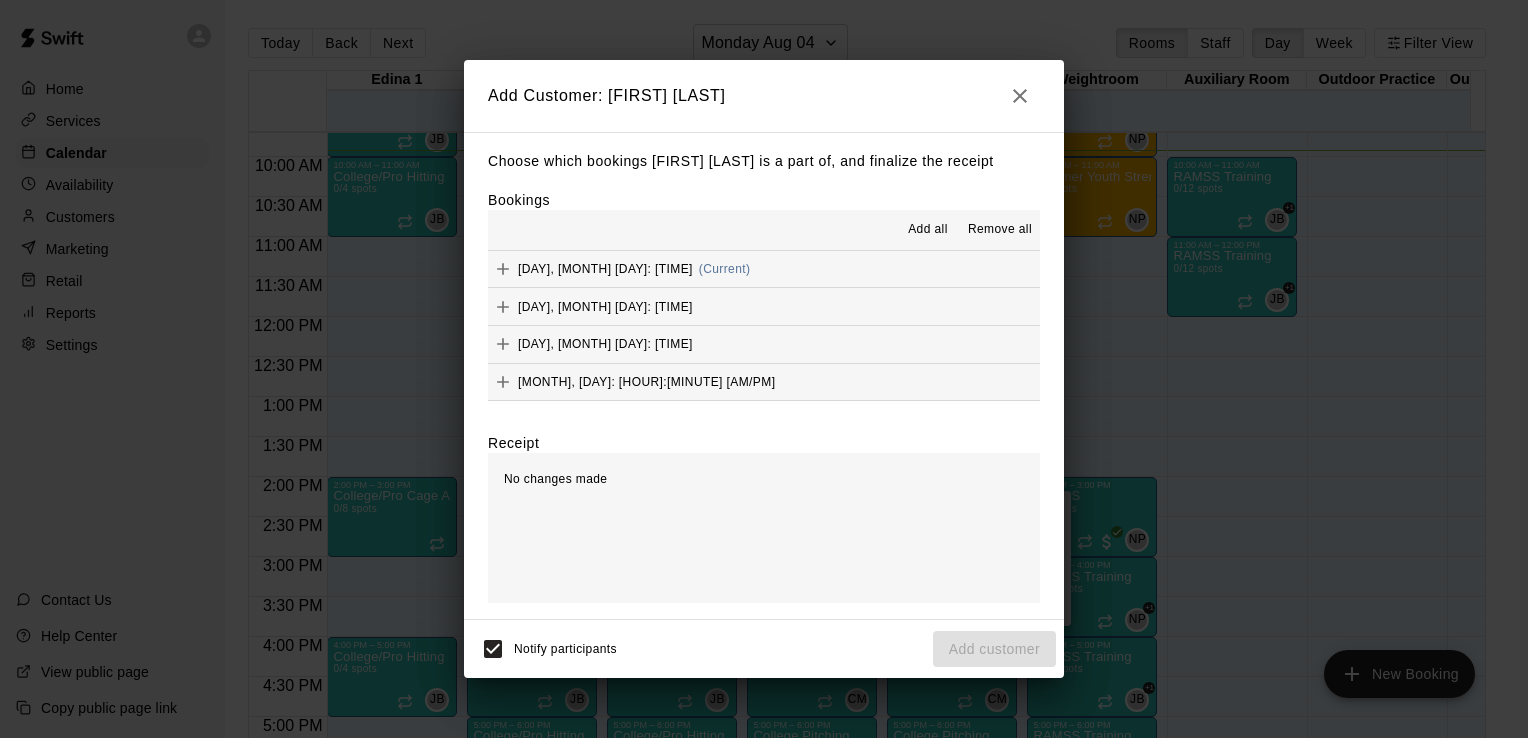 click on "(Current)" at bounding box center [725, 269] 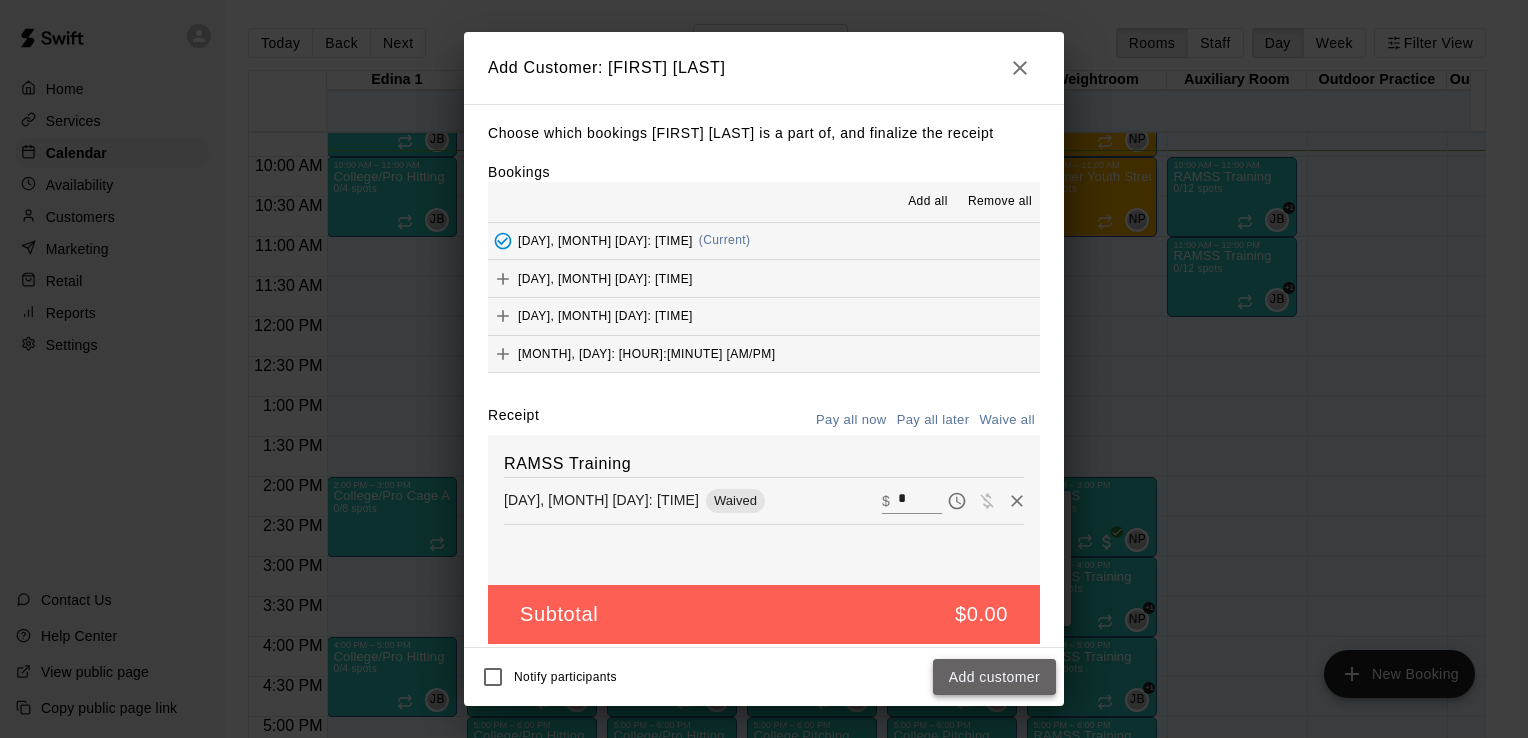 click on "Add customer" at bounding box center [994, 677] 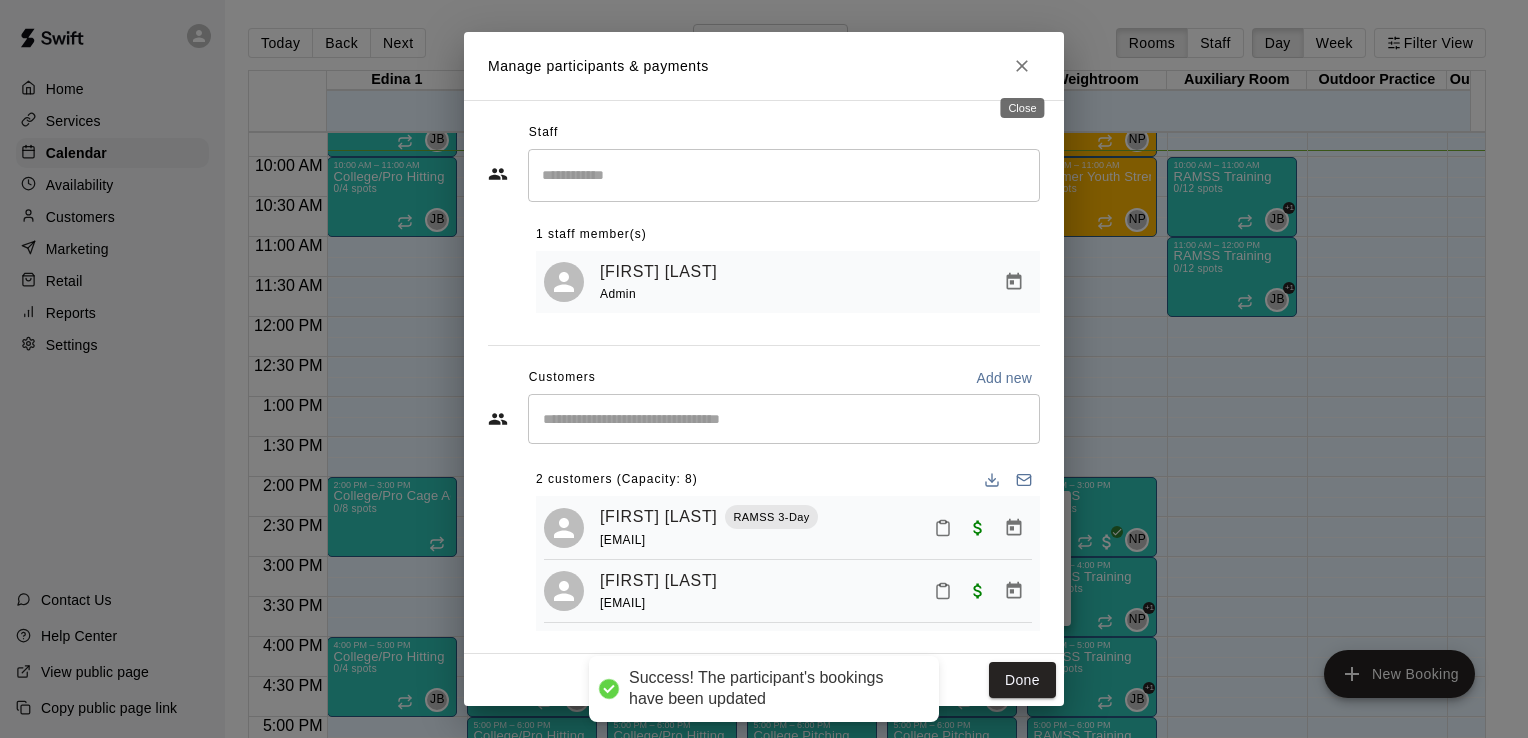 click 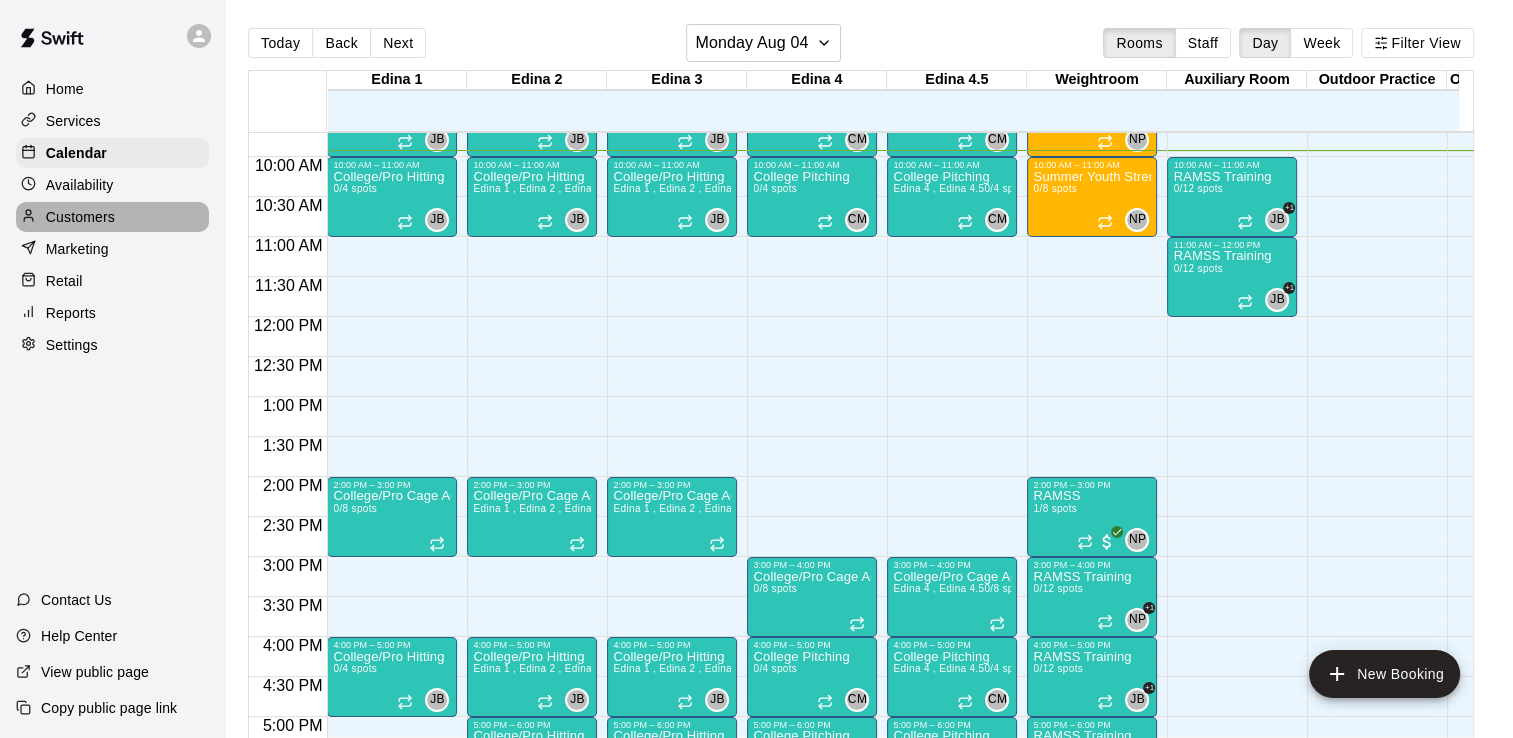 click on "Customers" at bounding box center [80, 217] 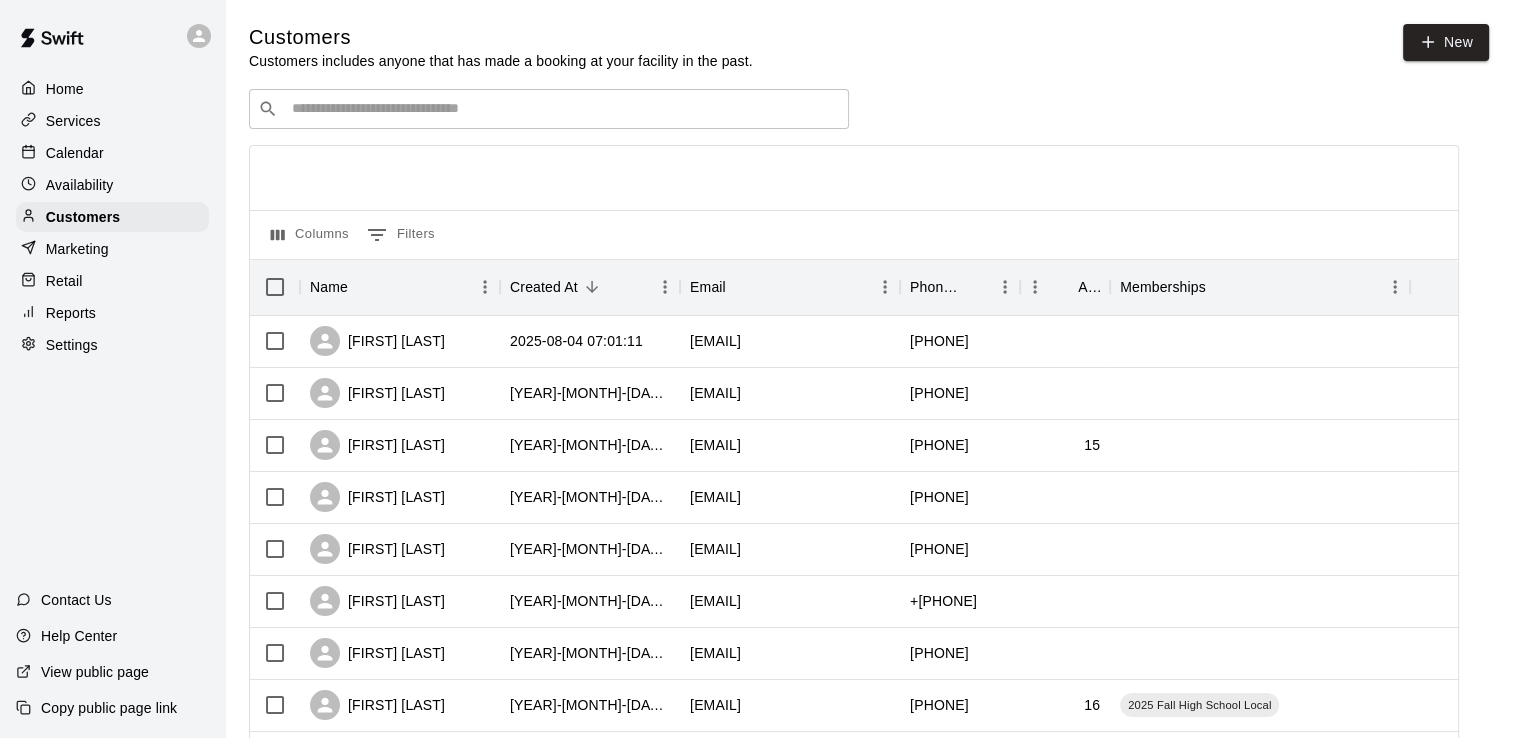 click at bounding box center (563, 109) 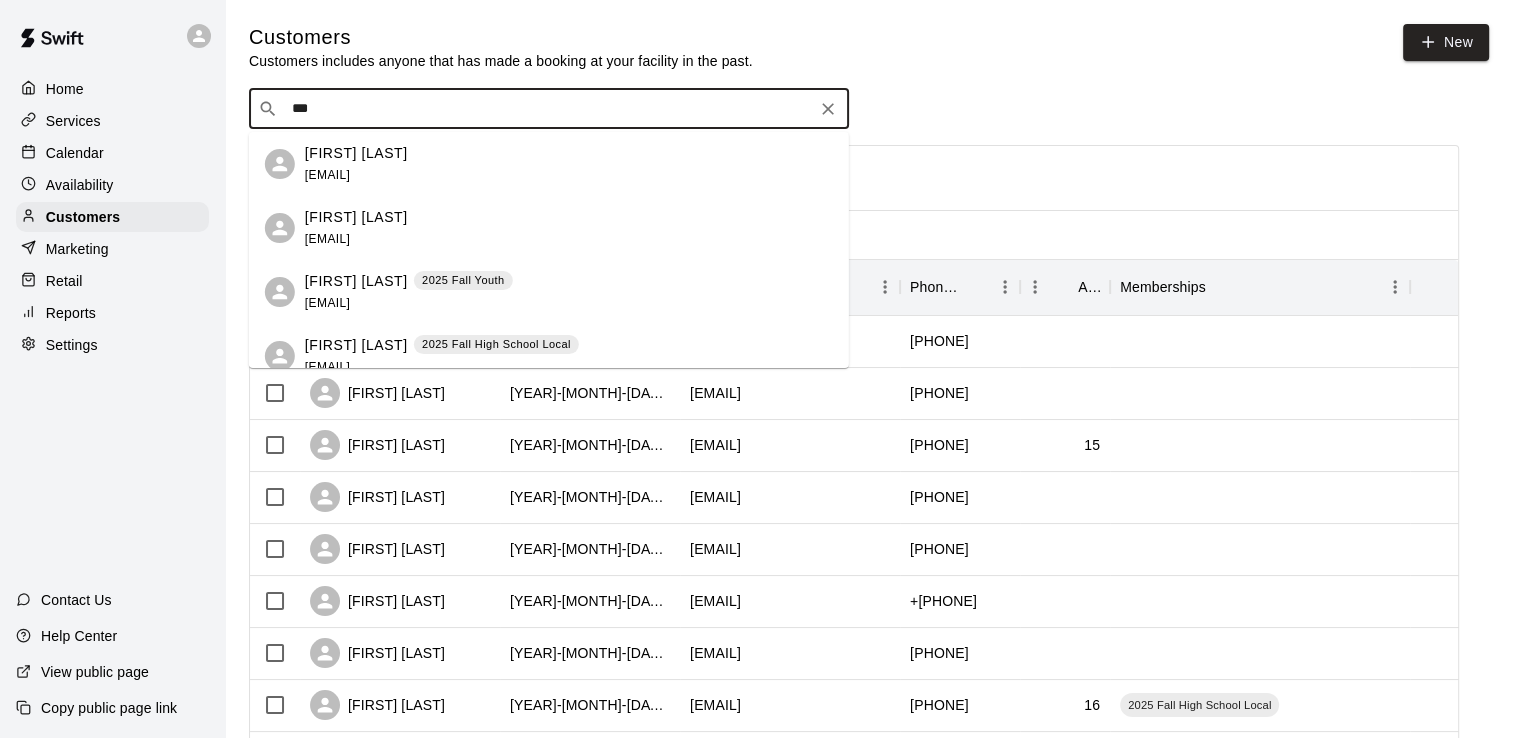 type on "****" 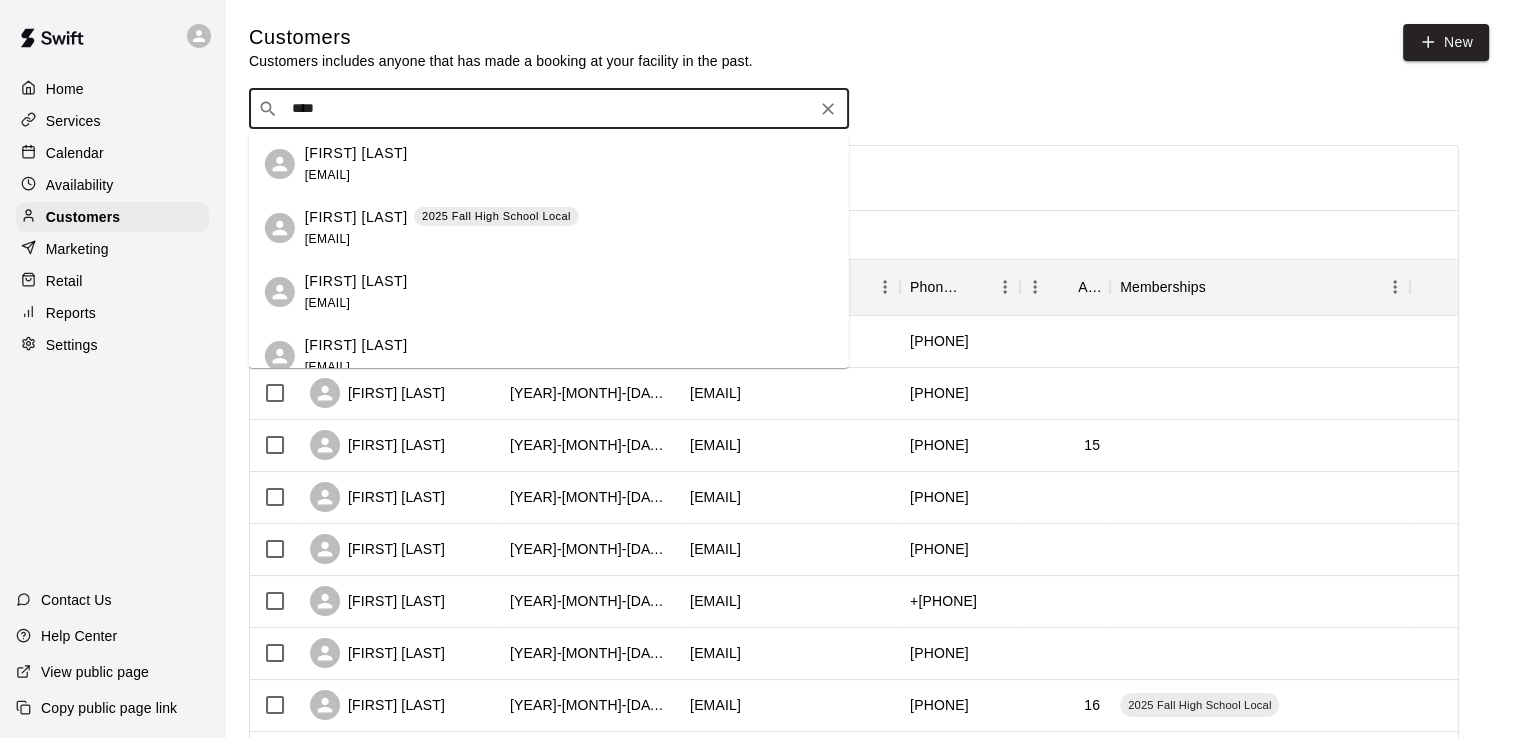 click on "[FIRST] [LAST]" at bounding box center [356, 153] 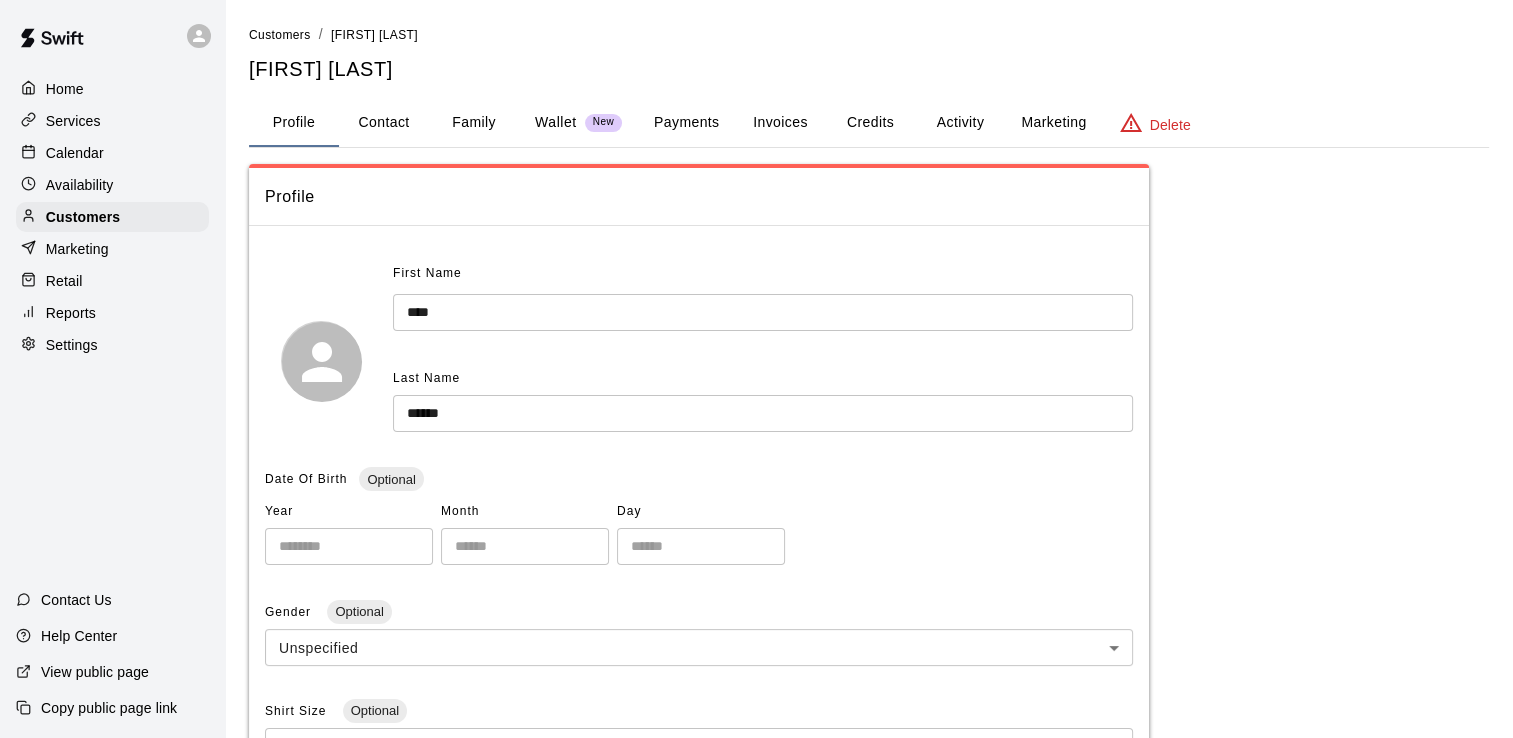 click on "Payments" at bounding box center [686, 123] 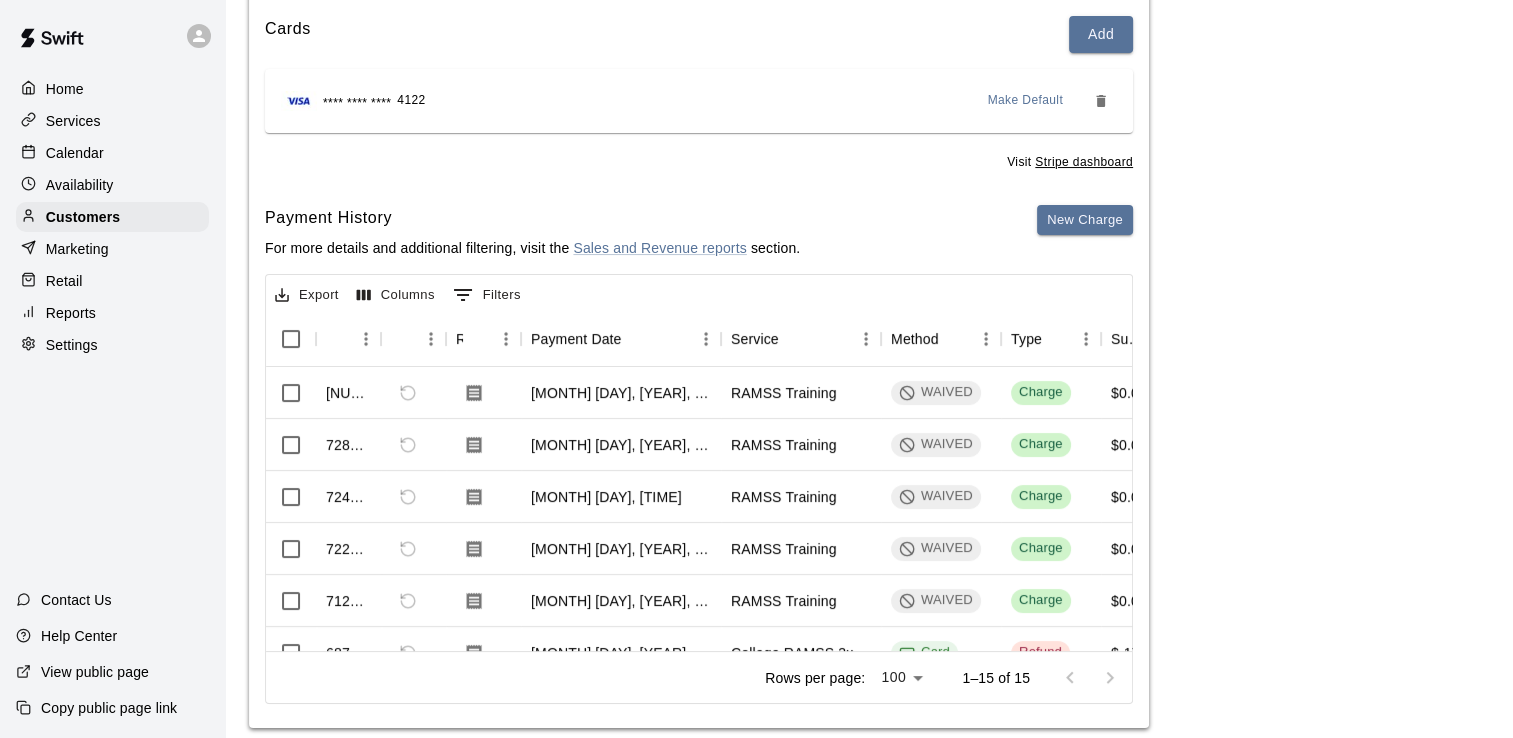 scroll, scrollTop: 271, scrollLeft: 0, axis: vertical 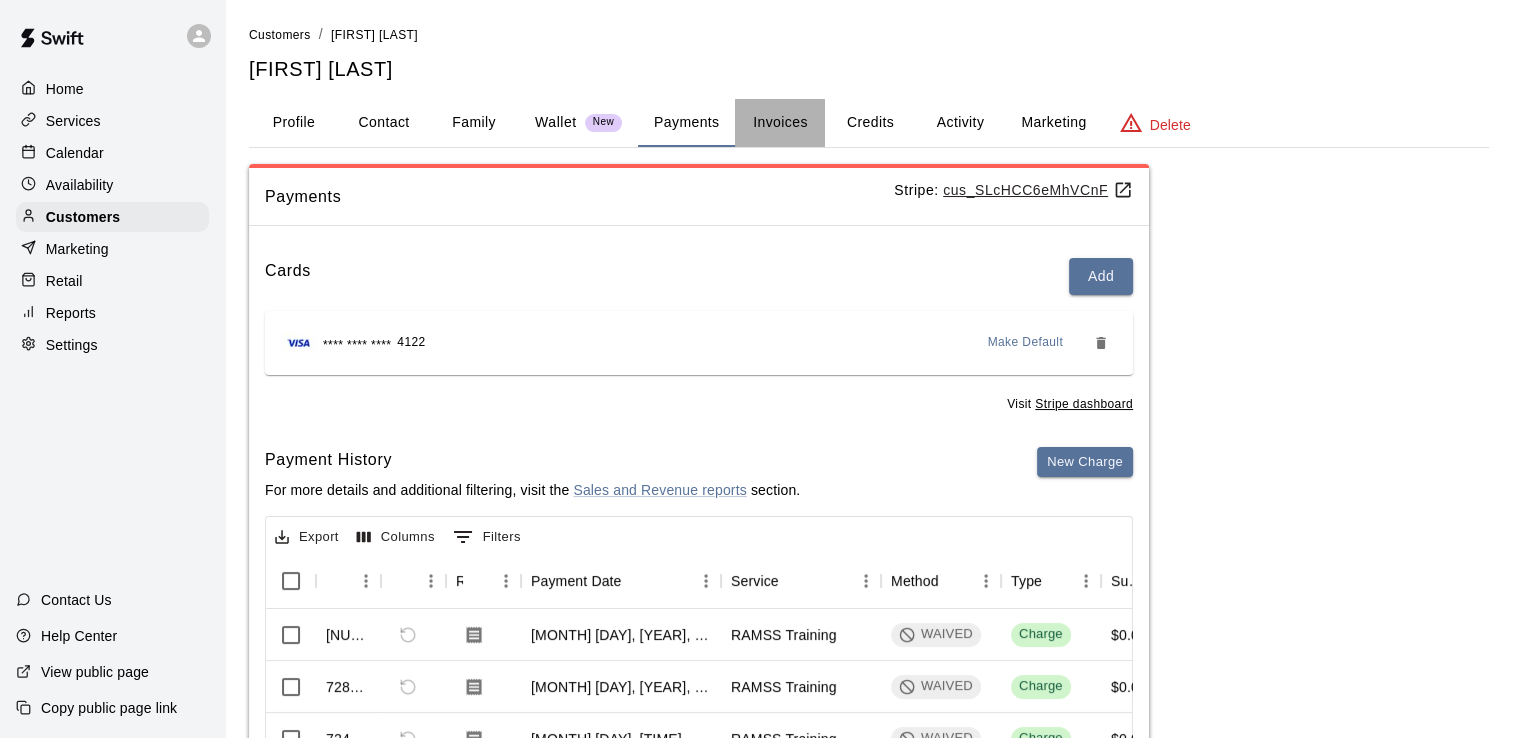 click on "Invoices" at bounding box center [780, 123] 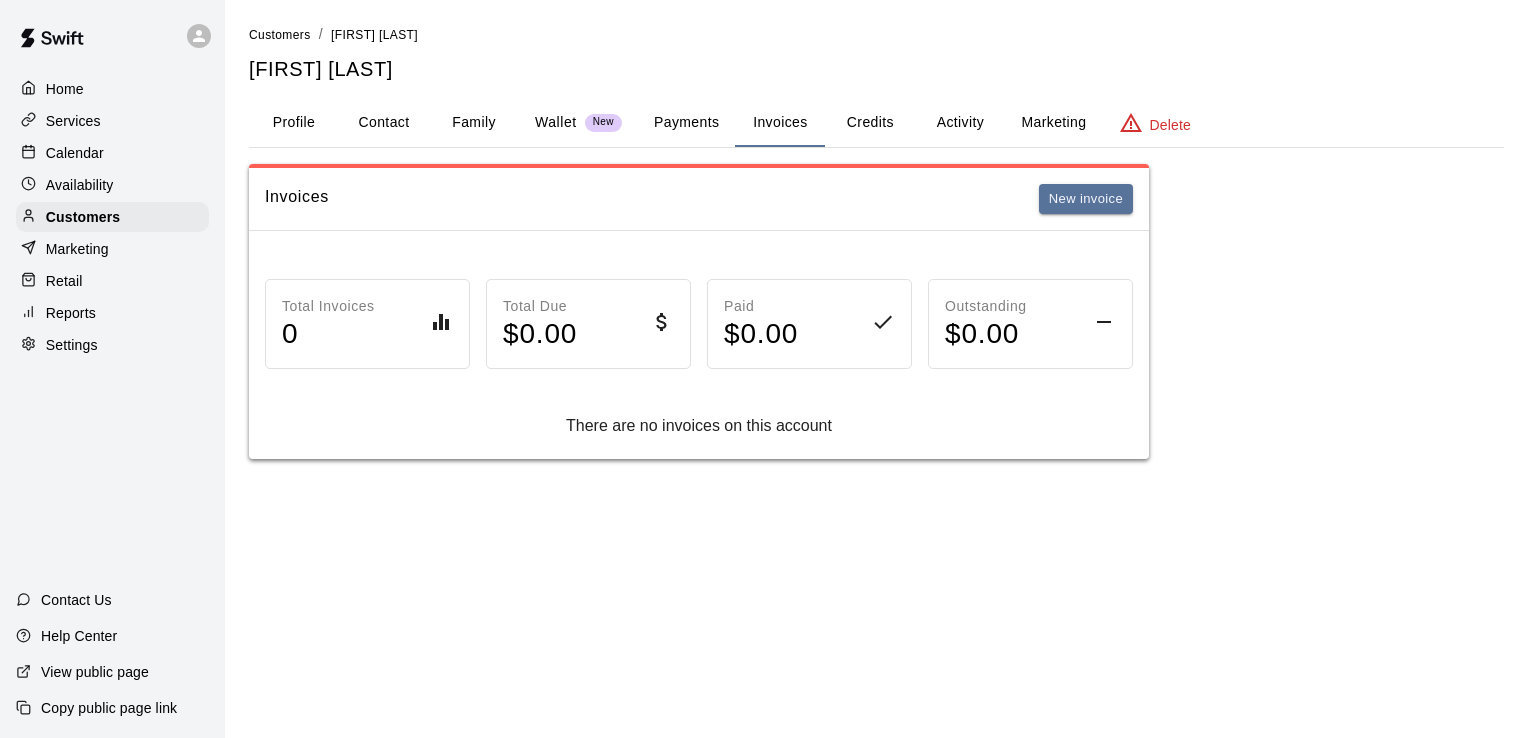 click on "Activity" at bounding box center [960, 123] 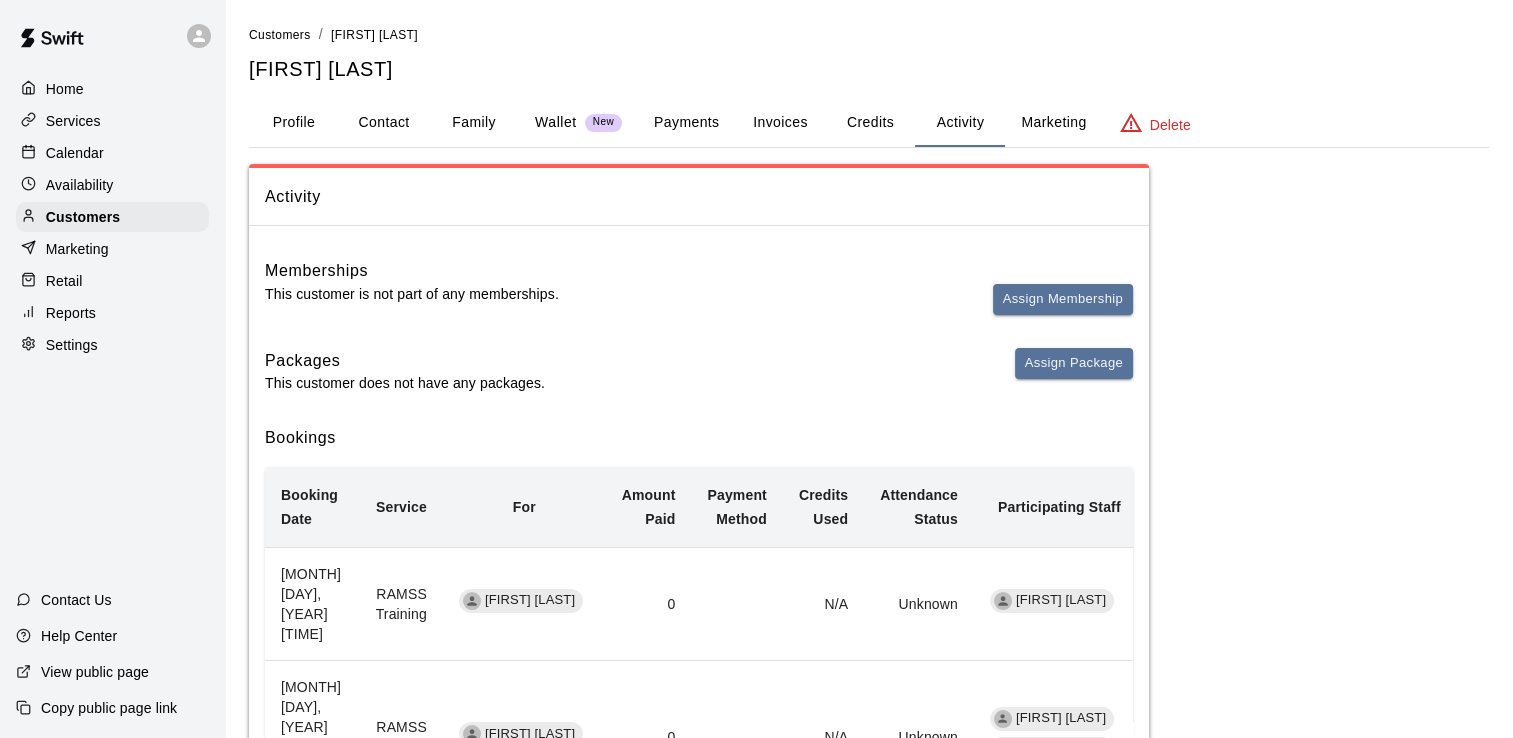 scroll, scrollTop: 0, scrollLeft: 0, axis: both 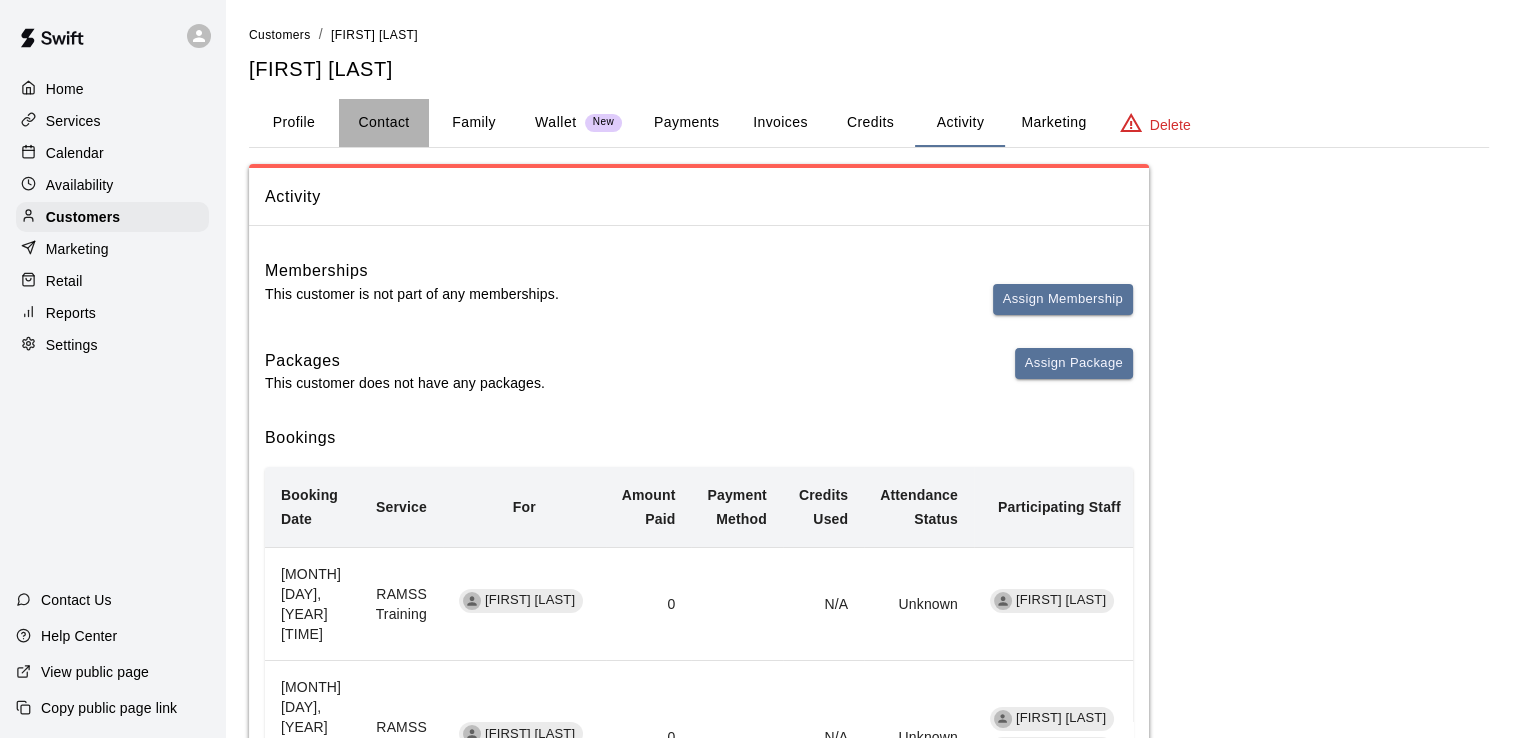 click on "Contact" at bounding box center [384, 123] 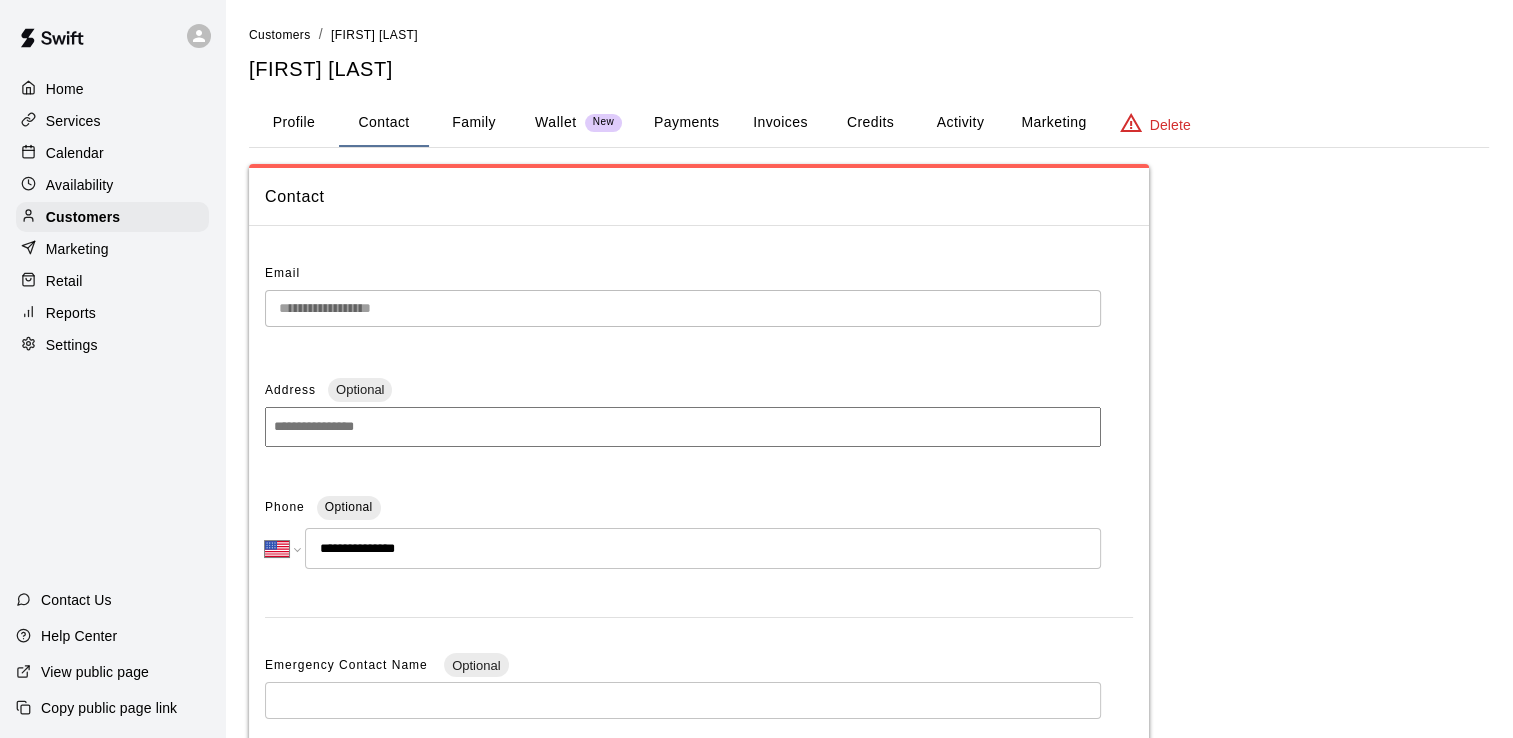 click on "Wallet" at bounding box center (556, 122) 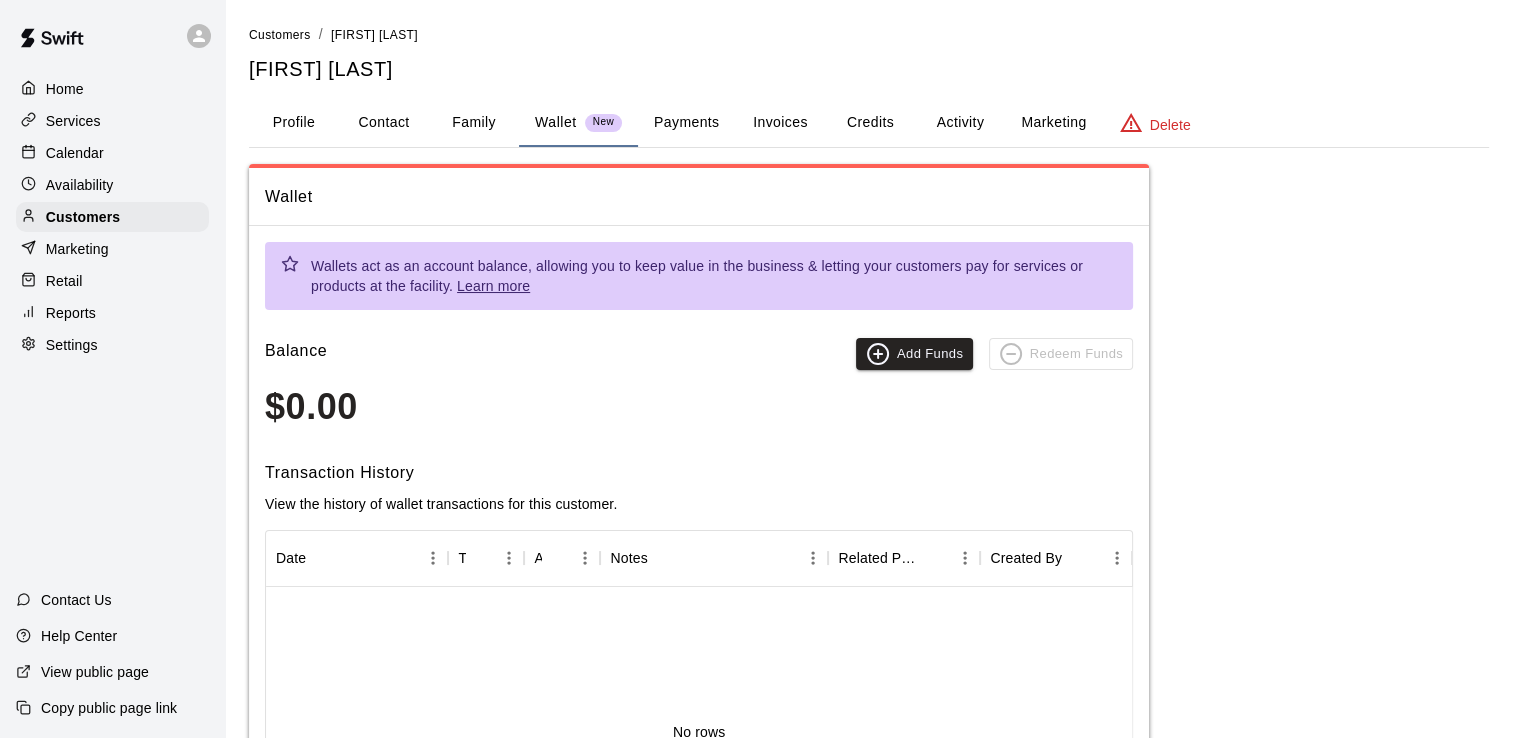 click on "Payments" at bounding box center (686, 123) 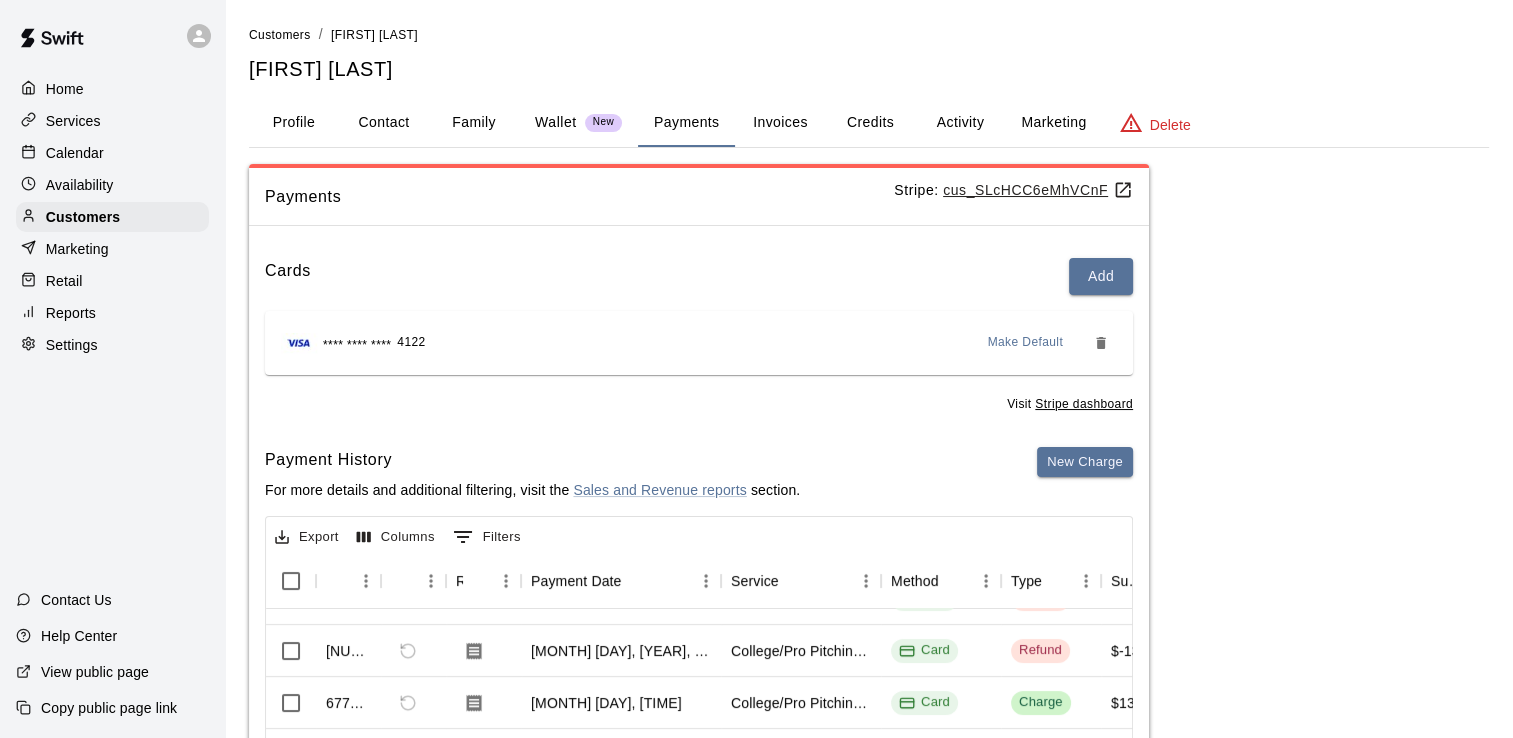 scroll, scrollTop: 486, scrollLeft: 0, axis: vertical 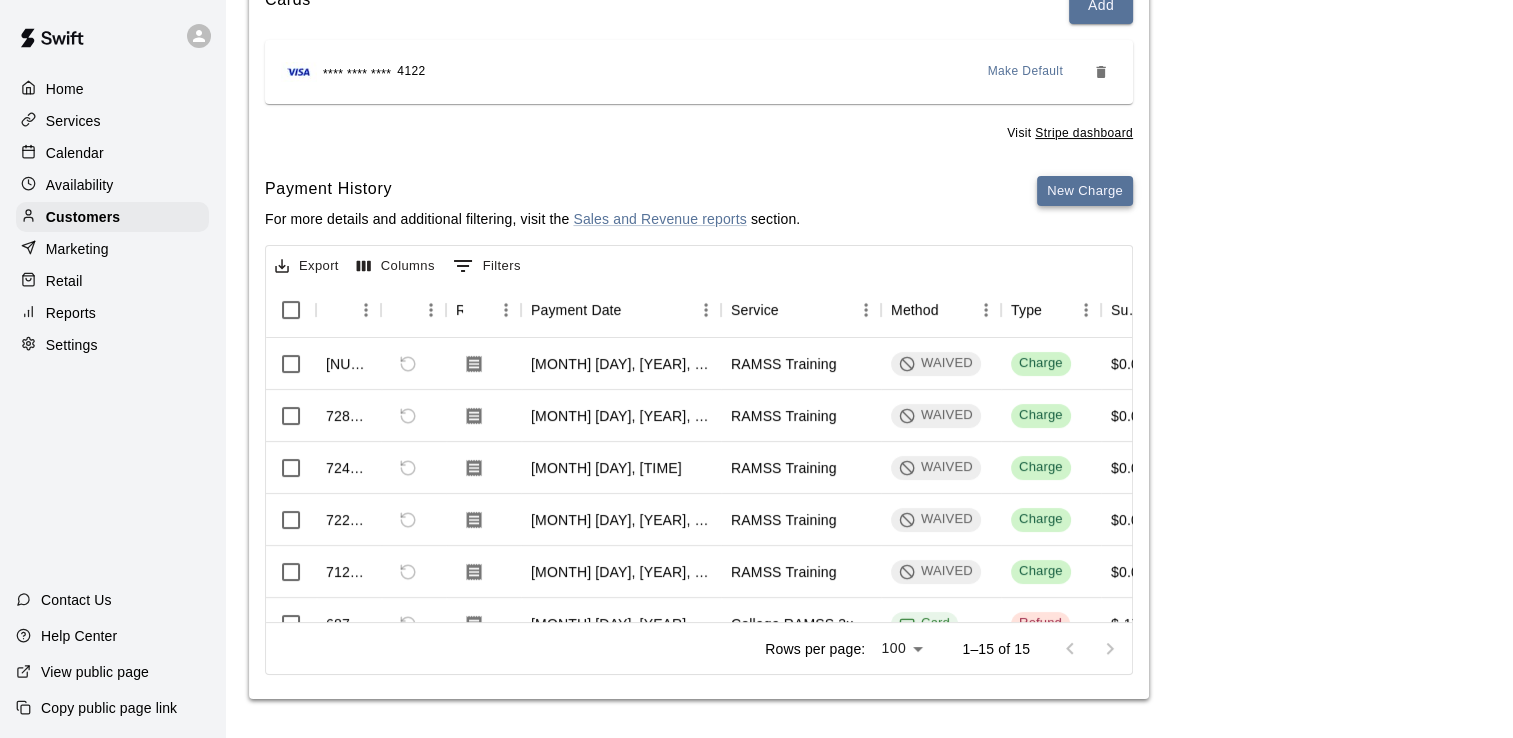 click on "New Charge" at bounding box center (1085, 191) 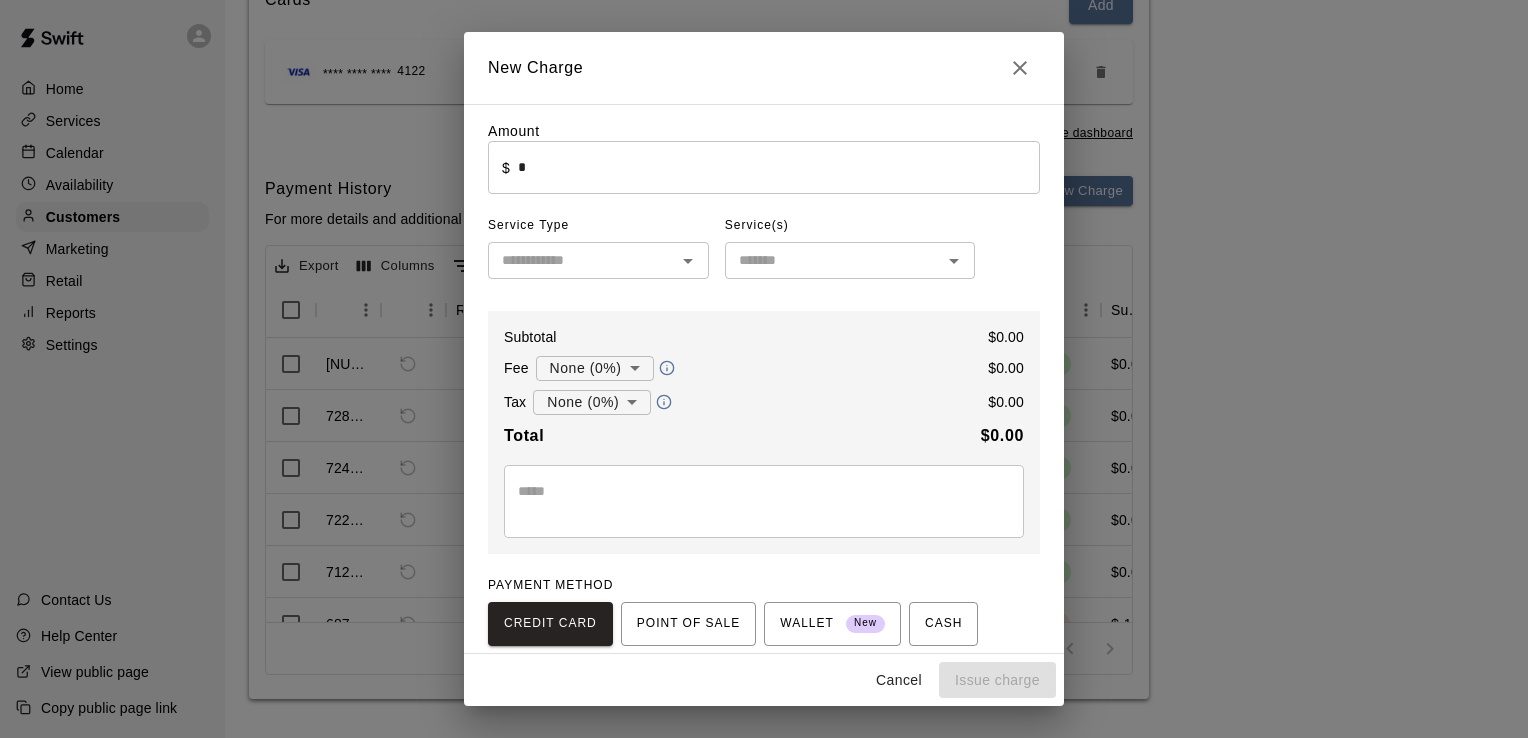click 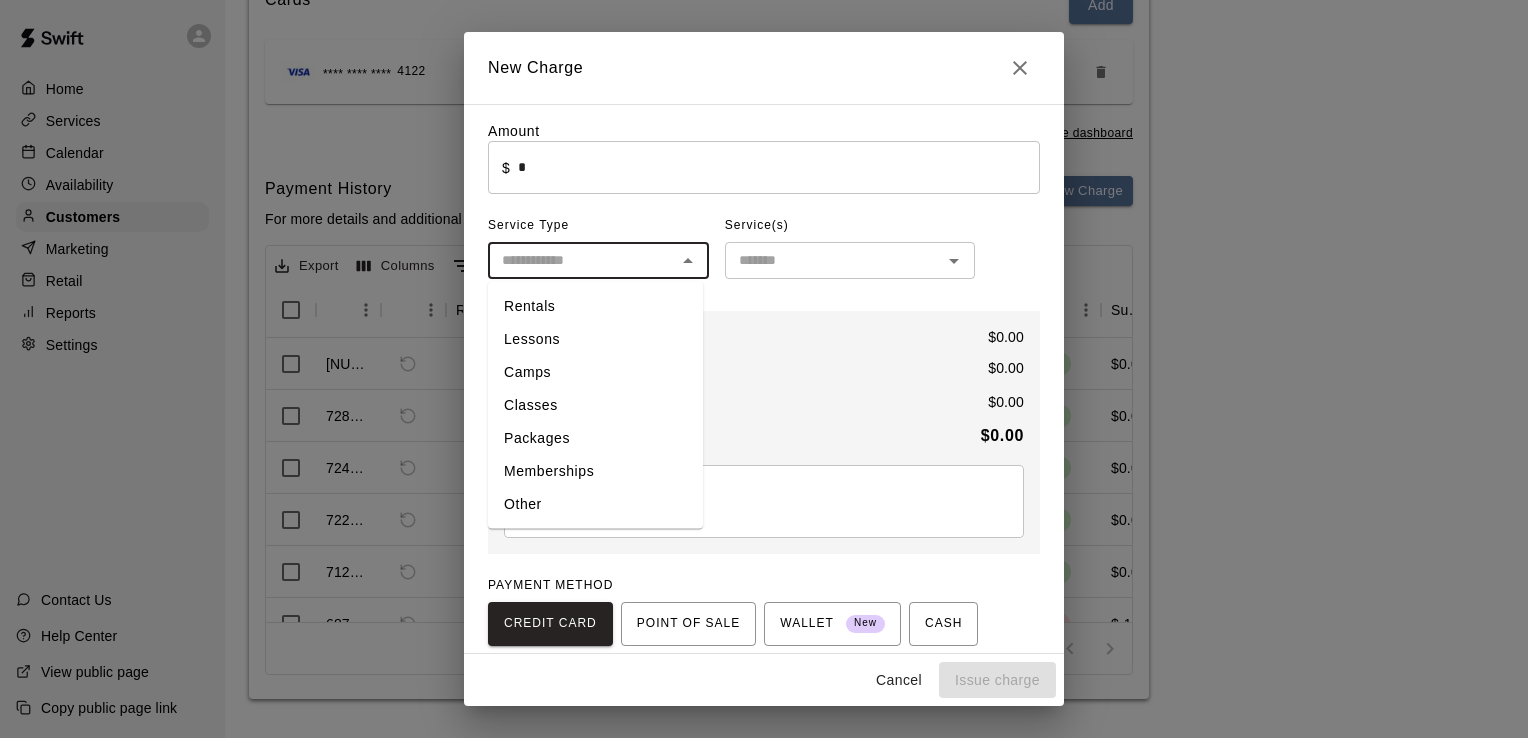 click on "Memberships" at bounding box center [595, 471] 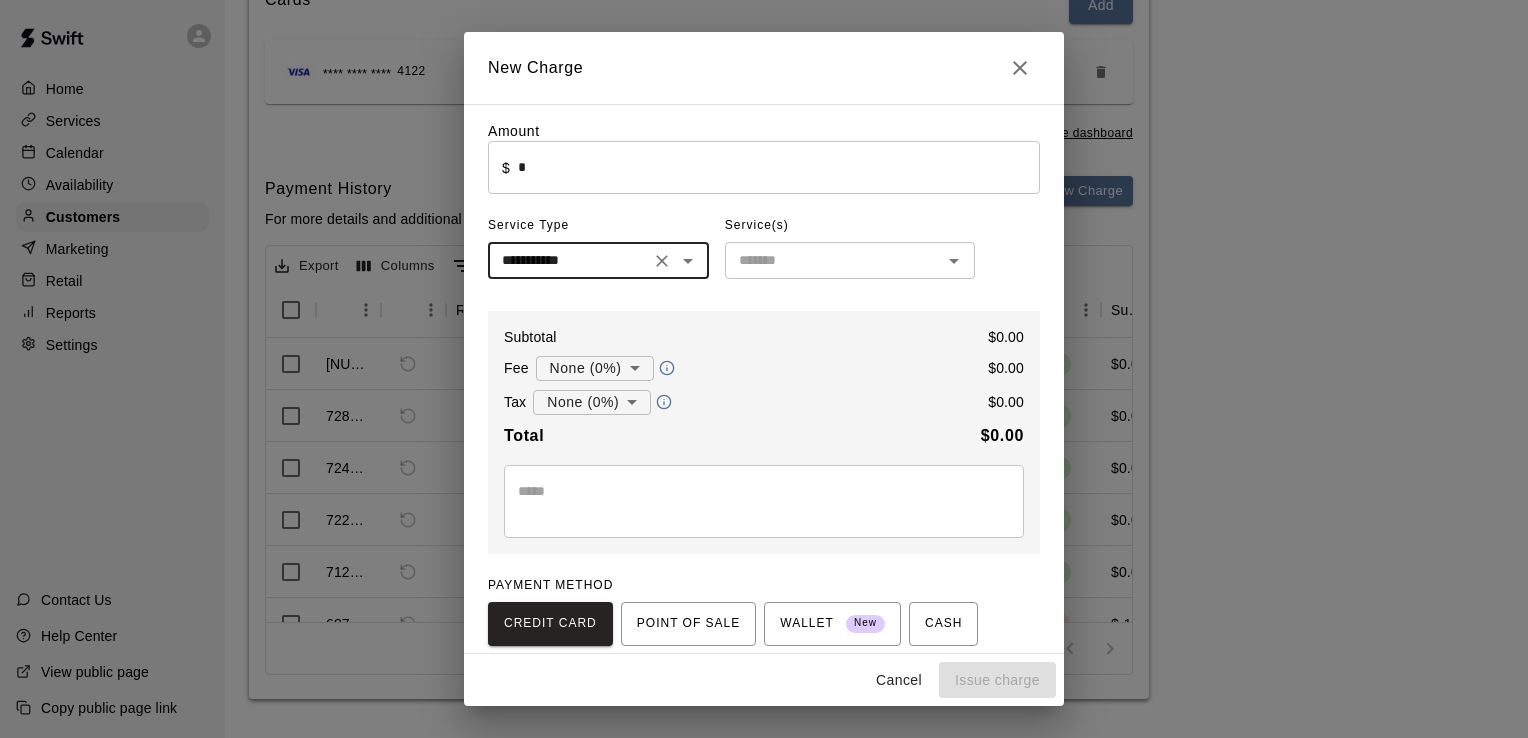 click 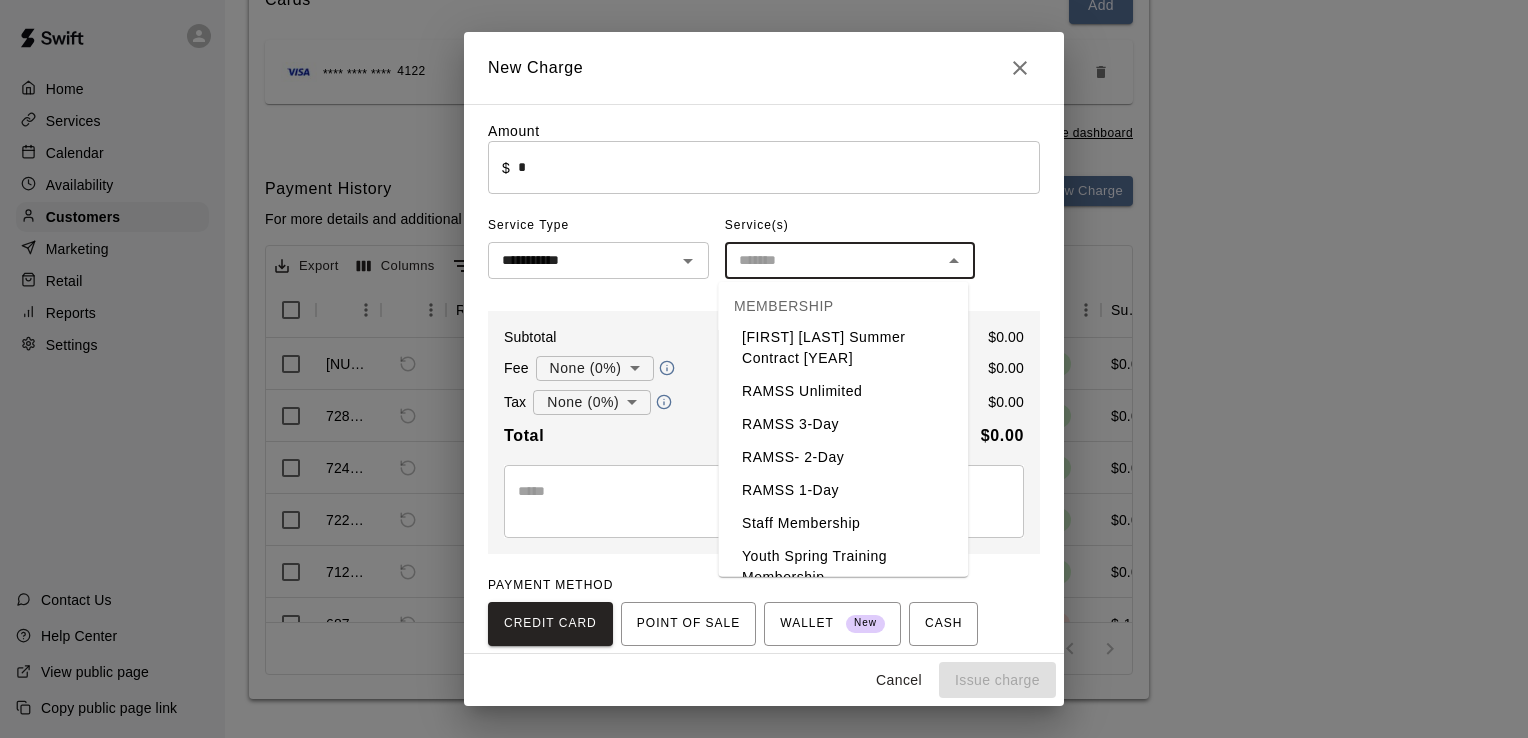 scroll, scrollTop: 1240, scrollLeft: 0, axis: vertical 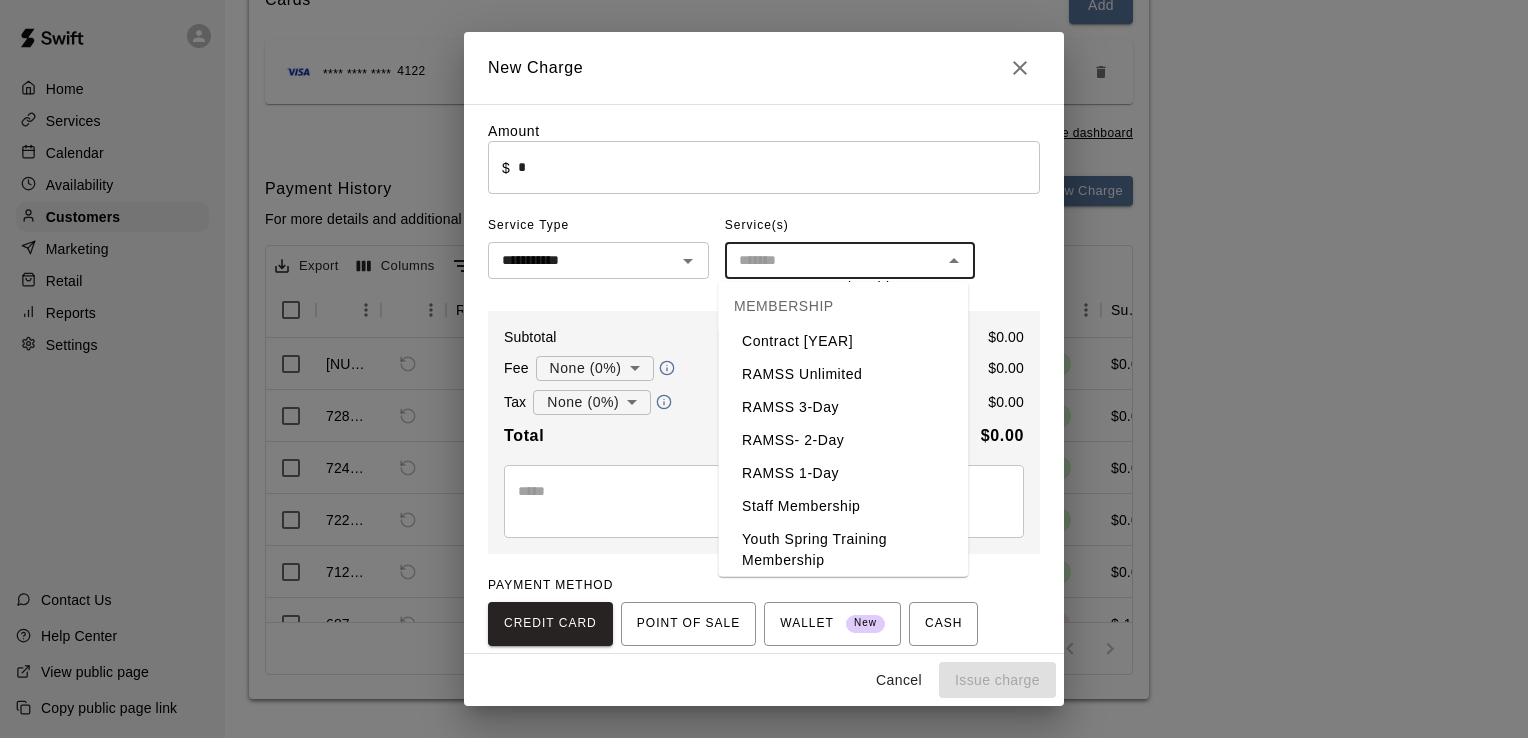 click on "RAMSS 3-Day" at bounding box center (843, 407) 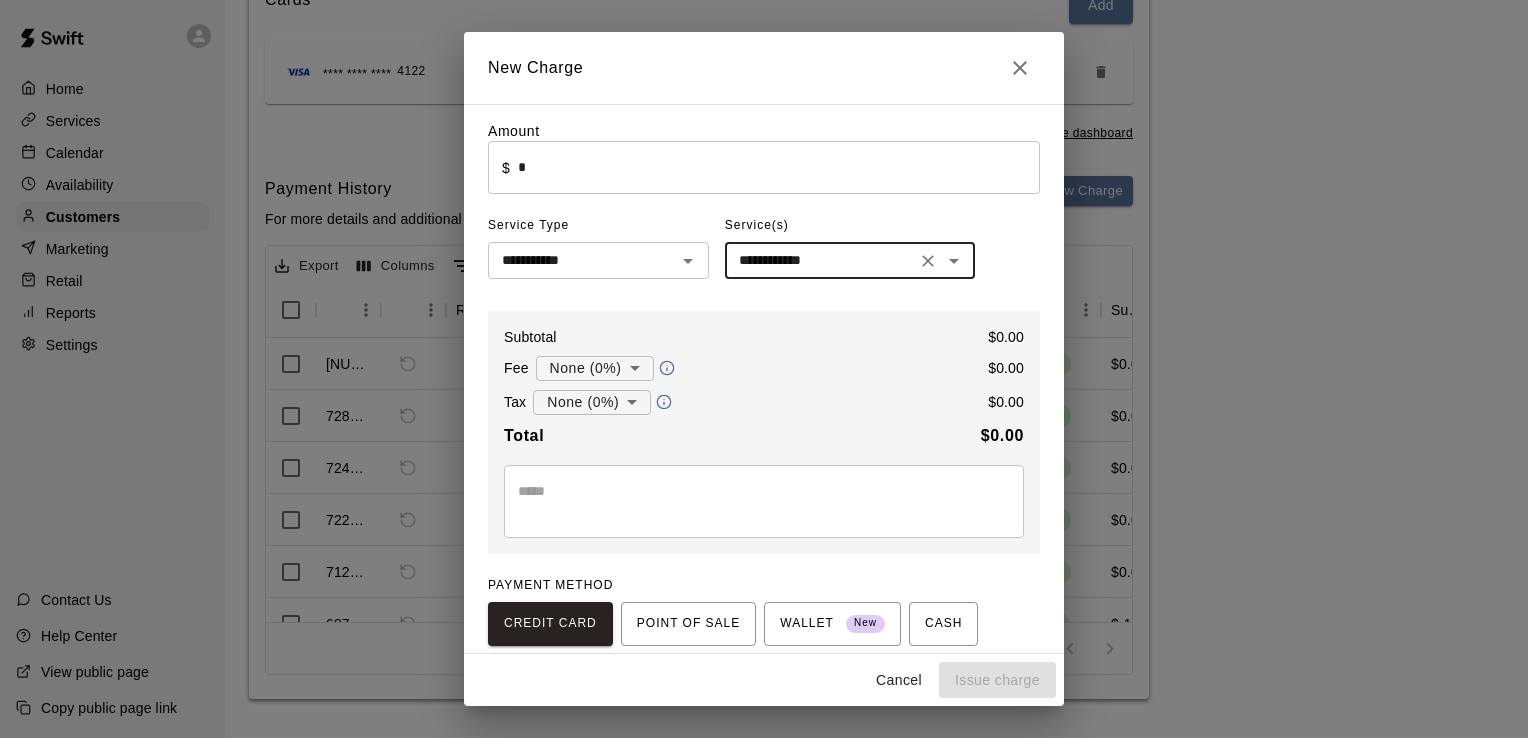 click on "*" at bounding box center (779, 167) 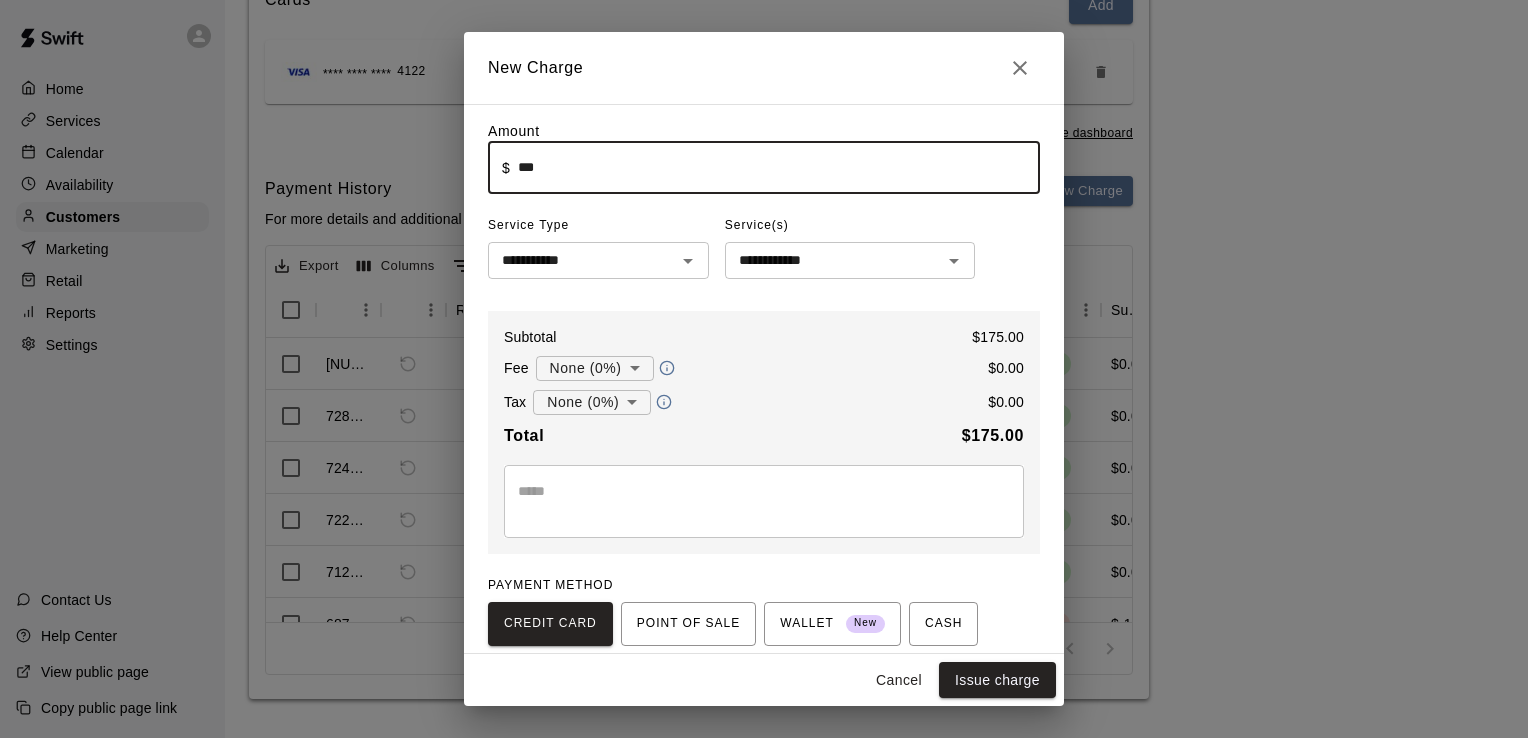 type on "******" 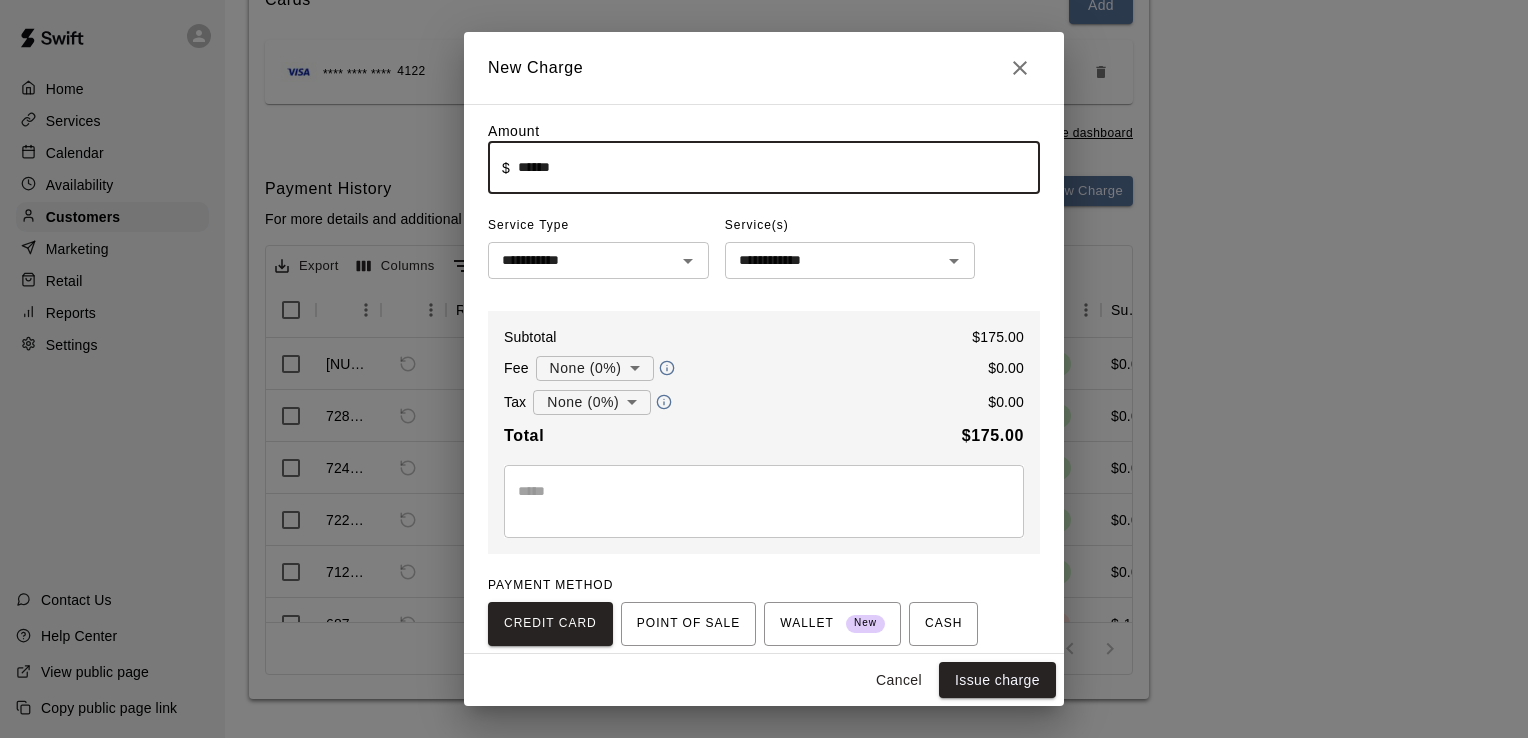 click on "**********" at bounding box center (764, 442) 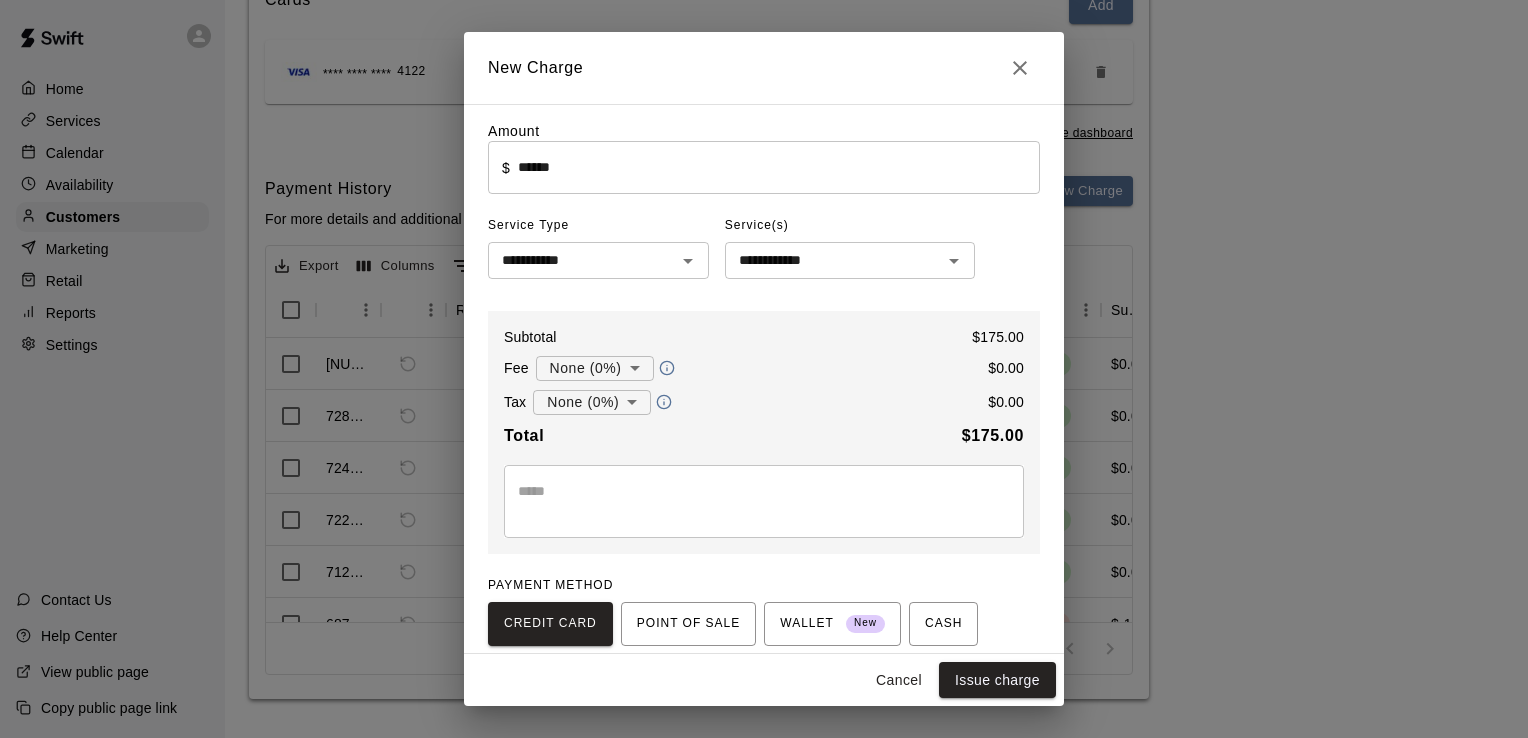 click on "Home Services Calendar Availability Customers Marketing Reports Settings Contact Us Help Center View public page Copy public page link Customers / [FIRST] [LAST]  [FIRST] [LAST]  Profile Contact Family Wallet New Payments Invoices Credits Activity Marketing Delete Payments Stripe:   [STRIPE_ID] Cards Add **** **** **** [LAST_4_DIGITS] Make Default Visit   Stripe dashboard   Payment History For more details and additional filtering,   visit the   Sales and Revenue reports   section. New Charge Export Columns 0 Filters Id Refund Receipt Payment Date Service Method Type Subtotal Tax Custom Fee [NUMBER] [MONTH] [DAY], [YEAR] RAMSS Training  WAIVED Charge $0.00 $0.00 [NUMBER] [MONTH] [DAY], [YEAR] RAMSS Training  WAIVED Charge $0.00 $0.00 [NUMBER] [MONTH] [DAY], [YEAR] RAMSS Training  WAIVED Charge $0.00 $0.00 [NUMBER] [MONTH] [DAY], [YEAR] RAMSS Training  WAIVED Charge $0.00 $0.00 [NUMBER] [MONTH] [DAY], [YEAR] RAMSS Training  WAIVED Charge $0.00 $0.00 [NUMBER] [MONTH] [DAY], [YEAR] College RAMSS 3x Per Week  Card Refund $-175.00" at bounding box center [764, 234] 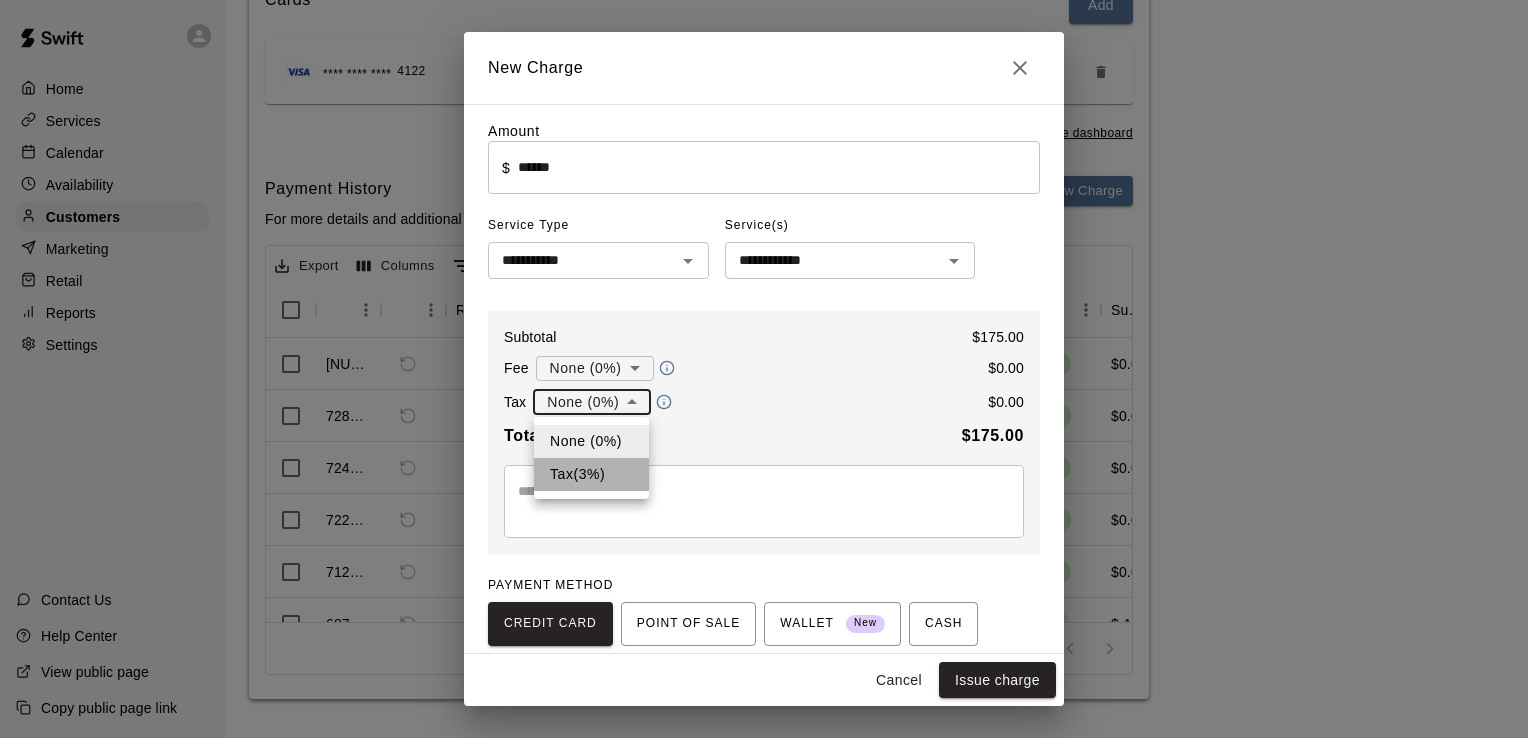 click on "Tax  ( 3 %)" at bounding box center (591, 474) 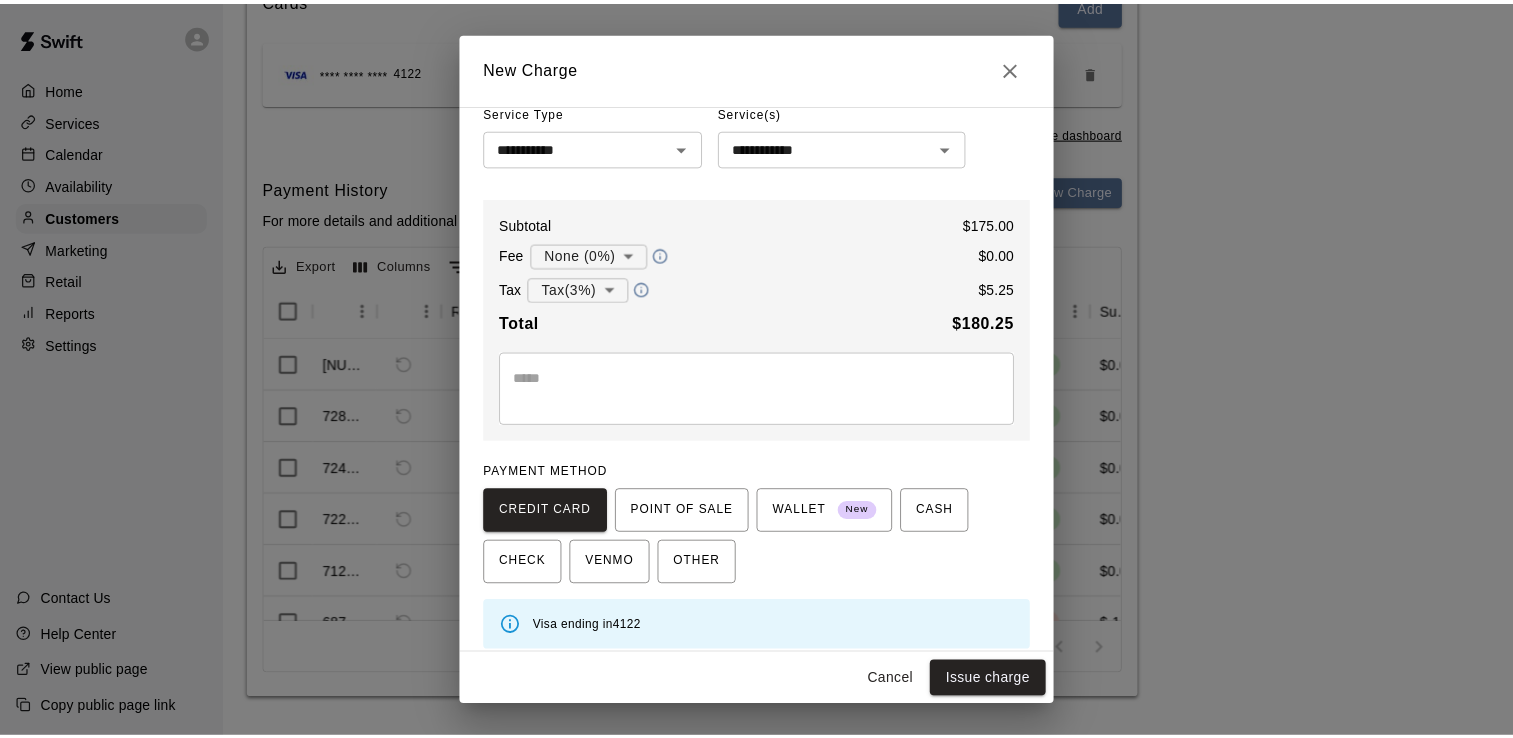 scroll, scrollTop: 128, scrollLeft: 0, axis: vertical 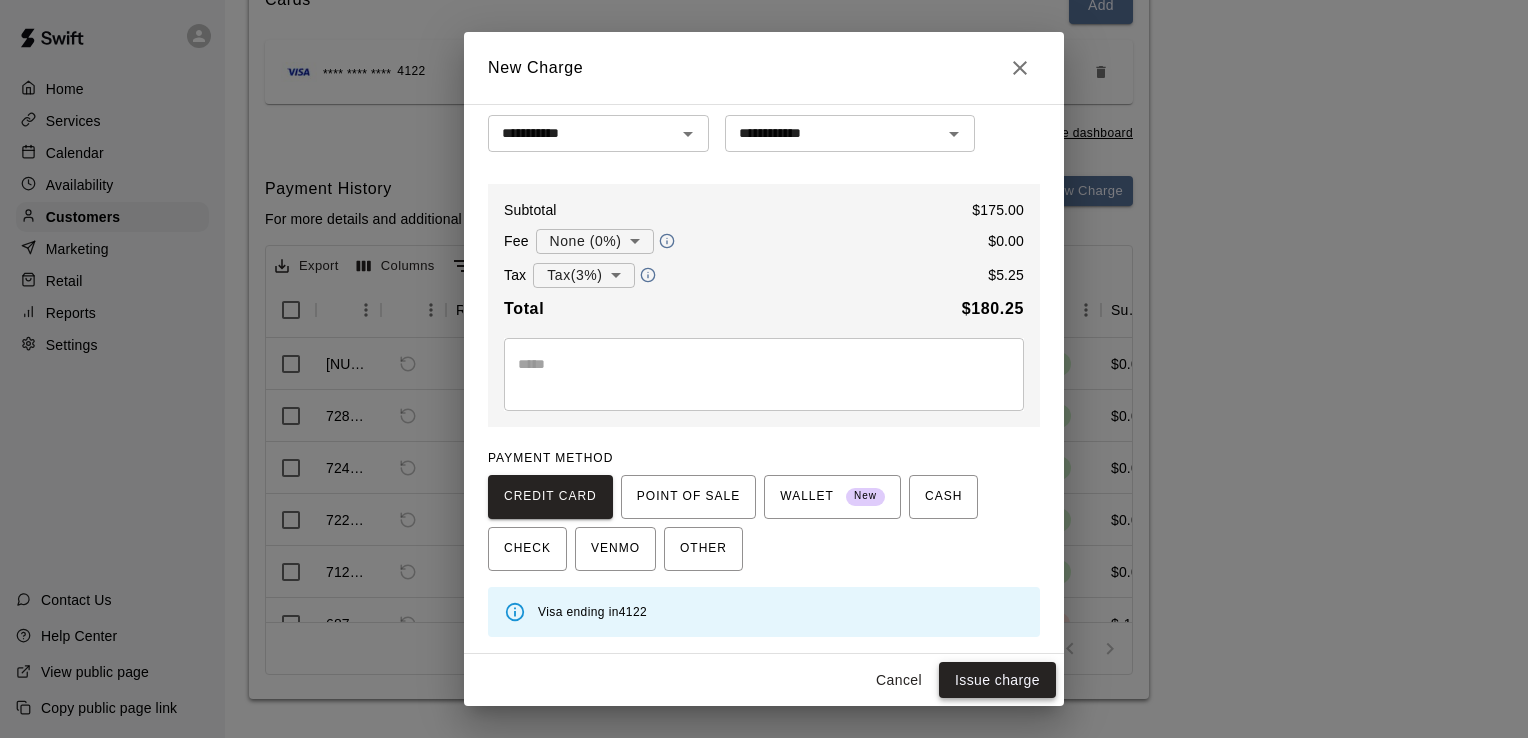 click on "Issue charge" at bounding box center [997, 680] 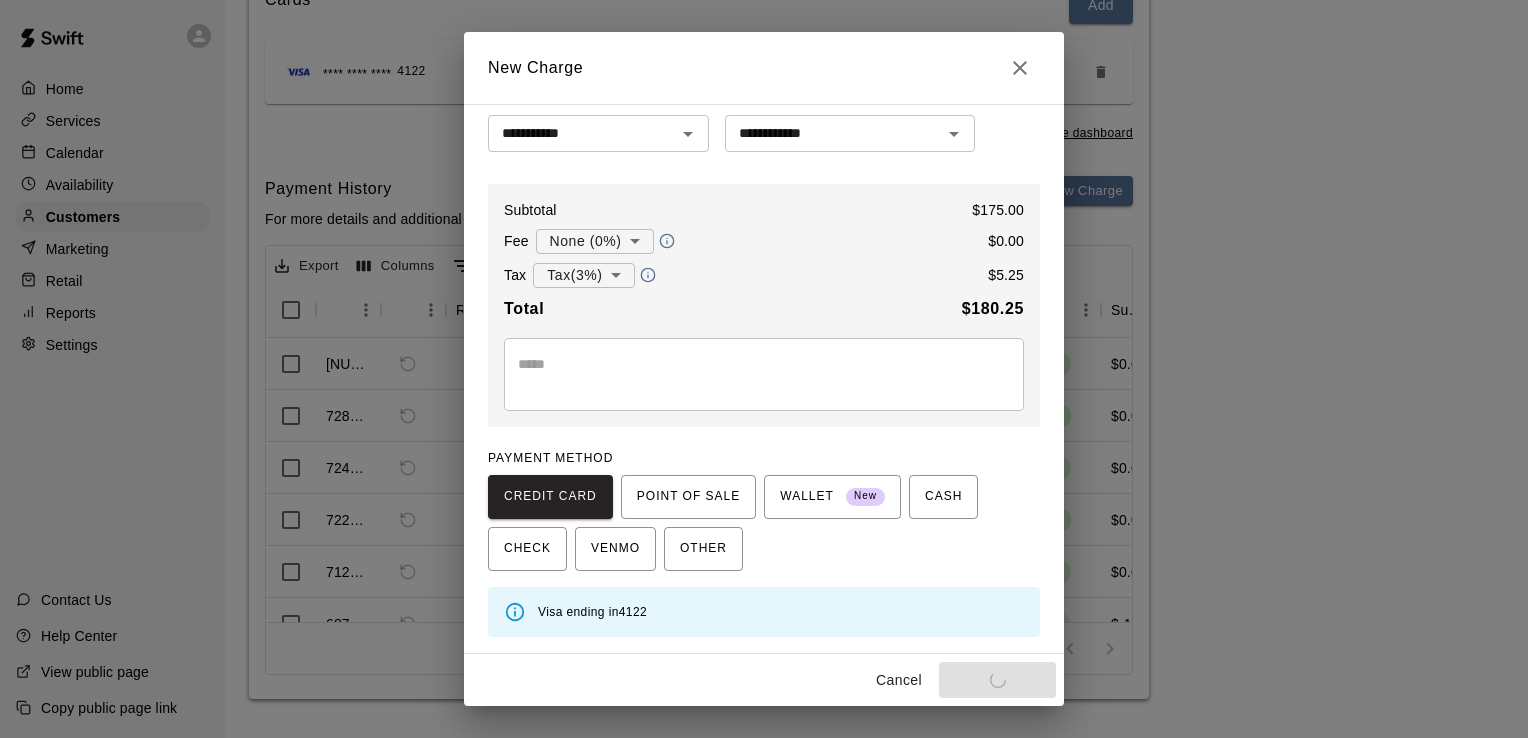 type on "*" 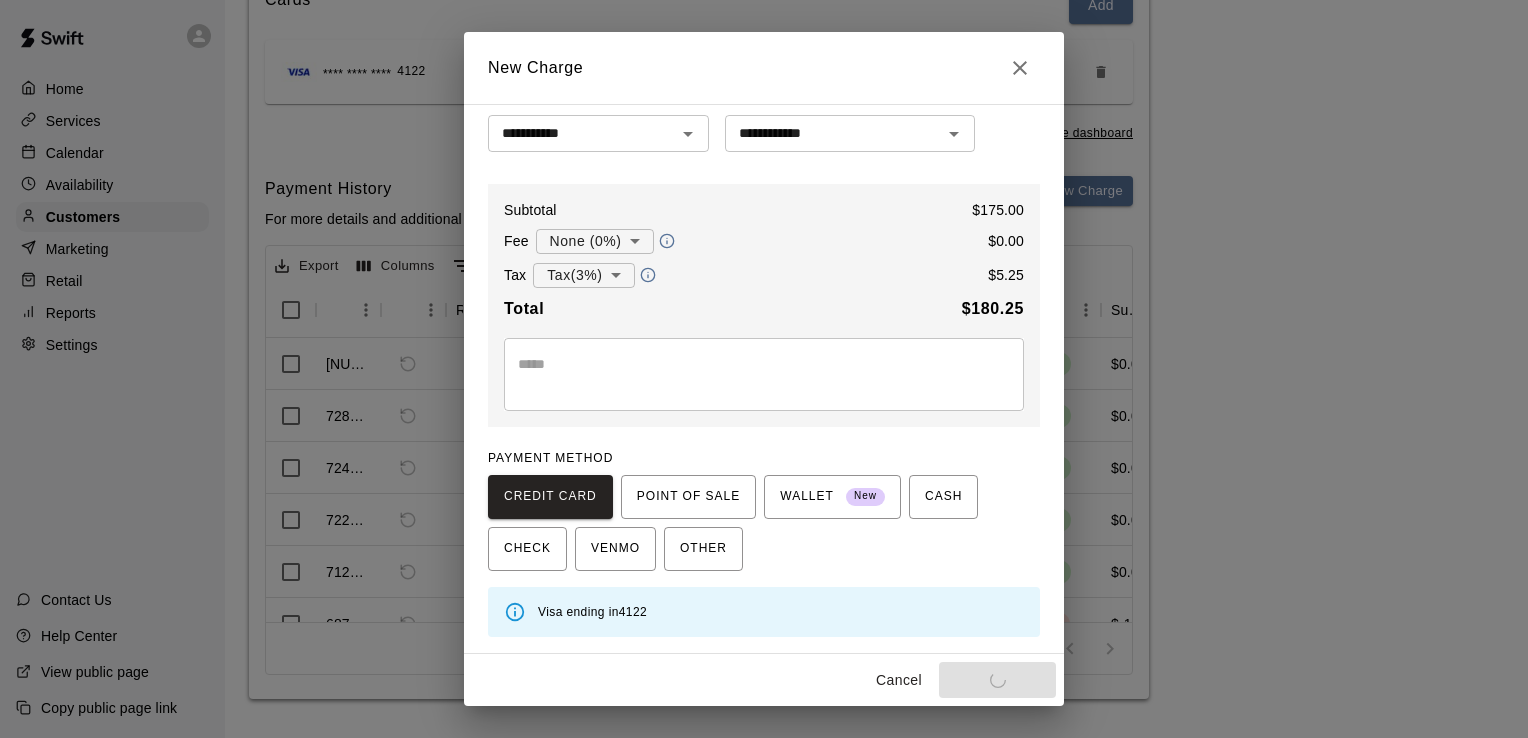 type 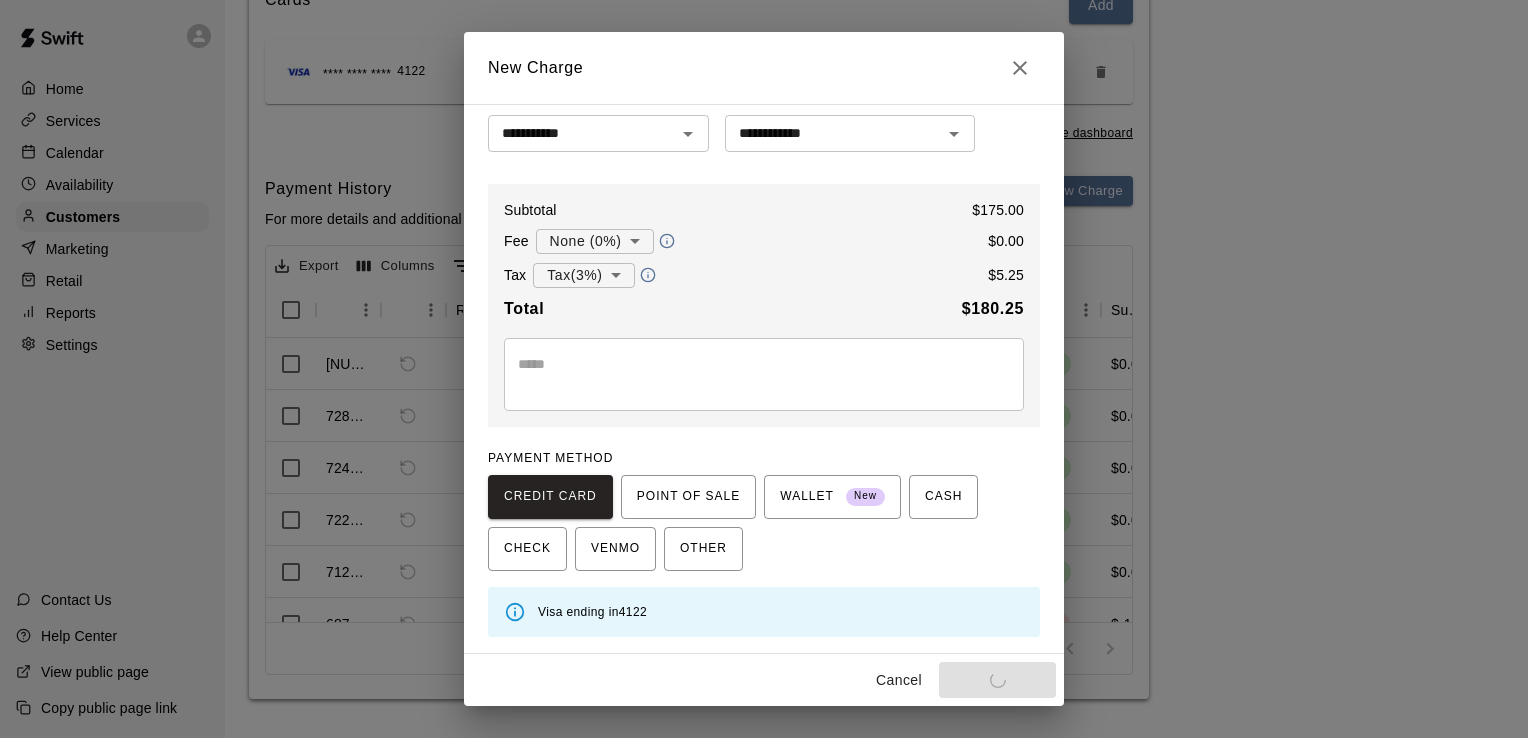 type 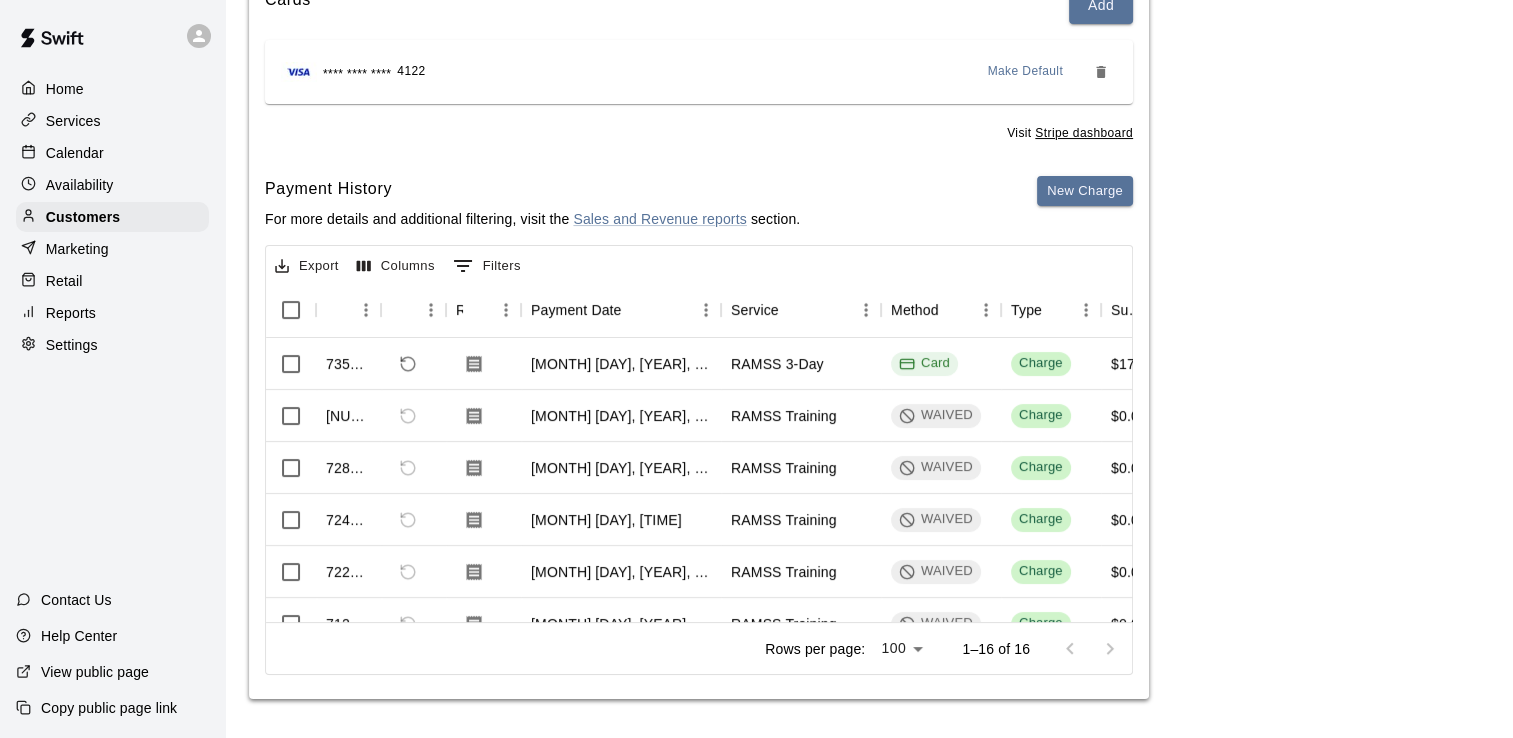 click on "Home" at bounding box center [65, 89] 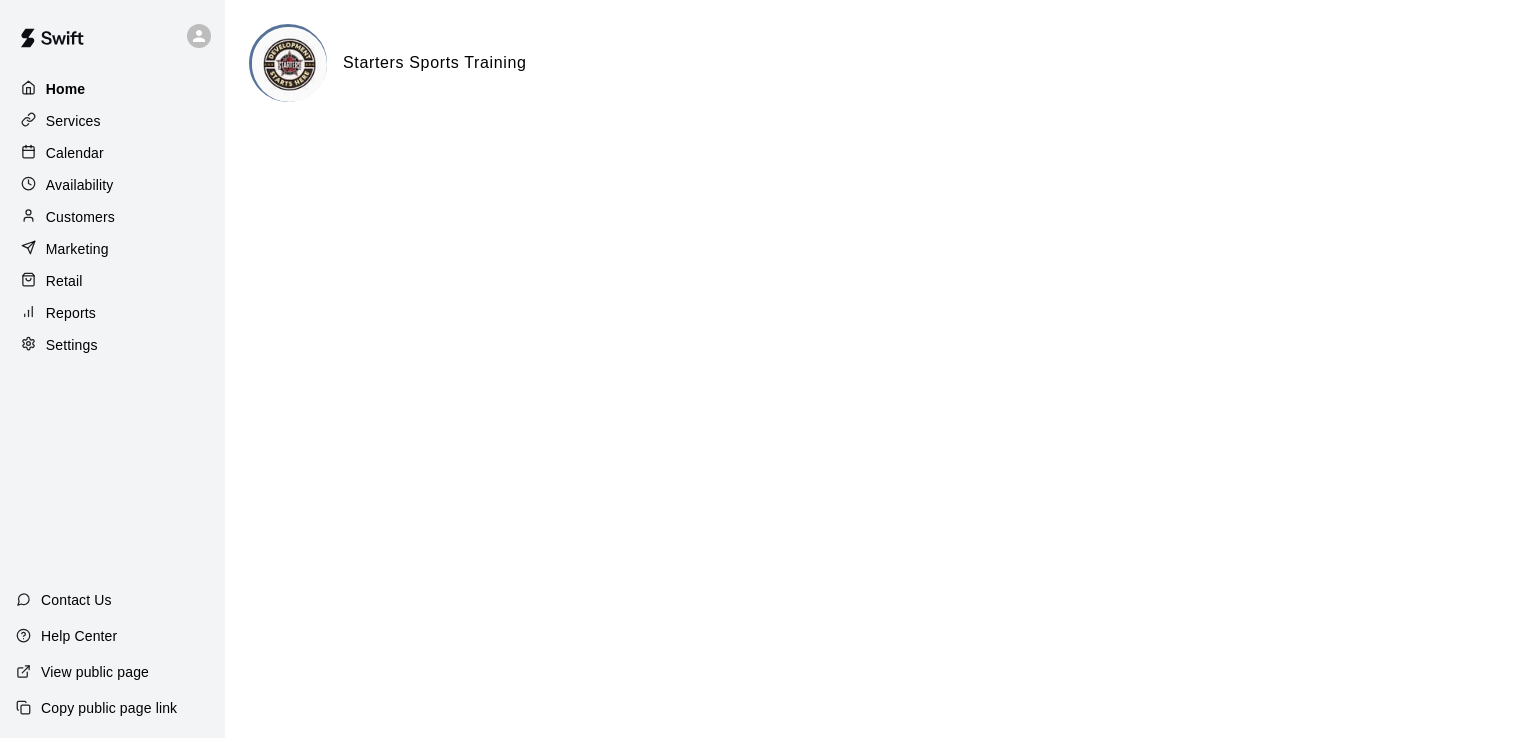 scroll, scrollTop: 0, scrollLeft: 0, axis: both 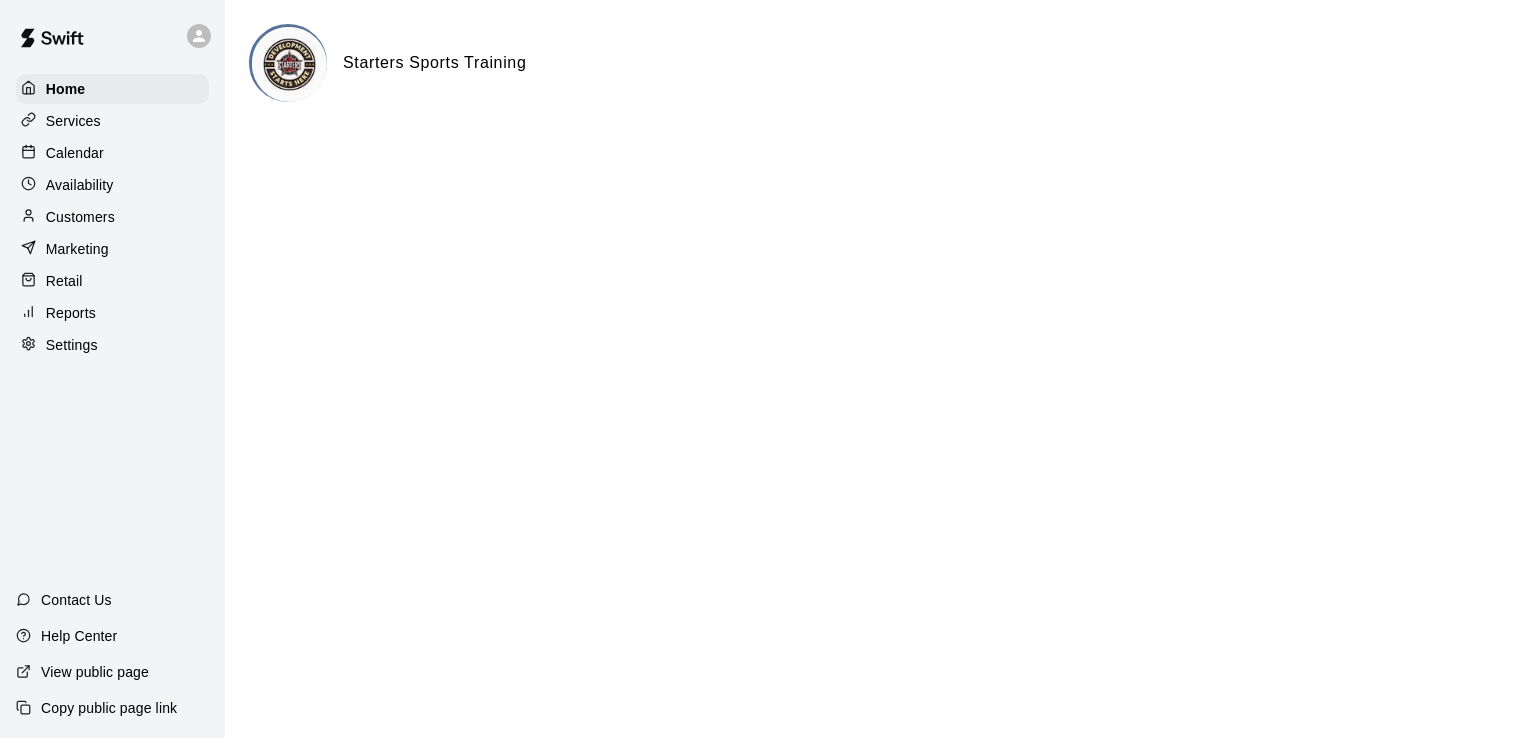 click on "Calendar" at bounding box center [75, 153] 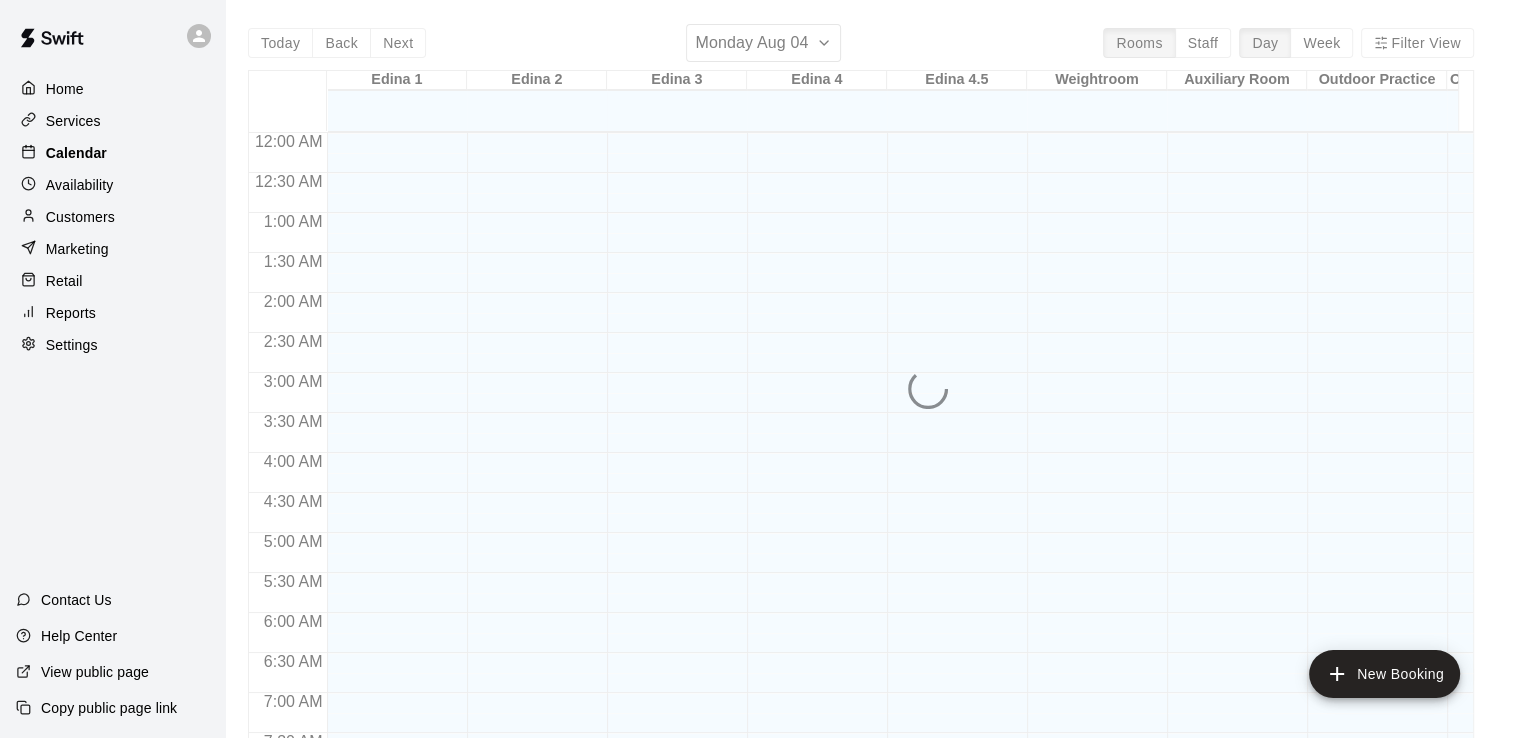 scroll, scrollTop: 800, scrollLeft: 0, axis: vertical 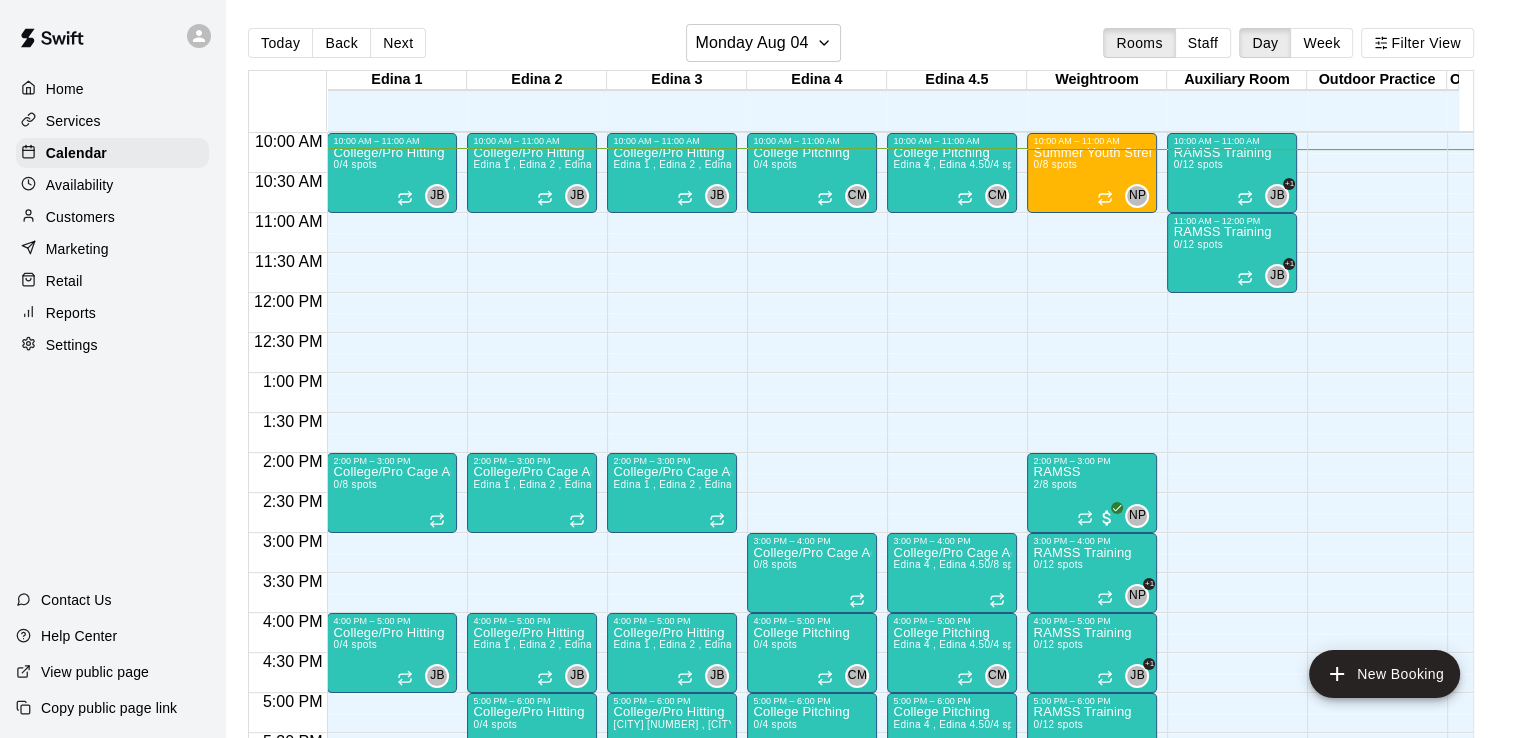 click on "Services" at bounding box center [73, 121] 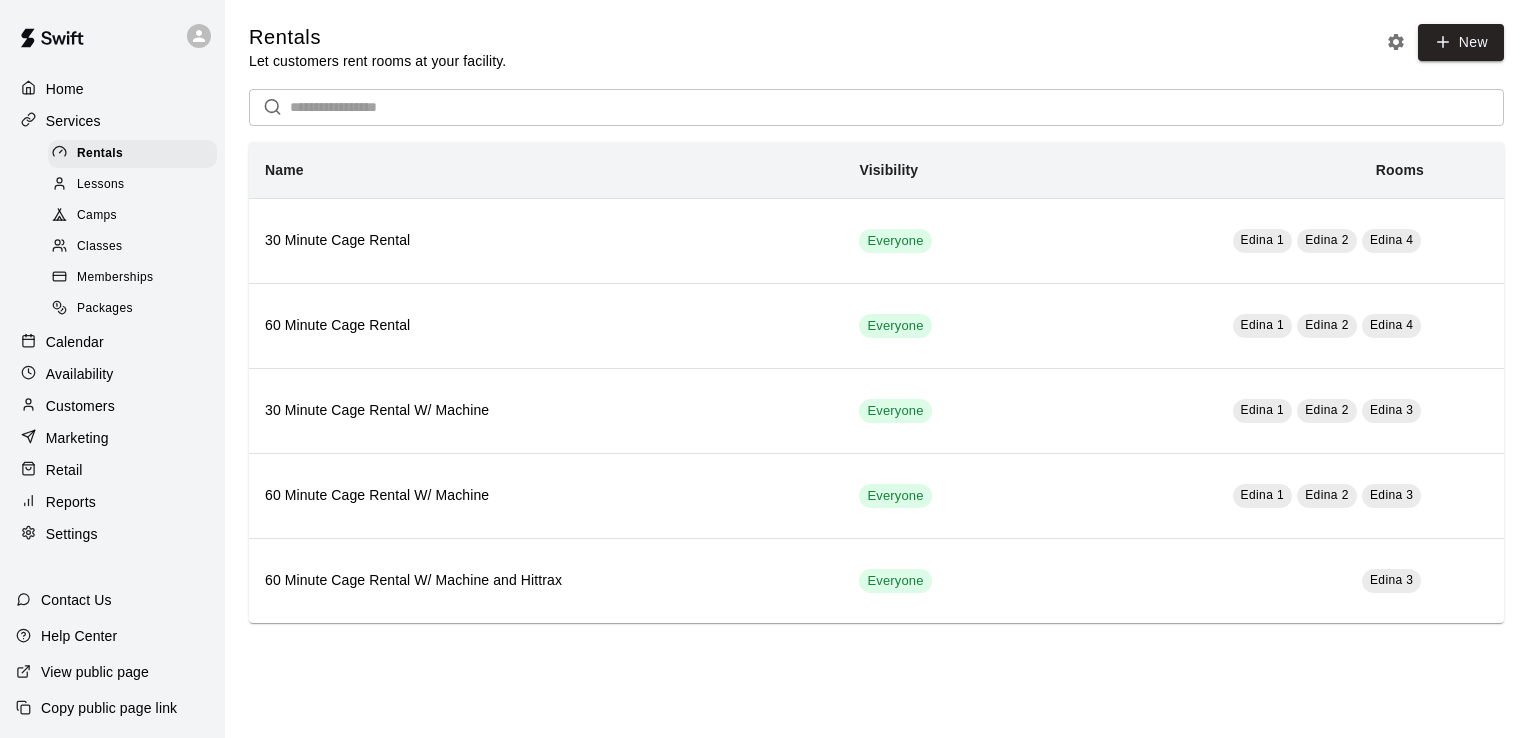 click on "Camps" at bounding box center [97, 216] 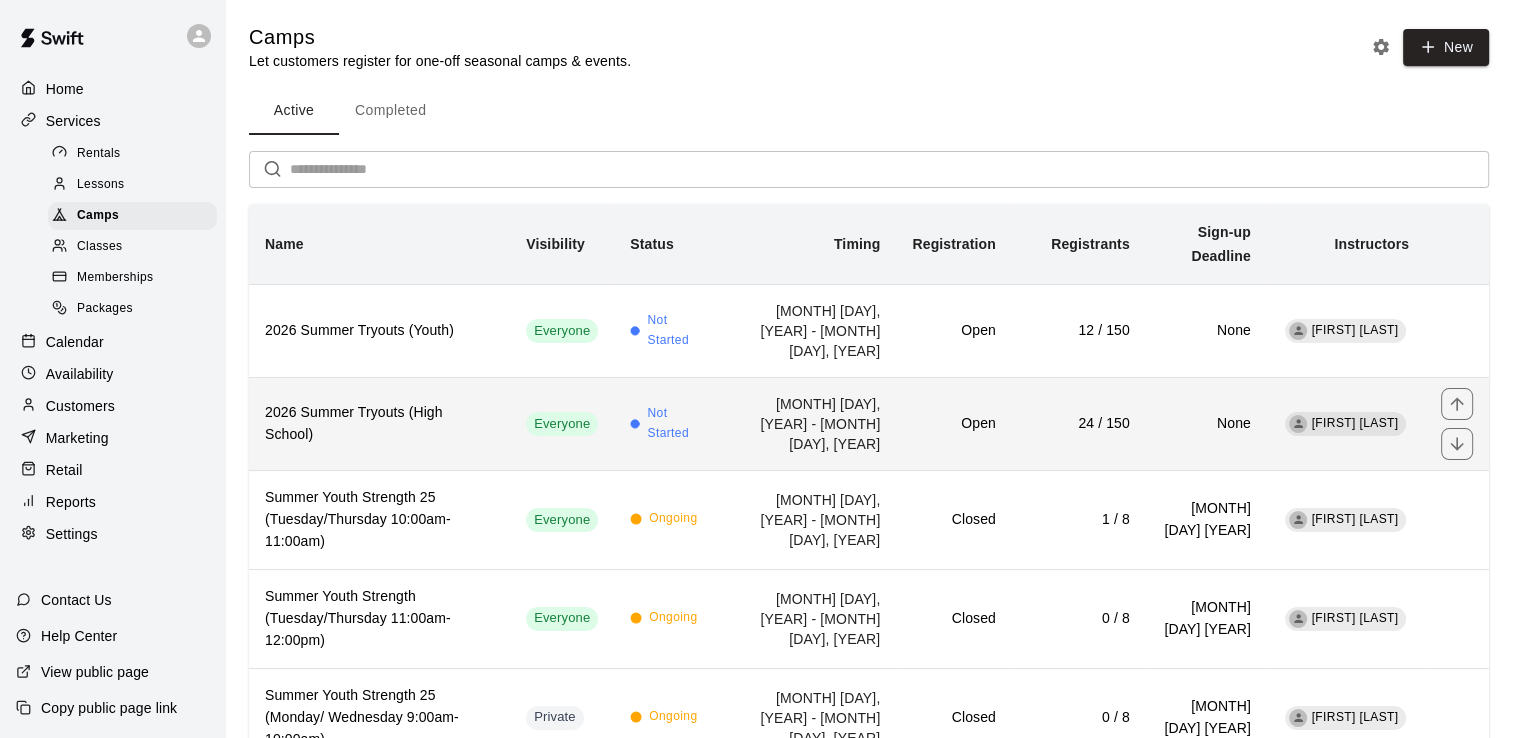click on "2026 Summer Tryouts (High School)" at bounding box center [379, 424] 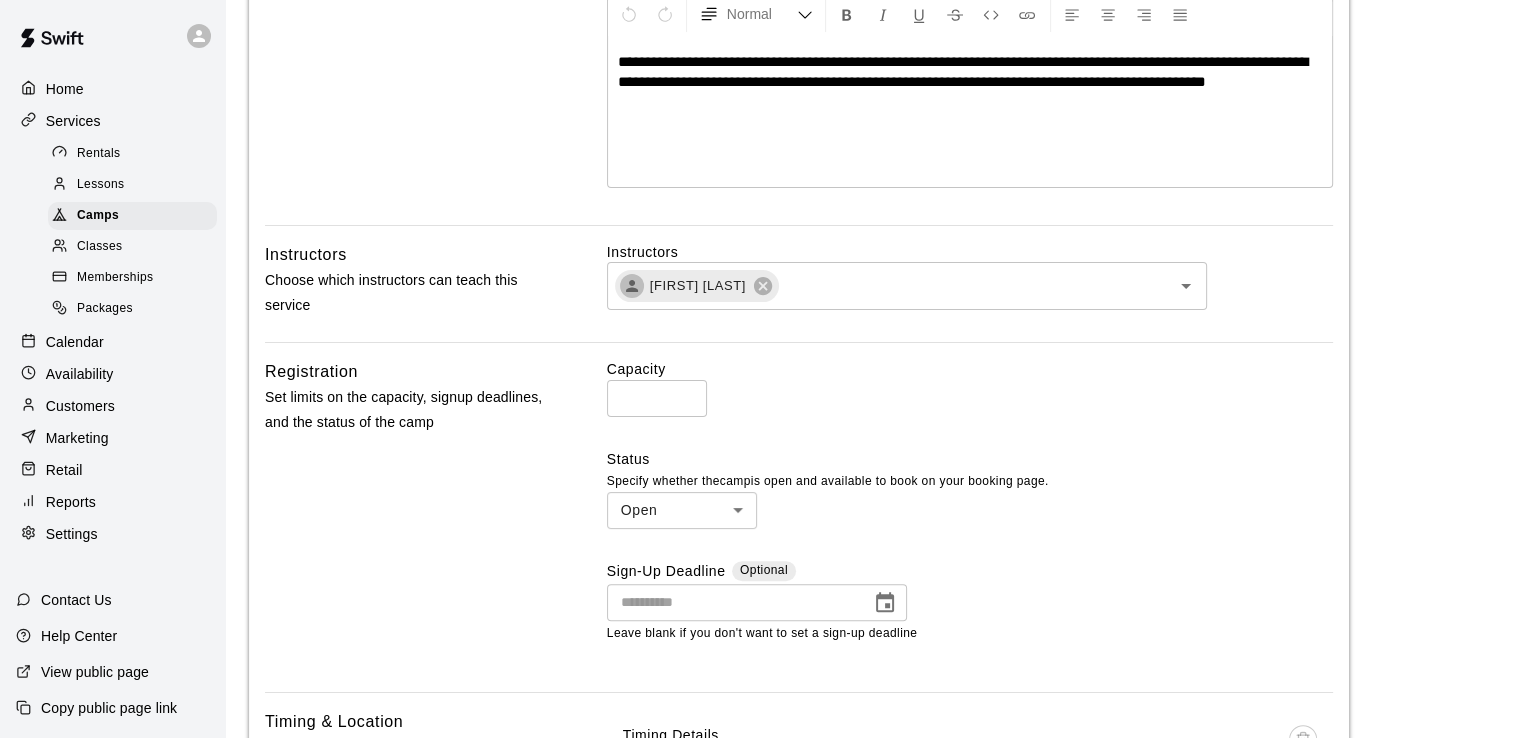 scroll, scrollTop: 349, scrollLeft: 0, axis: vertical 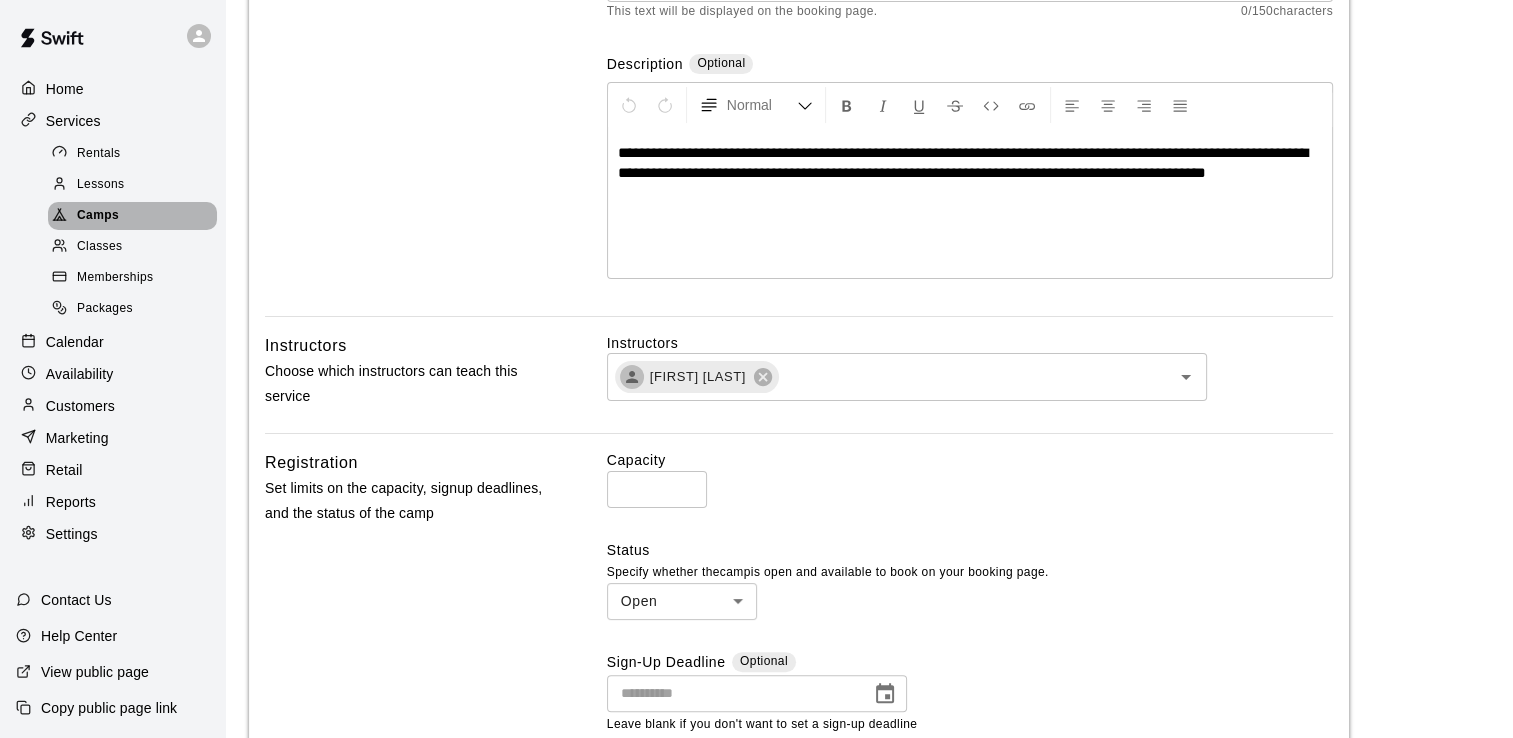 click on "Camps" at bounding box center (98, 216) 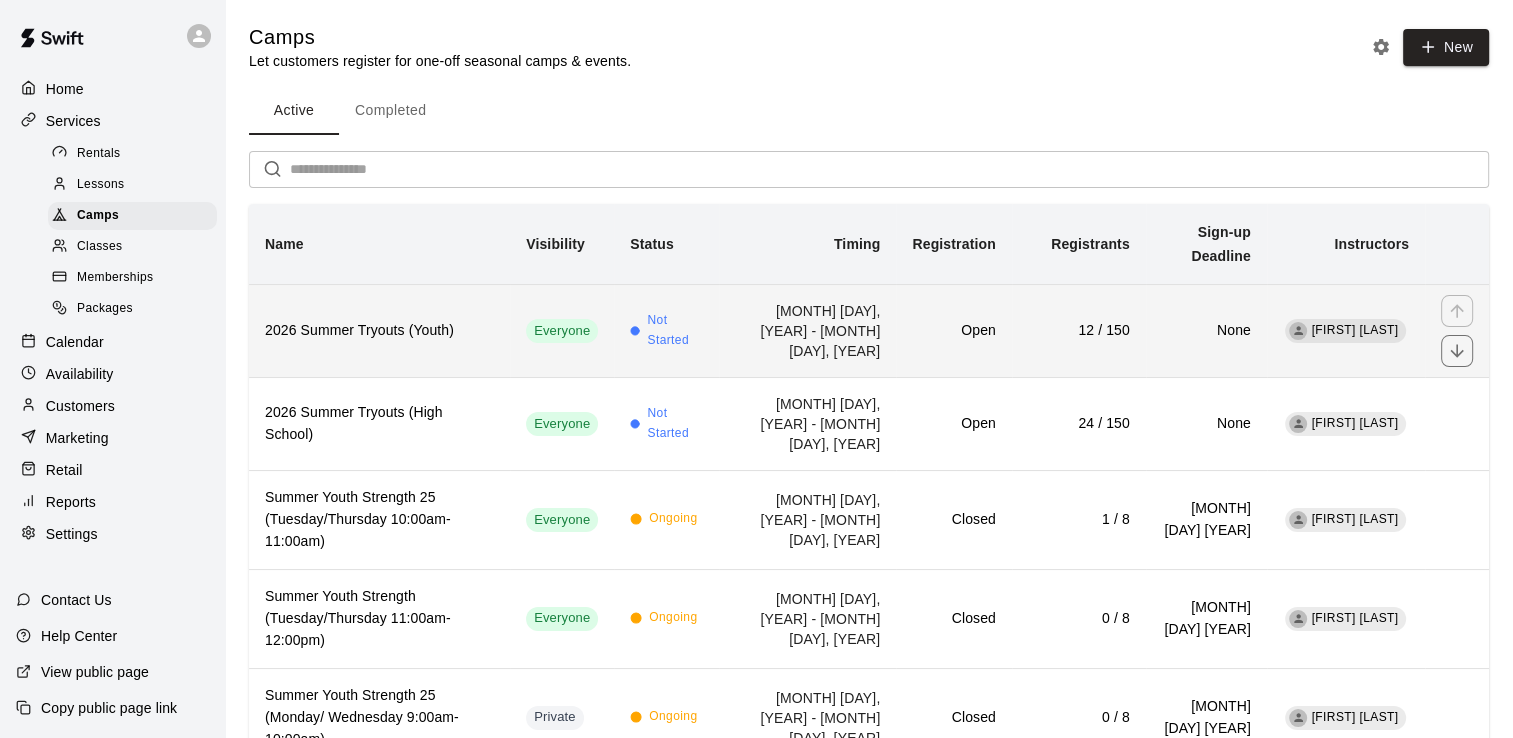 click on "2026 Summer Tryouts (Youth)" at bounding box center (379, 331) 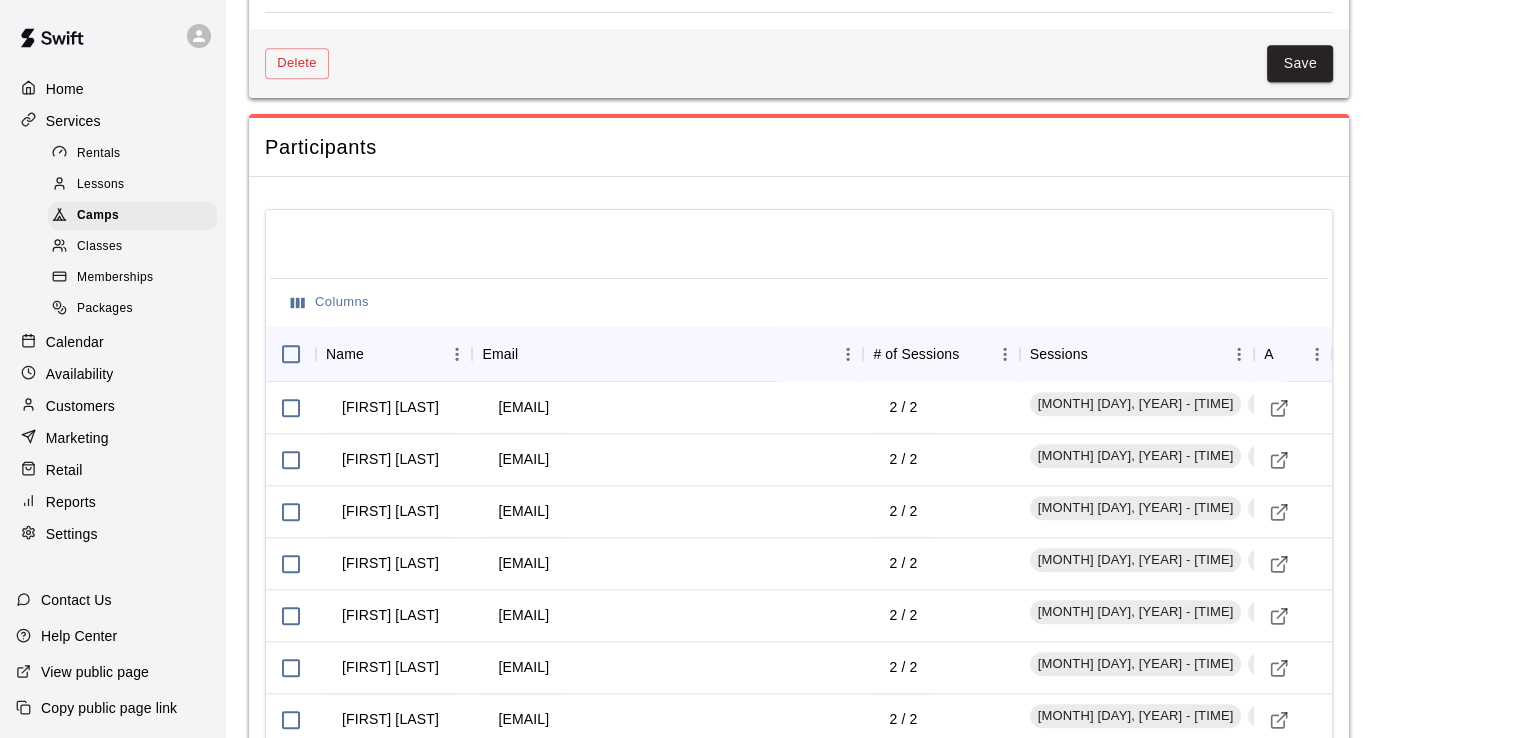 scroll, scrollTop: 0, scrollLeft: 0, axis: both 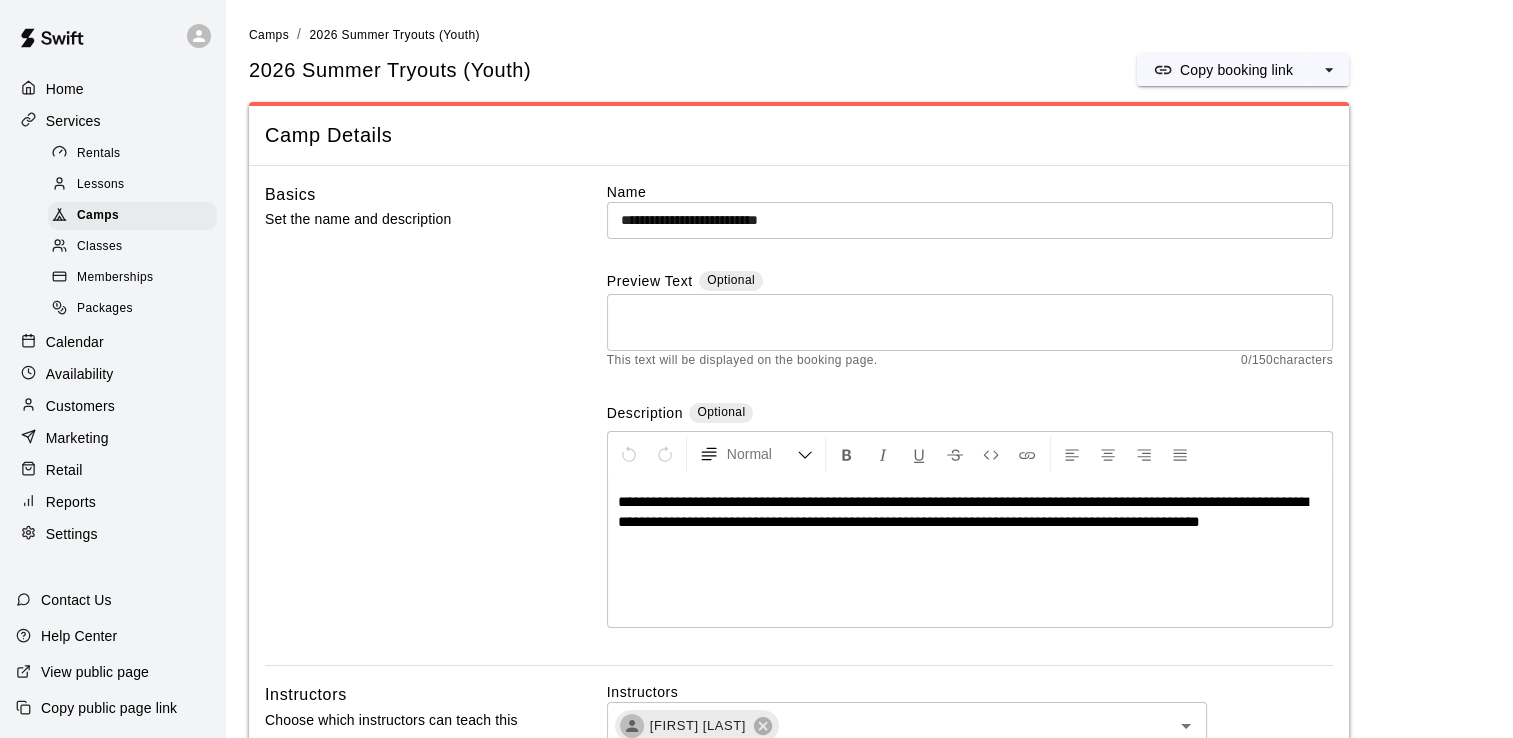 click on "Home" at bounding box center [65, 89] 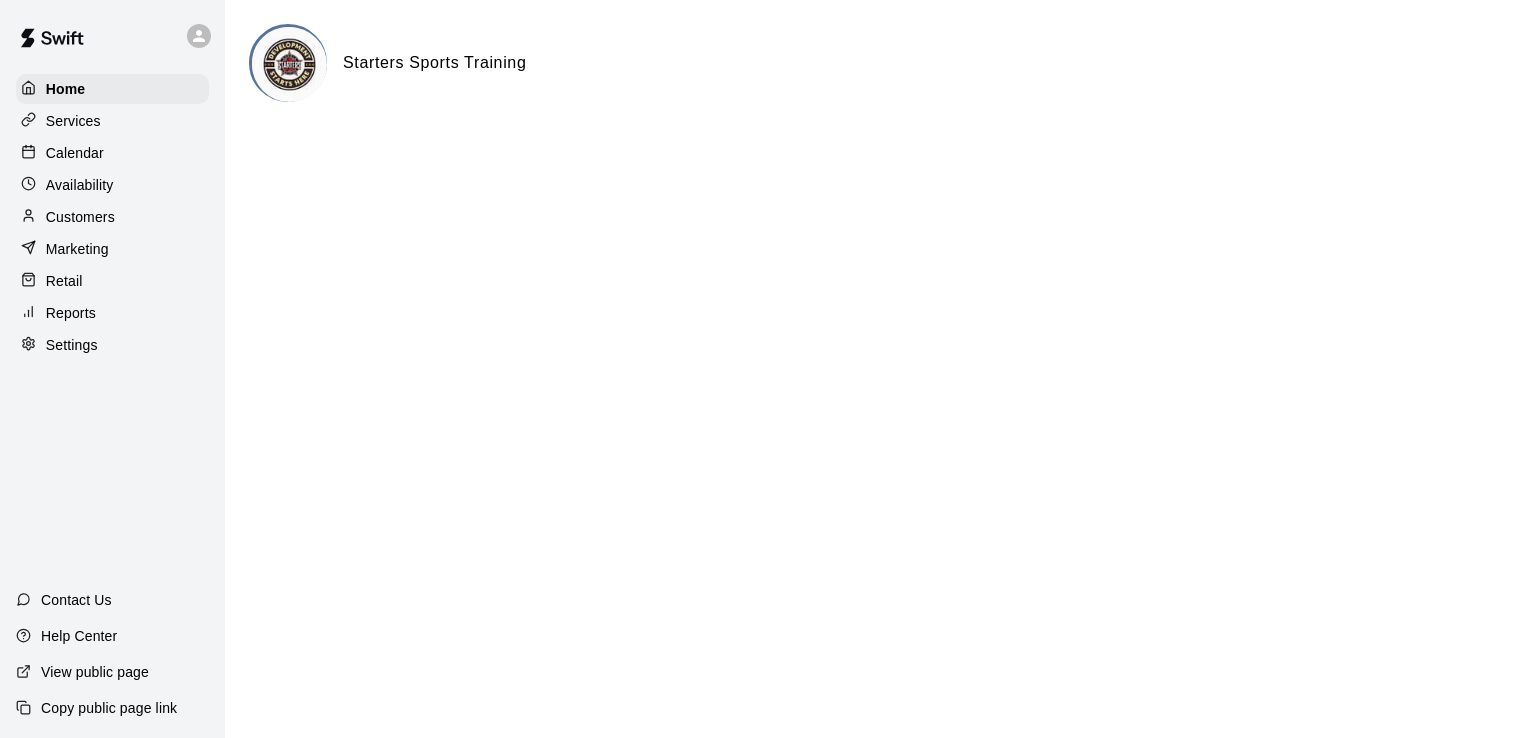 click on "Calendar" at bounding box center [112, 153] 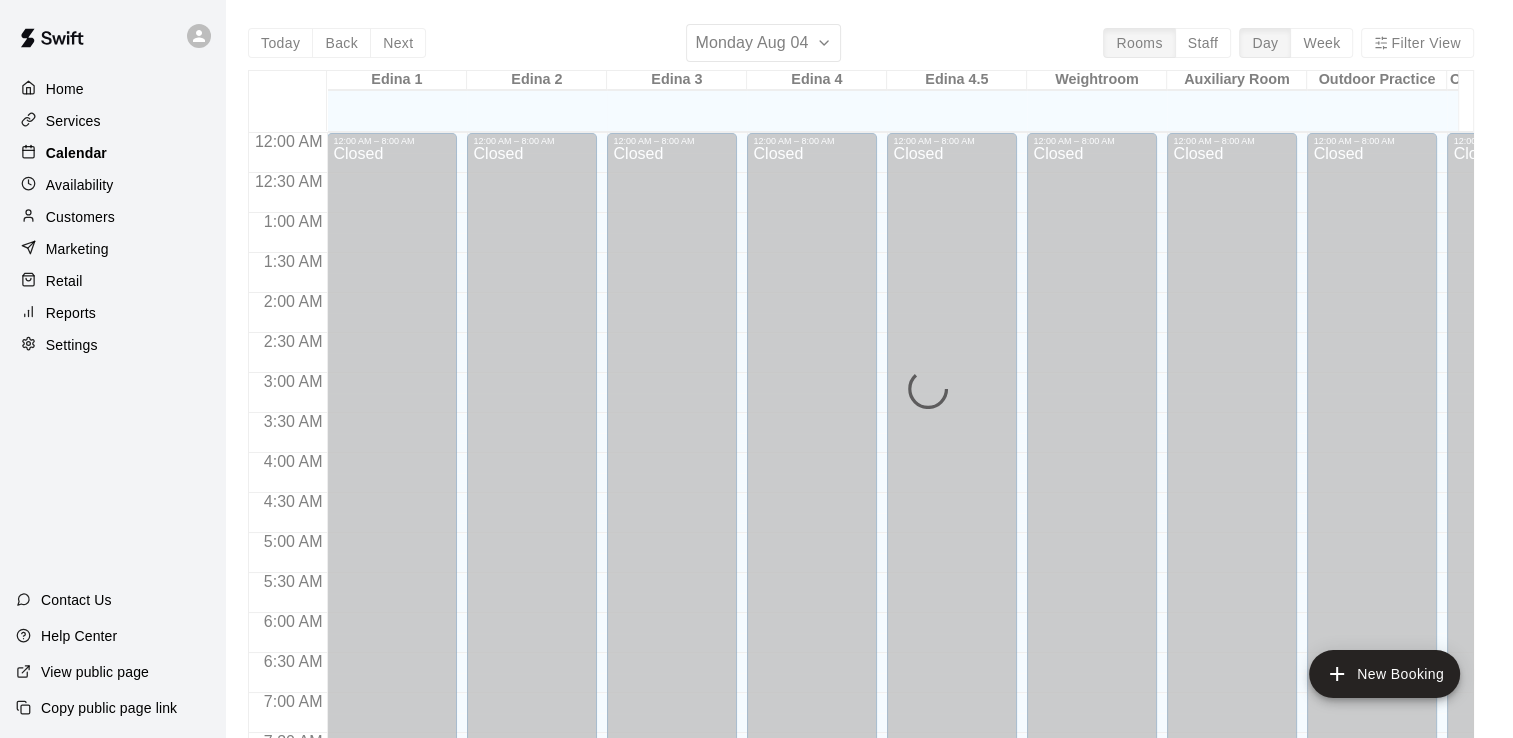 scroll, scrollTop: 819, scrollLeft: 0, axis: vertical 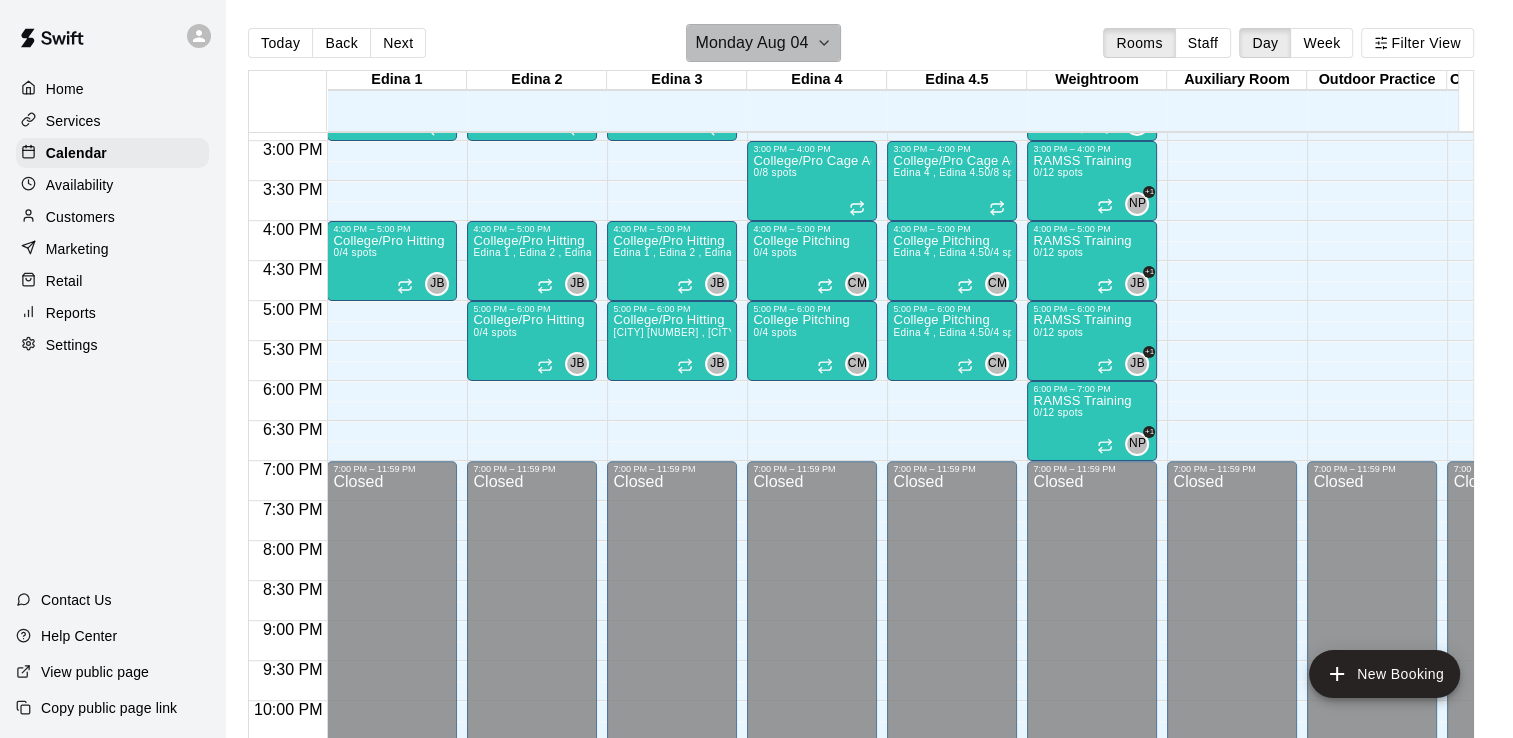 click 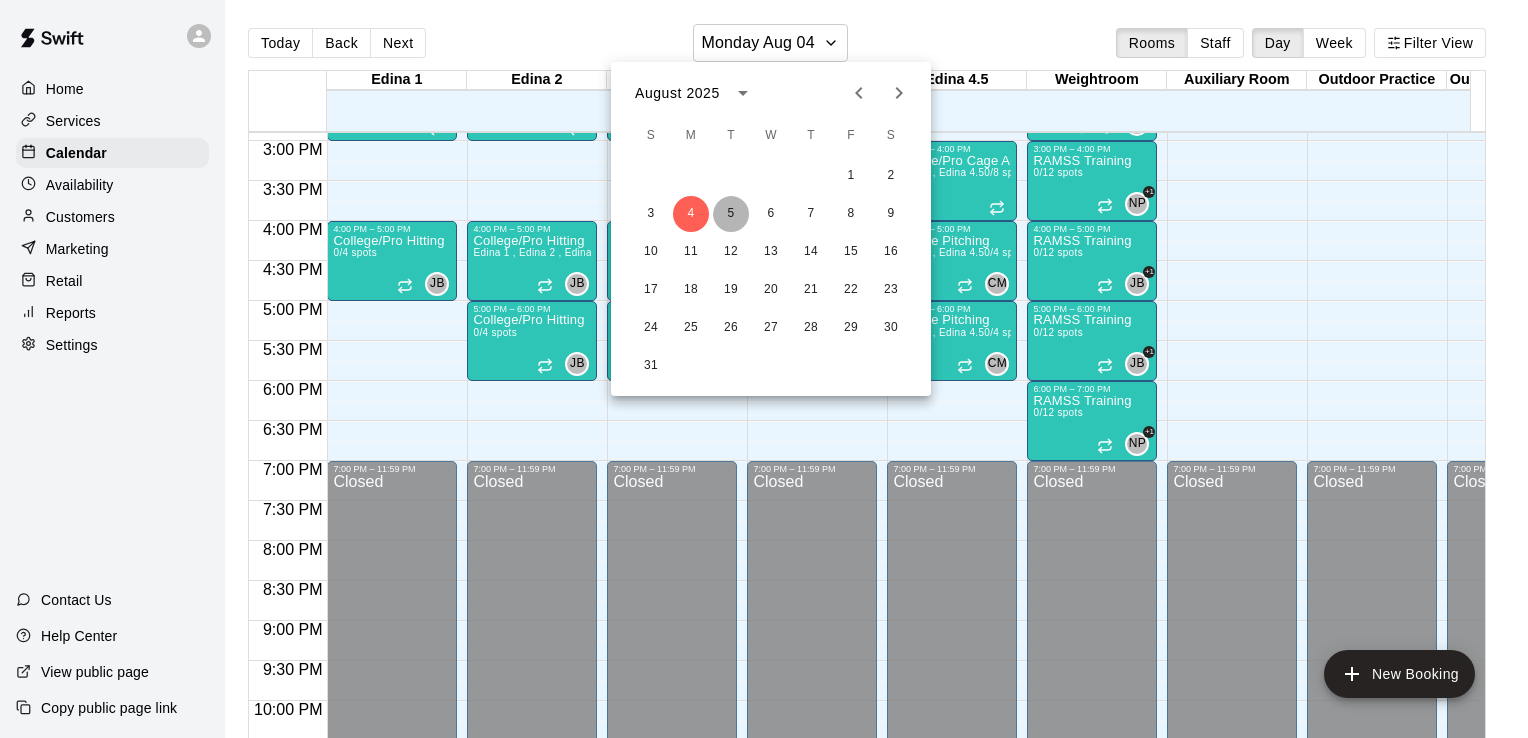click on "5" at bounding box center [731, 214] 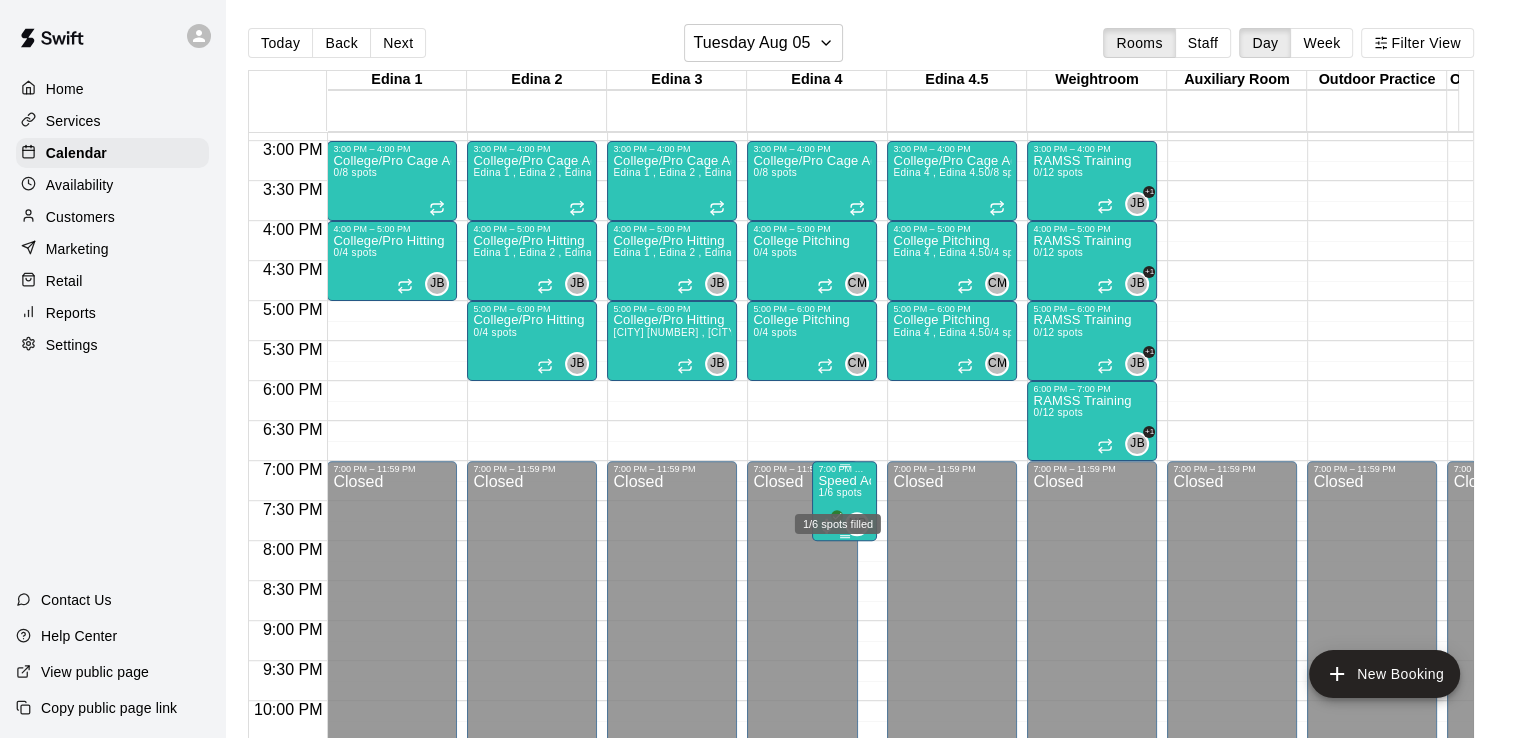 click on "1/6 spots" at bounding box center (840, 492) 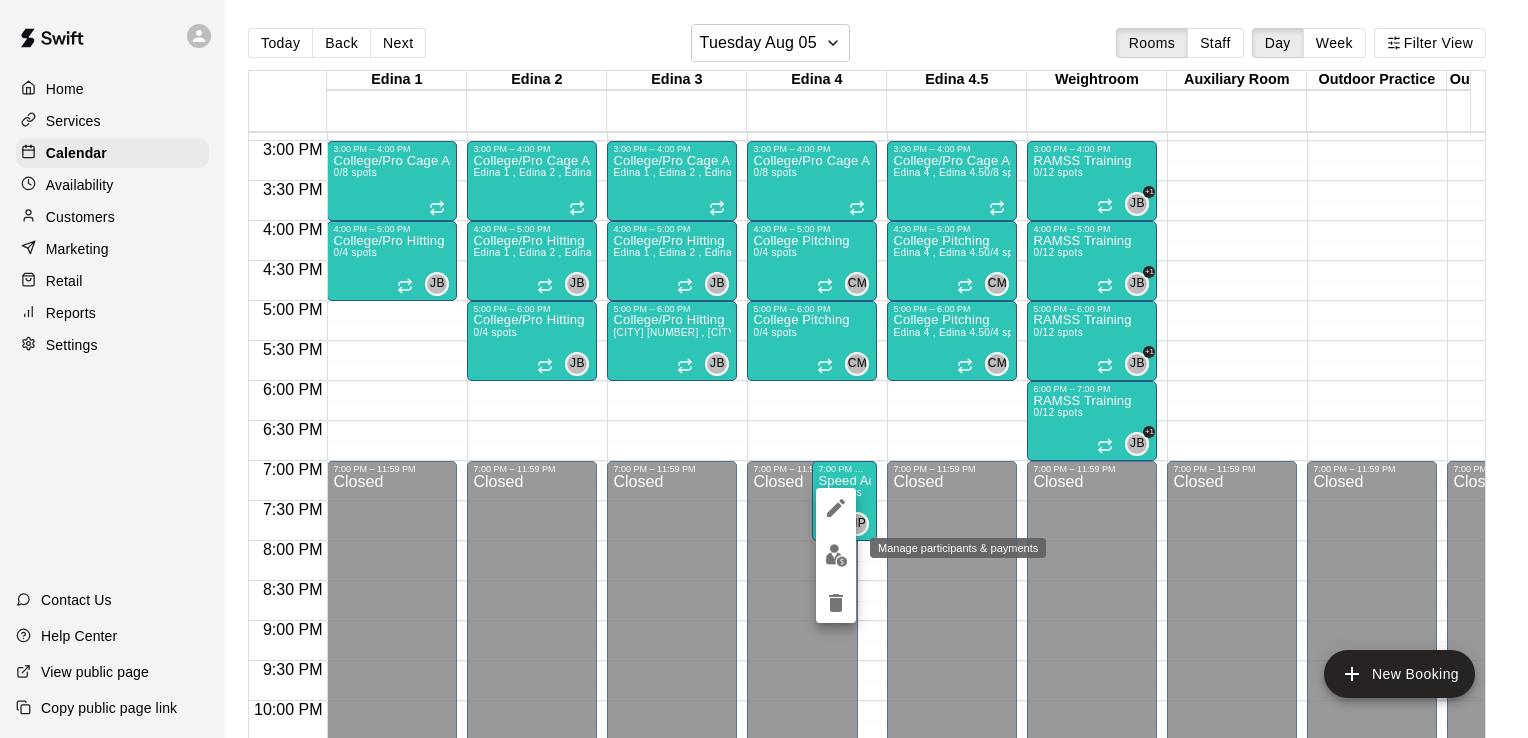 click at bounding box center [836, 555] 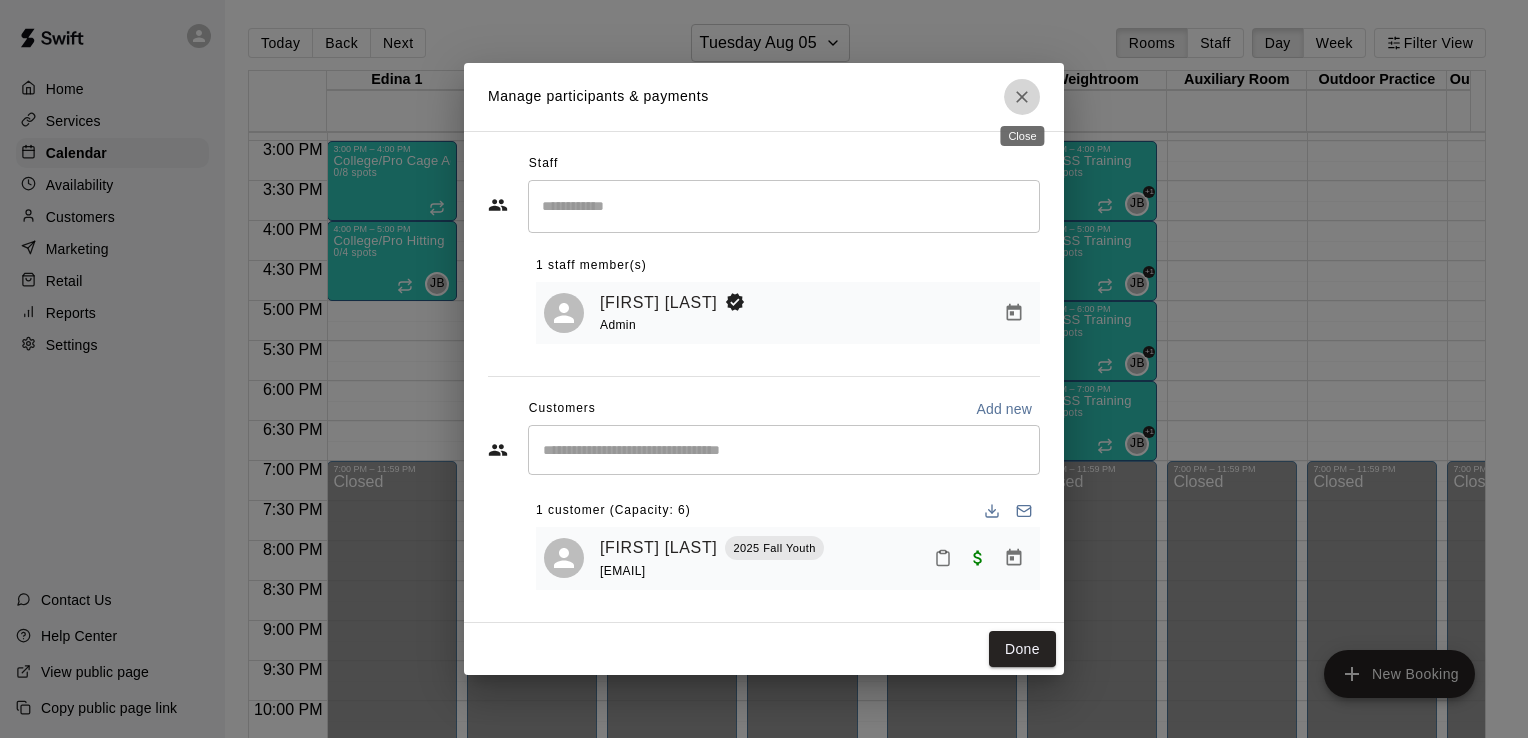 click 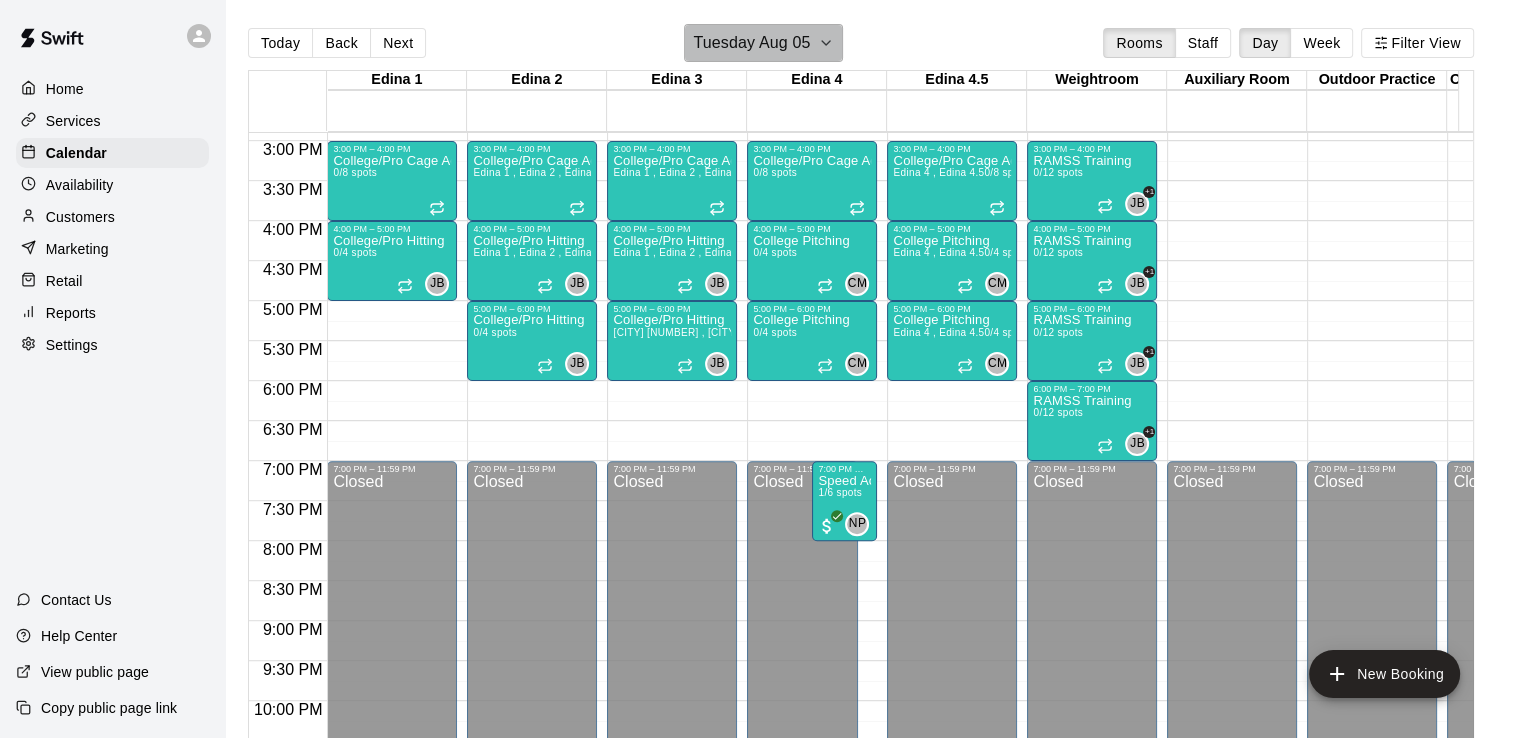 click 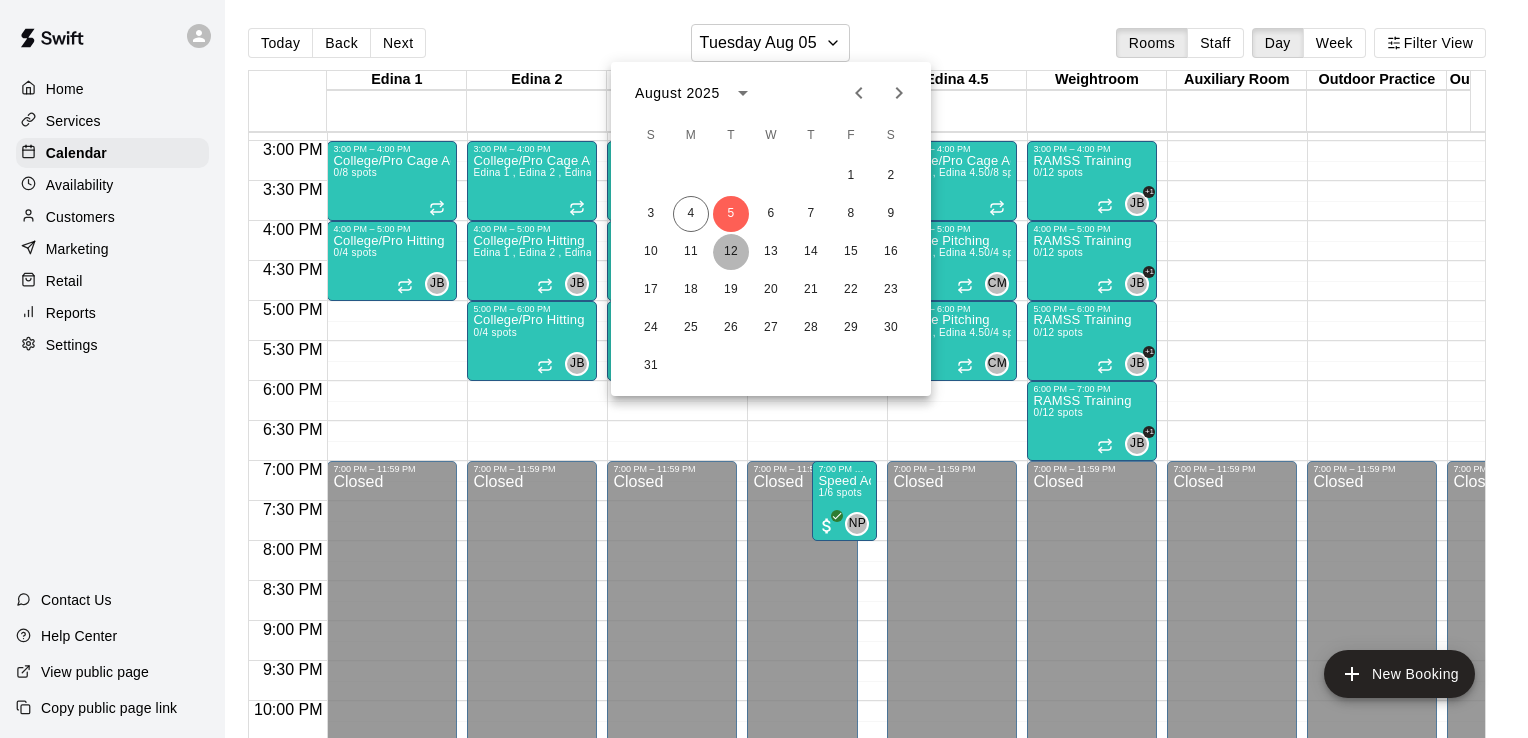 click on "12" at bounding box center [731, 252] 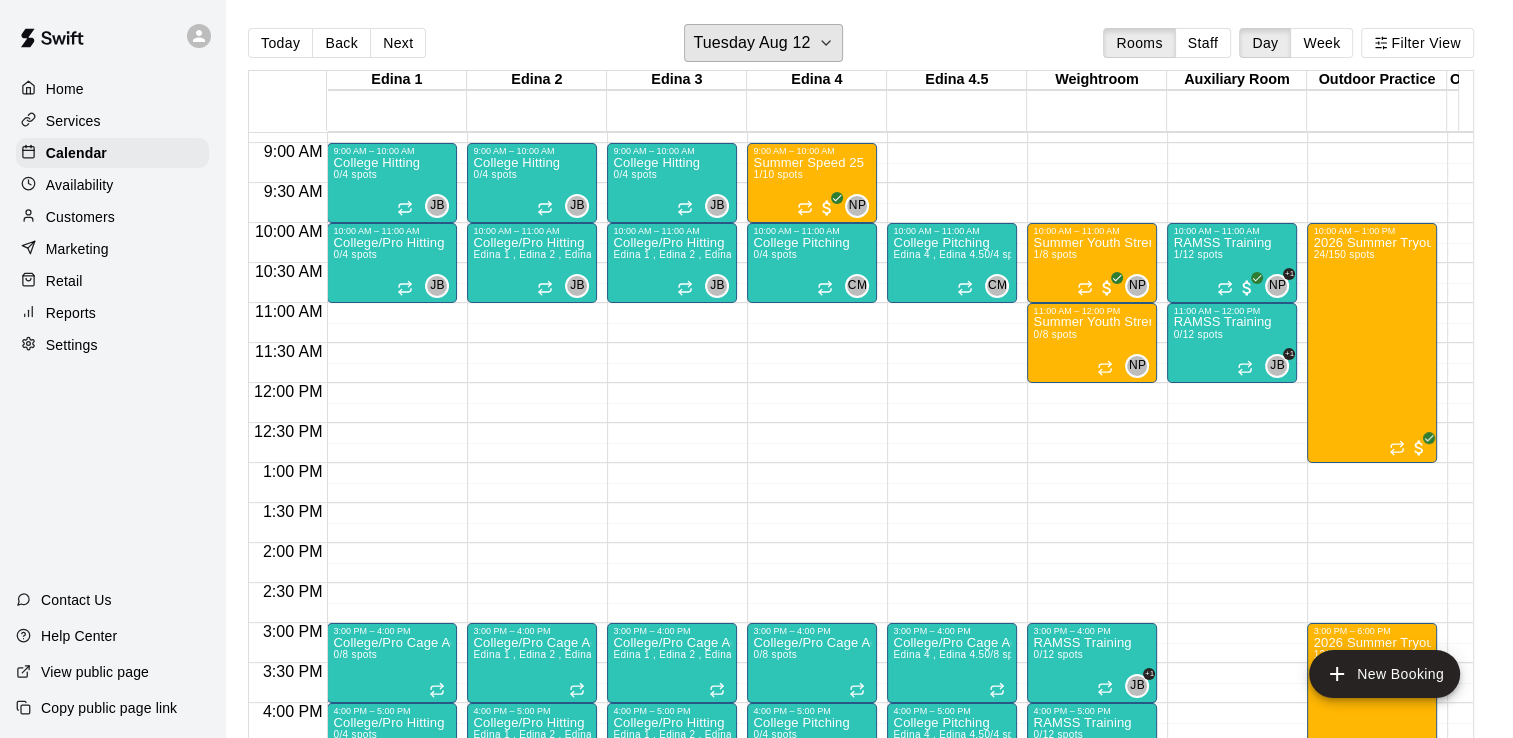 scroll, scrollTop: 667, scrollLeft: 0, axis: vertical 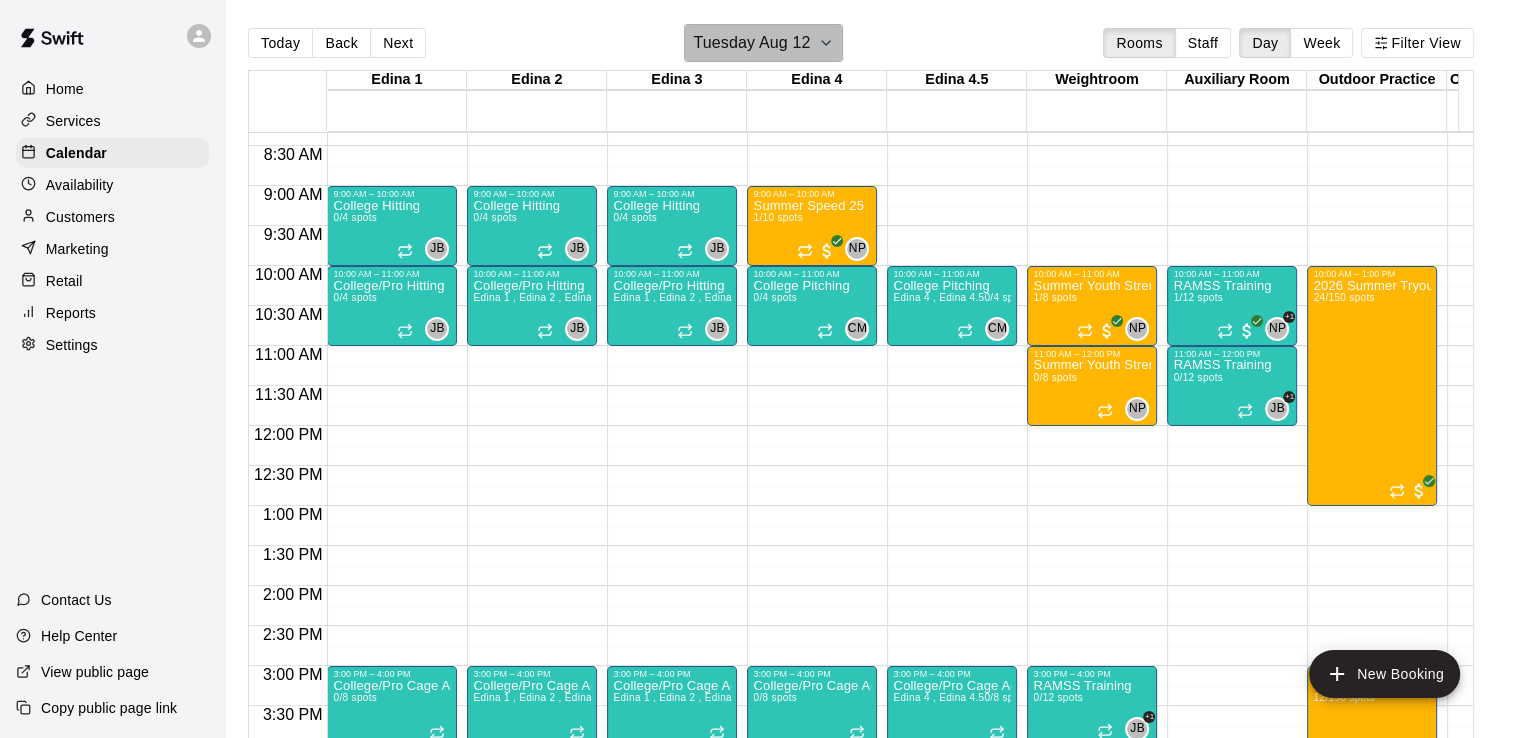 click 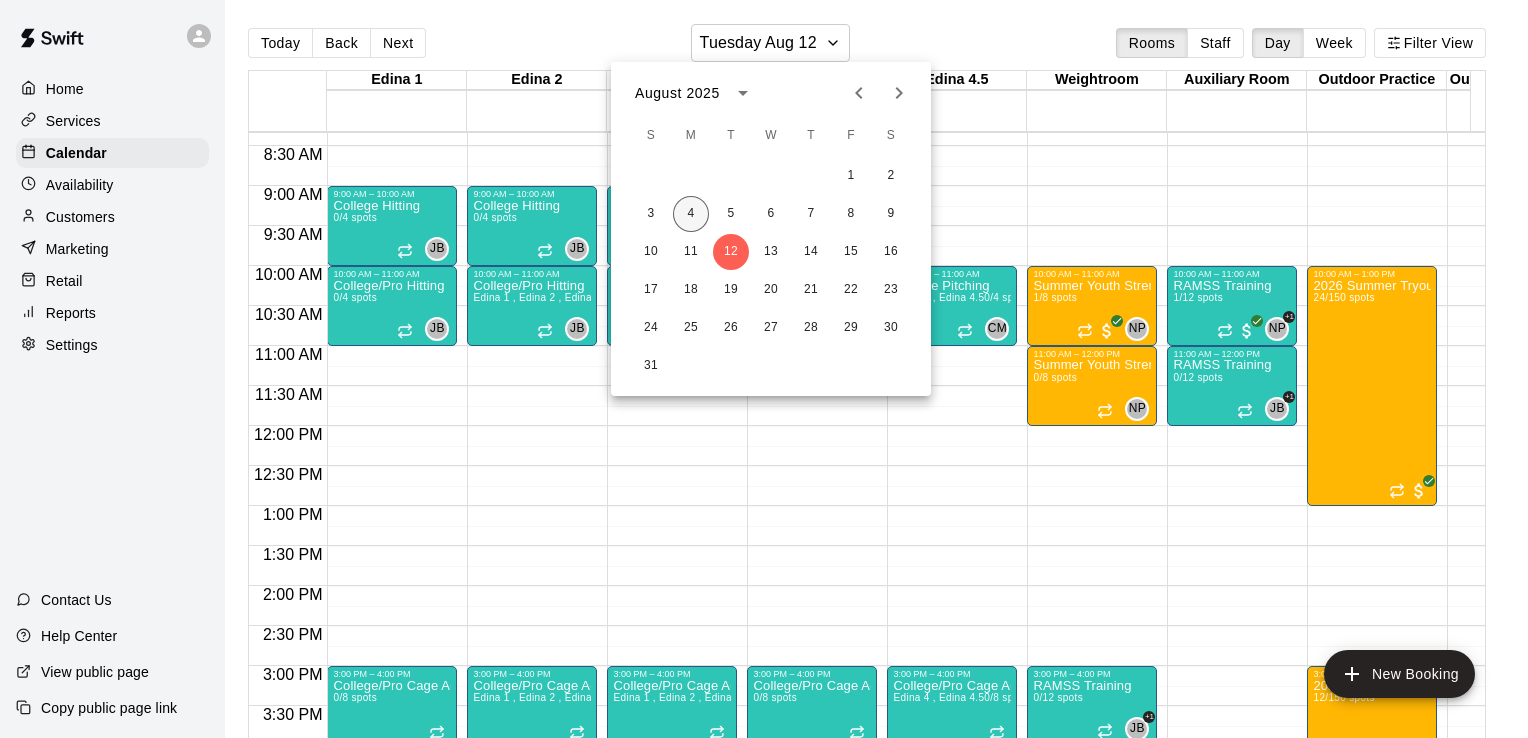click on "4" at bounding box center (691, 214) 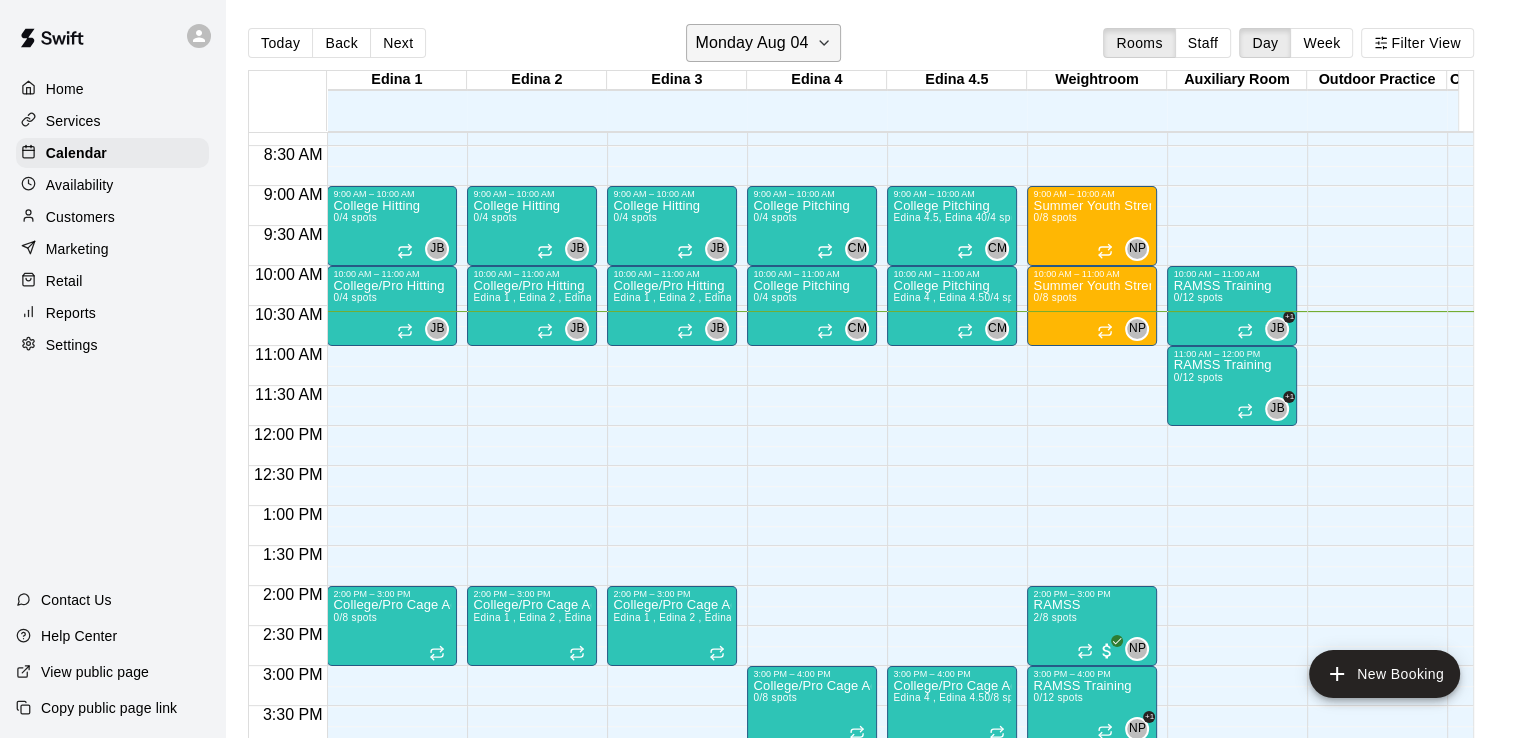 click 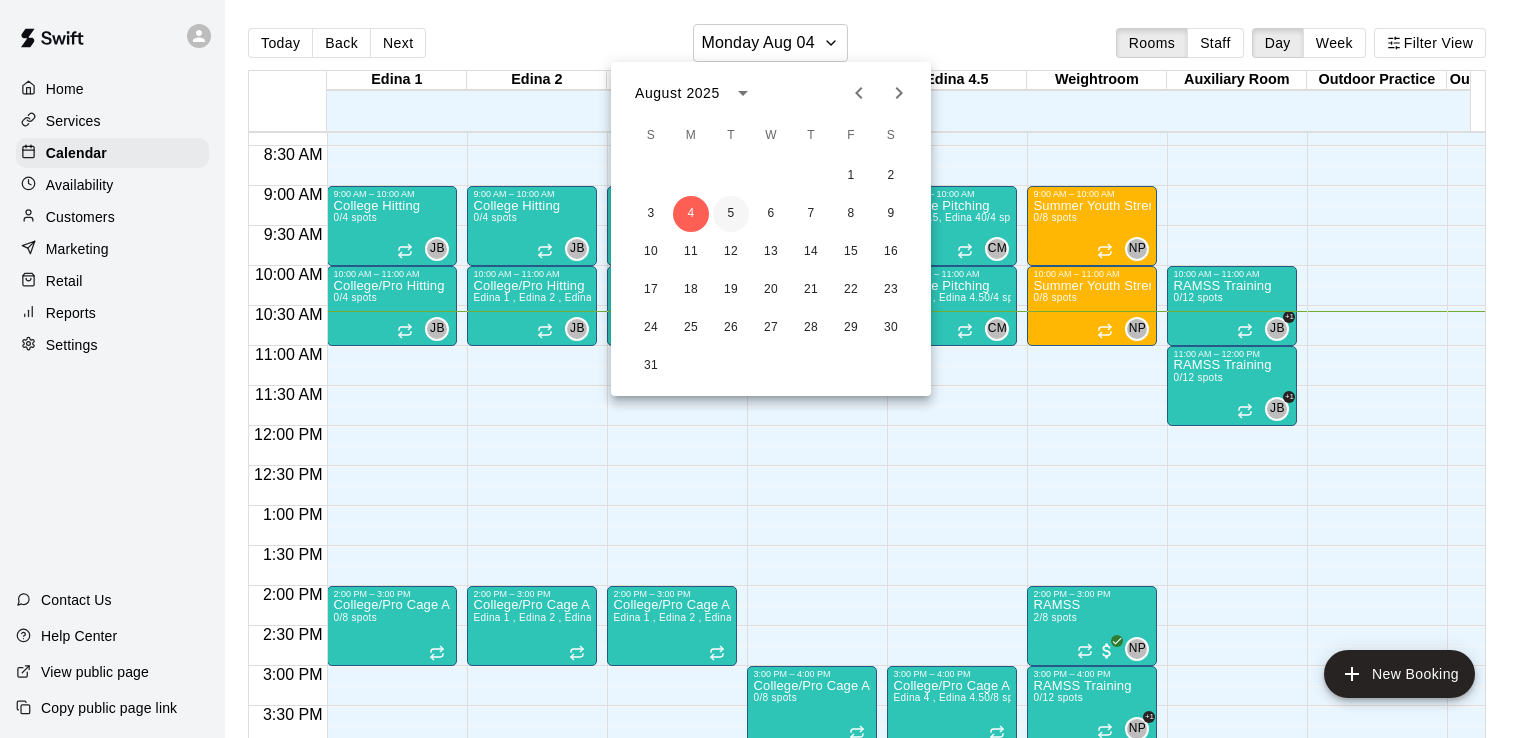 click on "5" at bounding box center [731, 214] 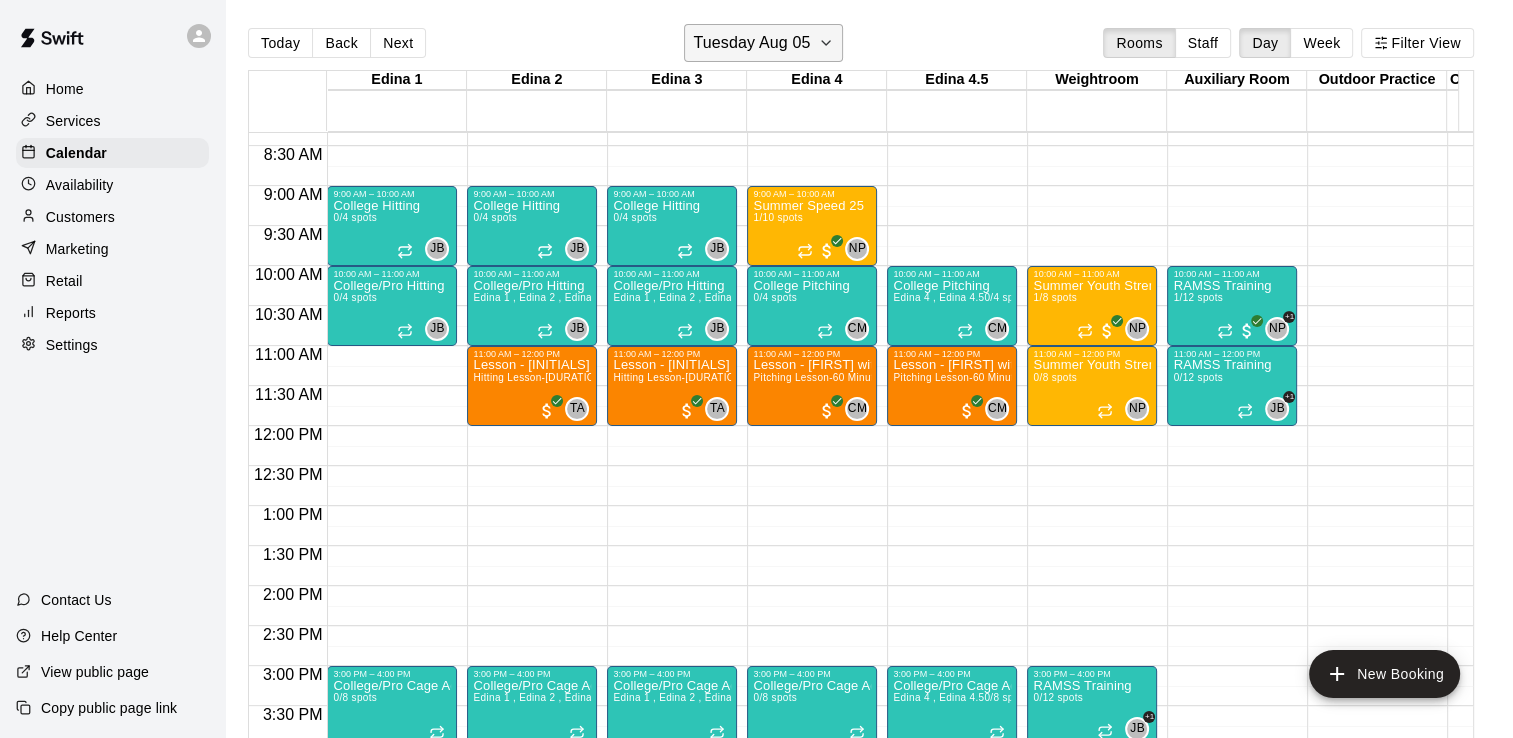 click 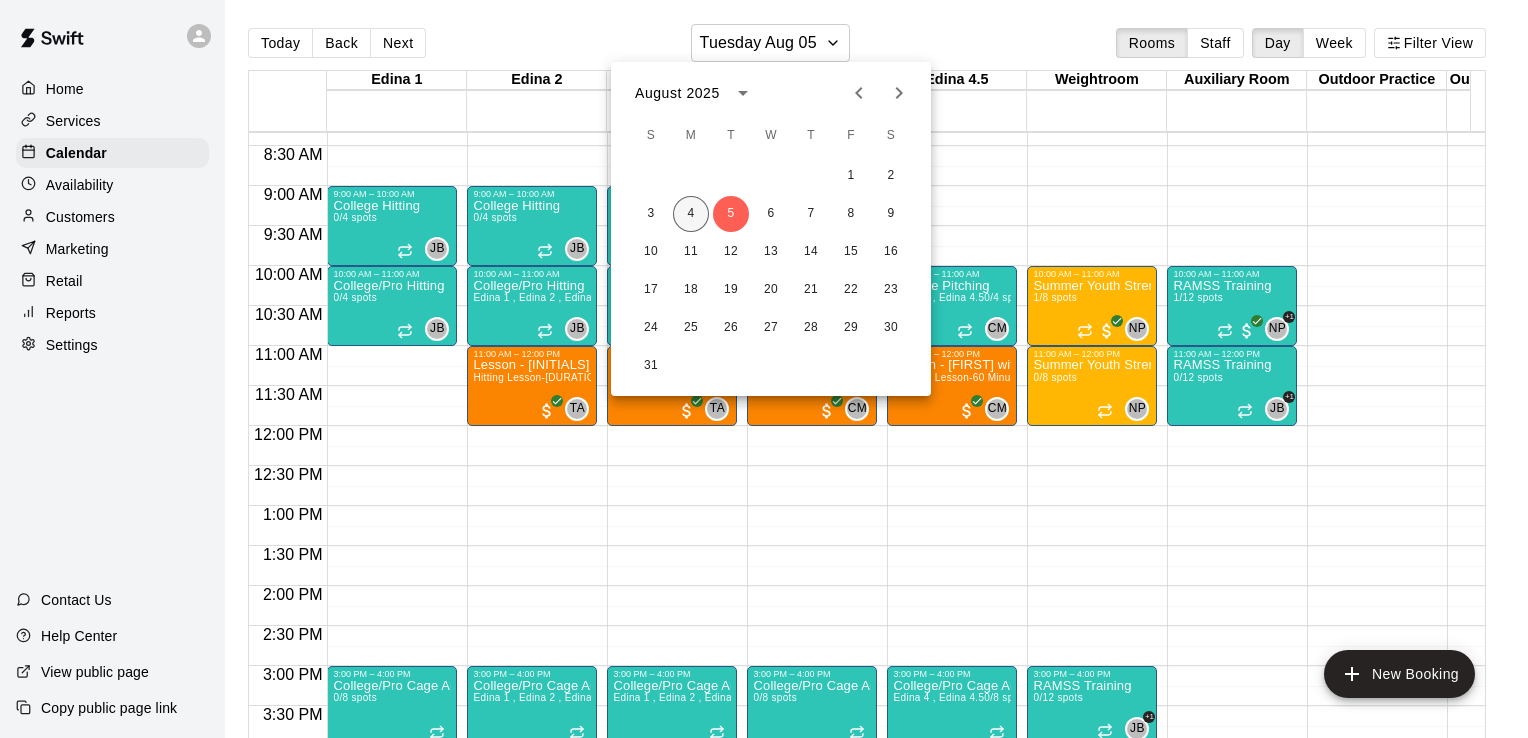 click on "4" at bounding box center [691, 214] 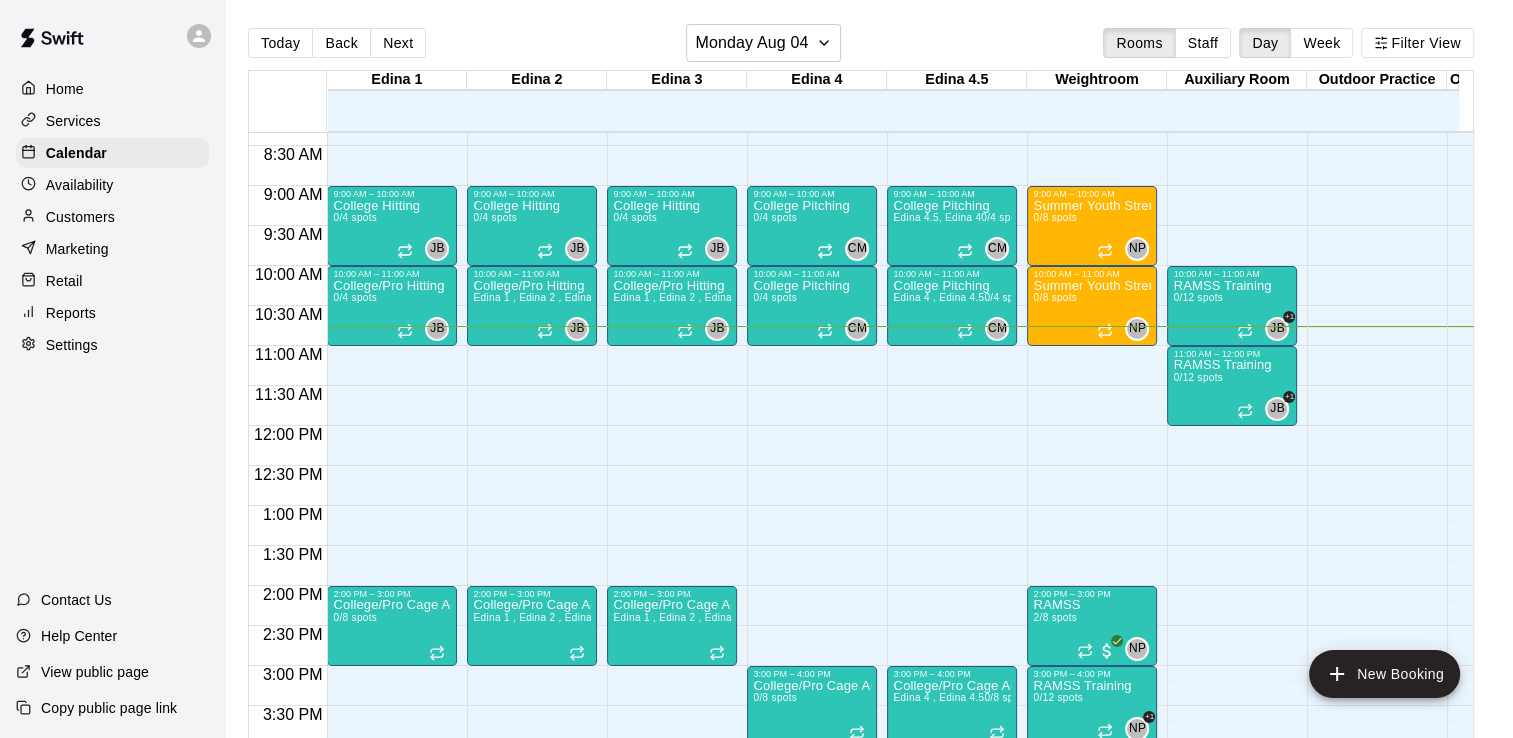 click at bounding box center (288, 220) 